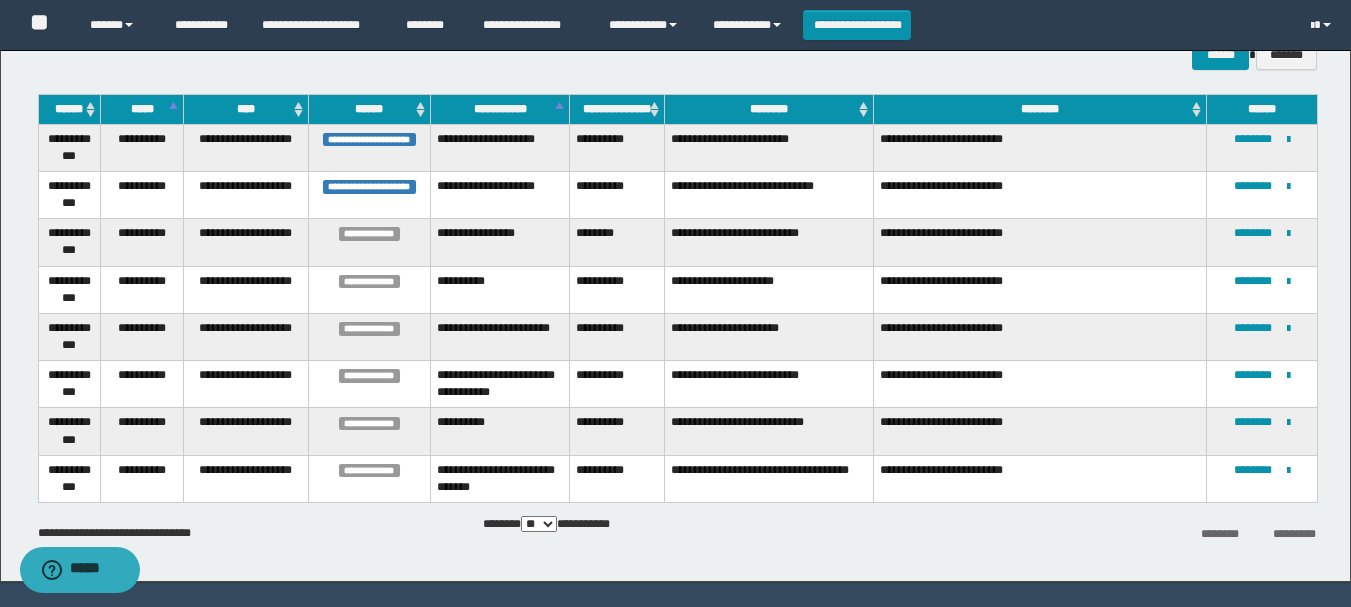 scroll, scrollTop: 0, scrollLeft: 0, axis: both 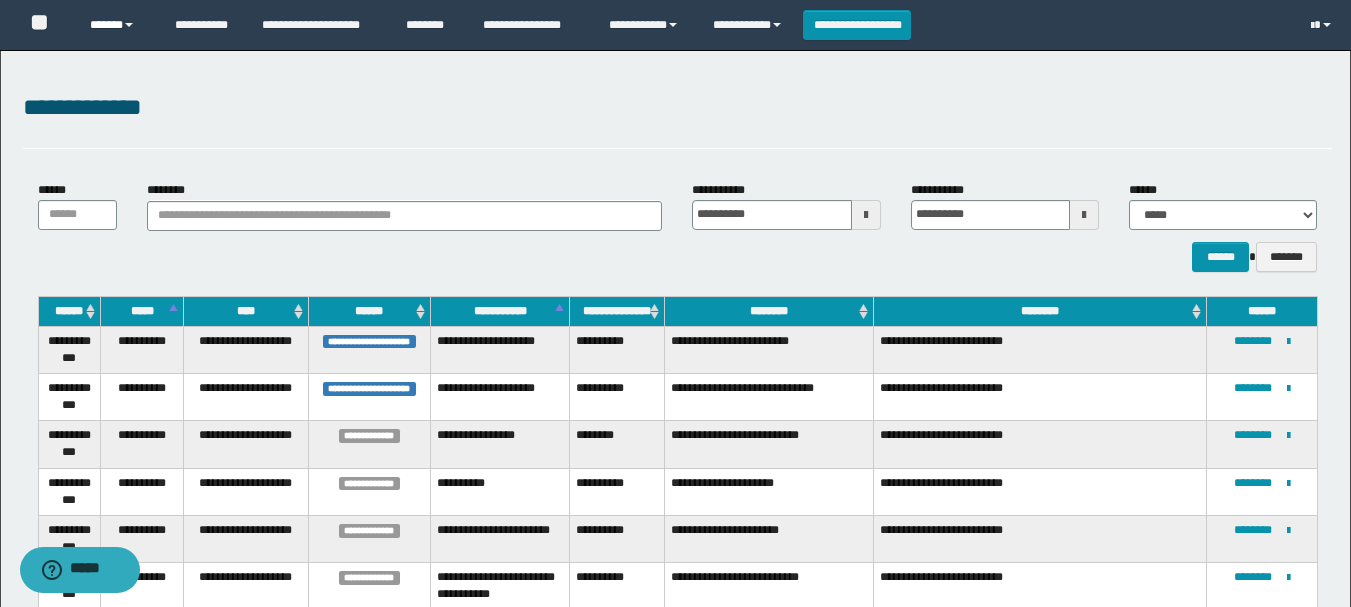 click on "******" at bounding box center (117, 25) 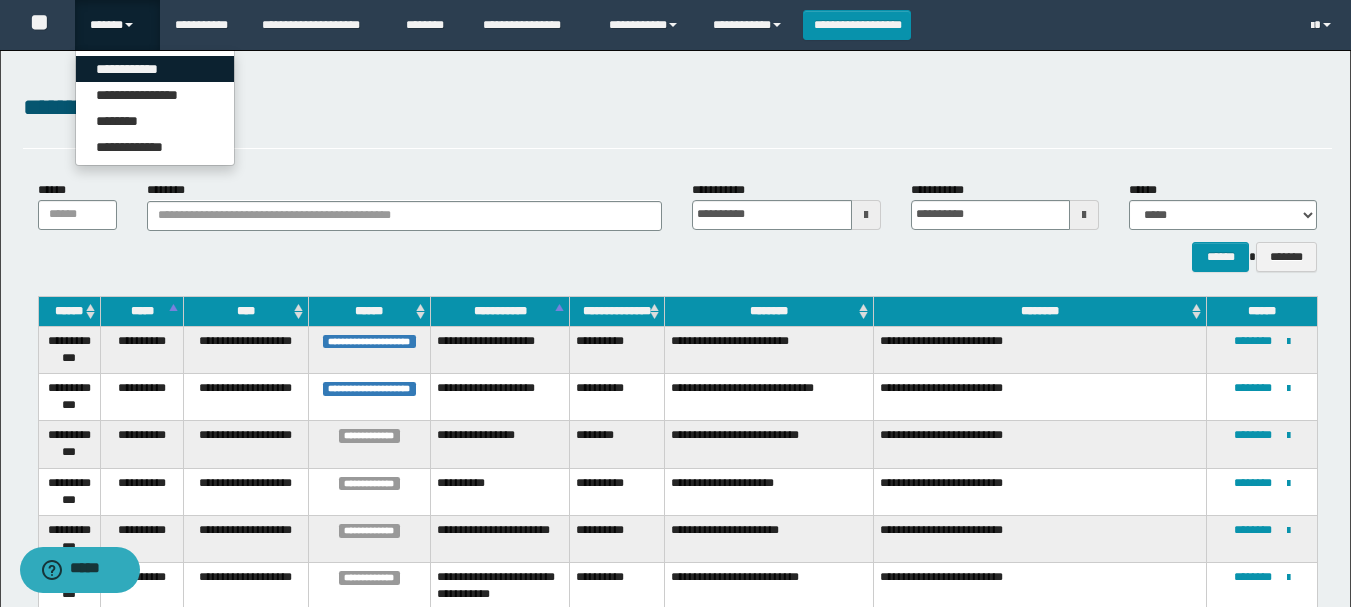 click on "**********" at bounding box center (155, 69) 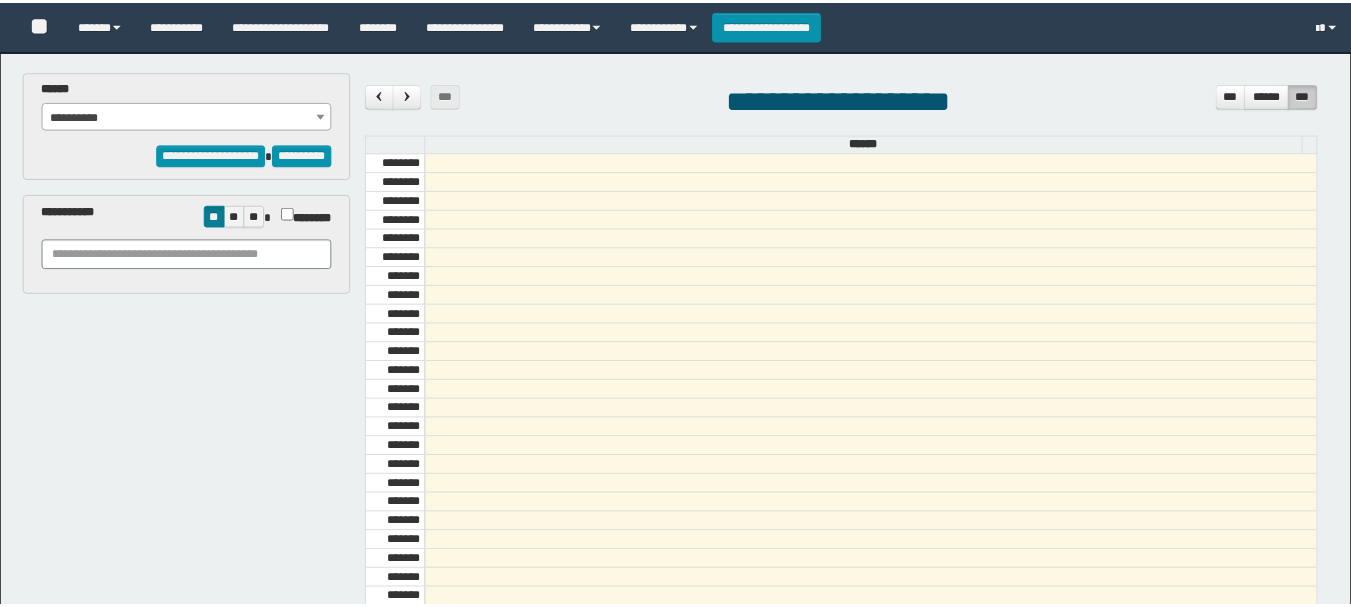 scroll, scrollTop: 0, scrollLeft: 0, axis: both 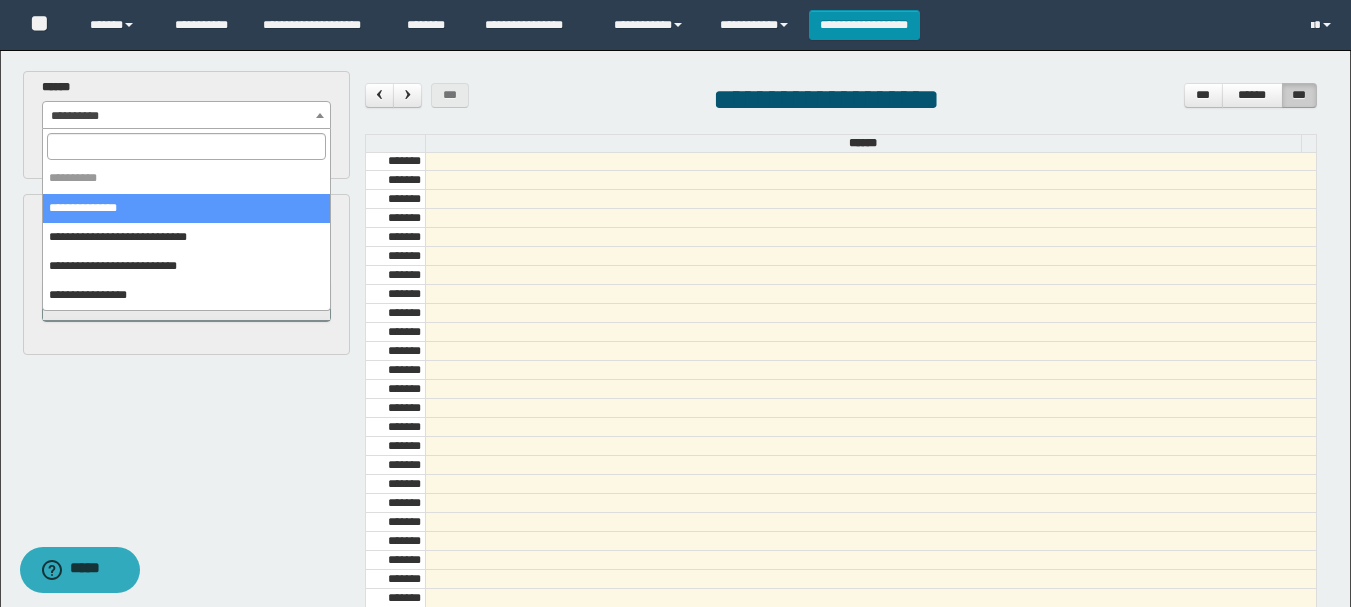 click on "**********" at bounding box center [186, 116] 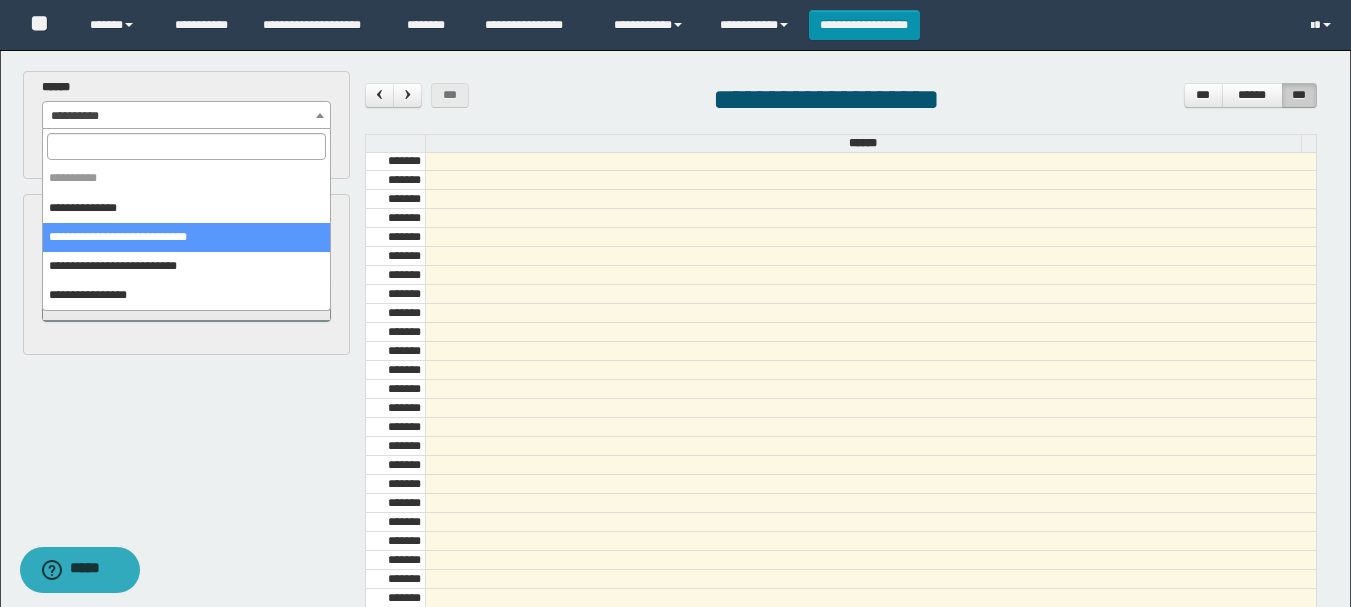 select on "******" 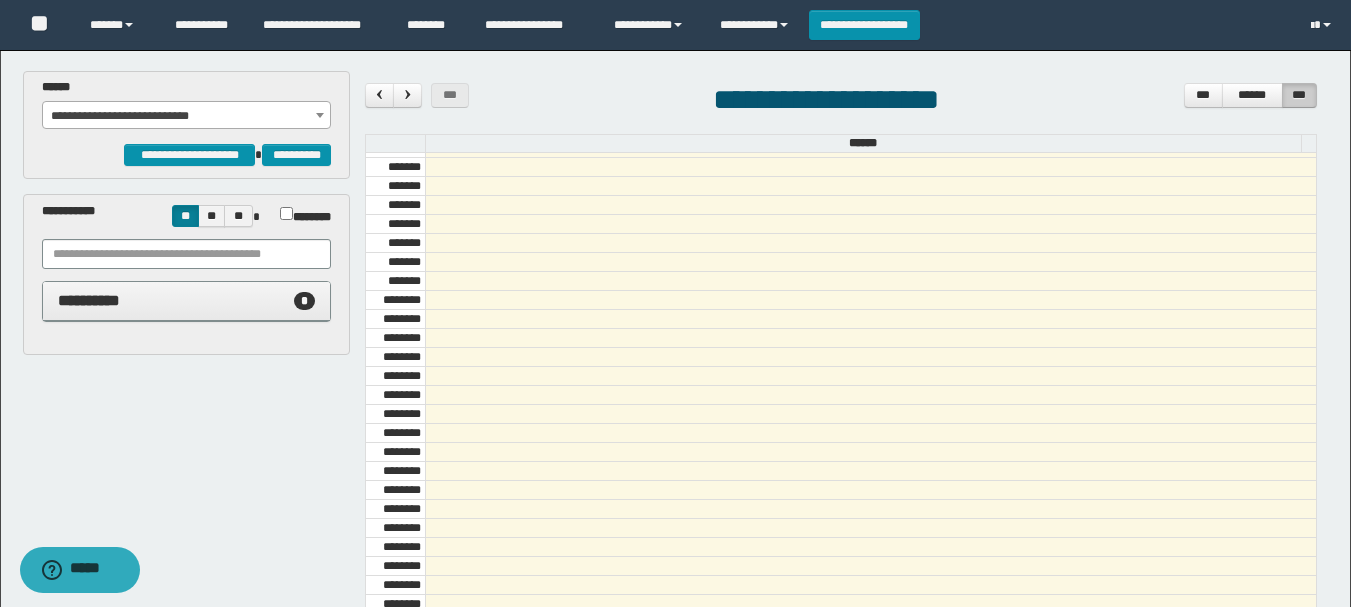 scroll, scrollTop: 985, scrollLeft: 0, axis: vertical 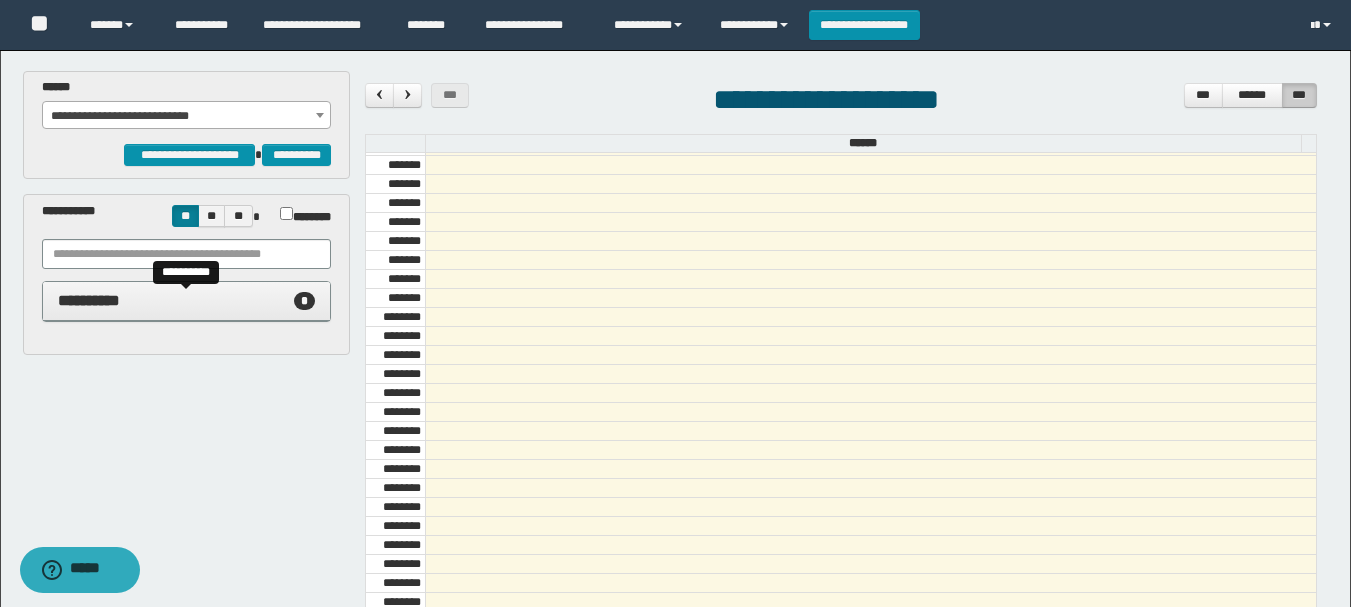 click on "**********" at bounding box center [186, 301] 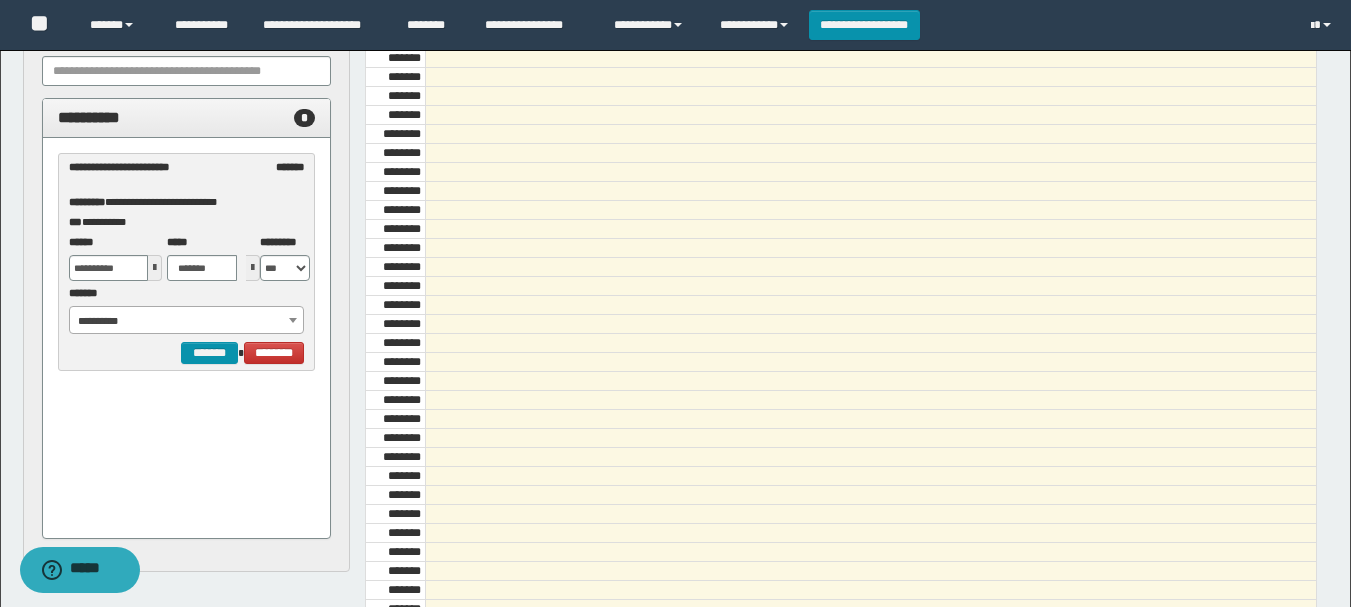 scroll, scrollTop: 200, scrollLeft: 0, axis: vertical 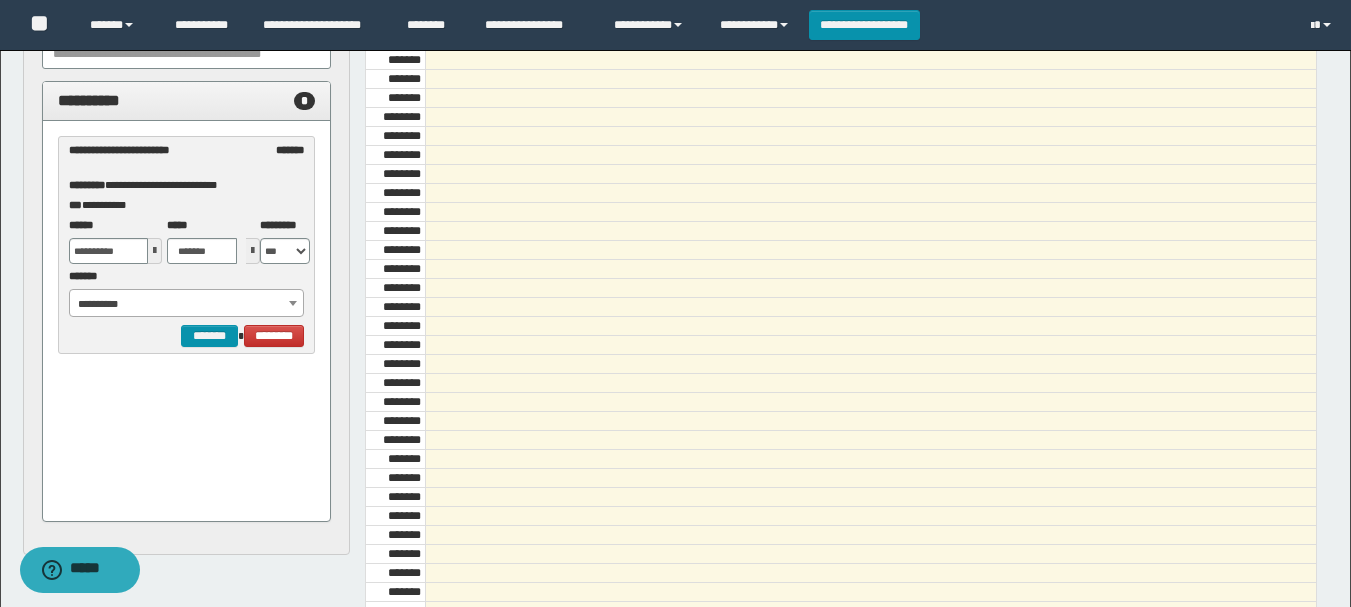 click on "**********" at bounding box center [186, 304] 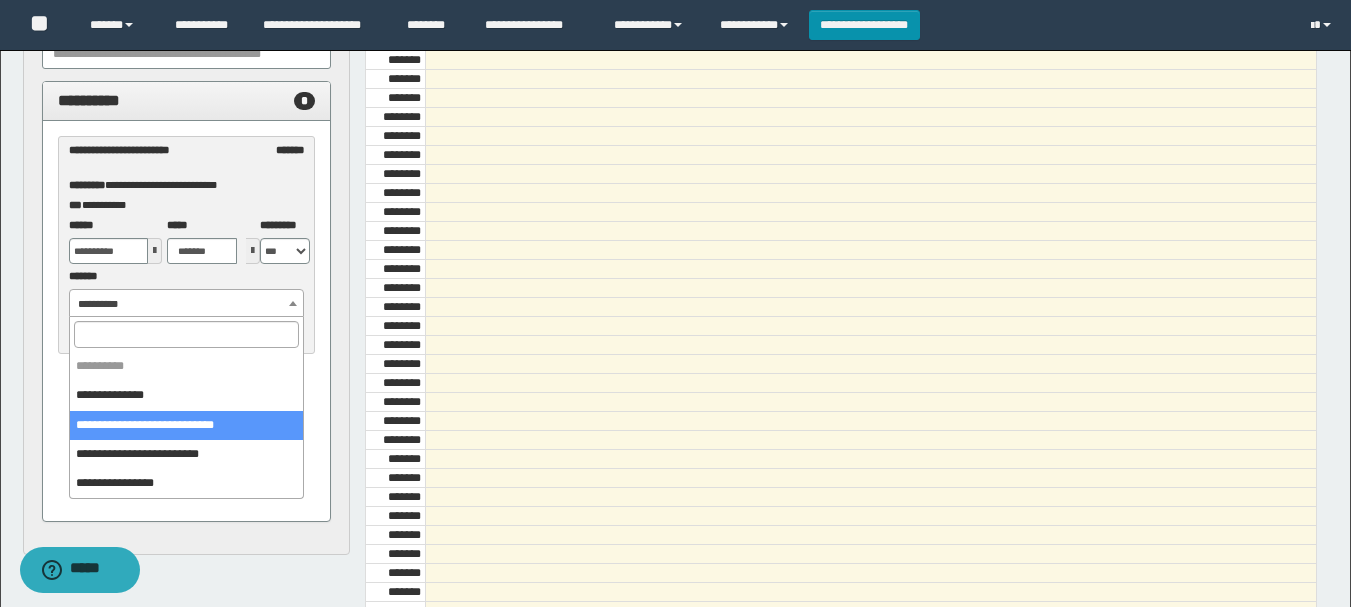 select on "******" 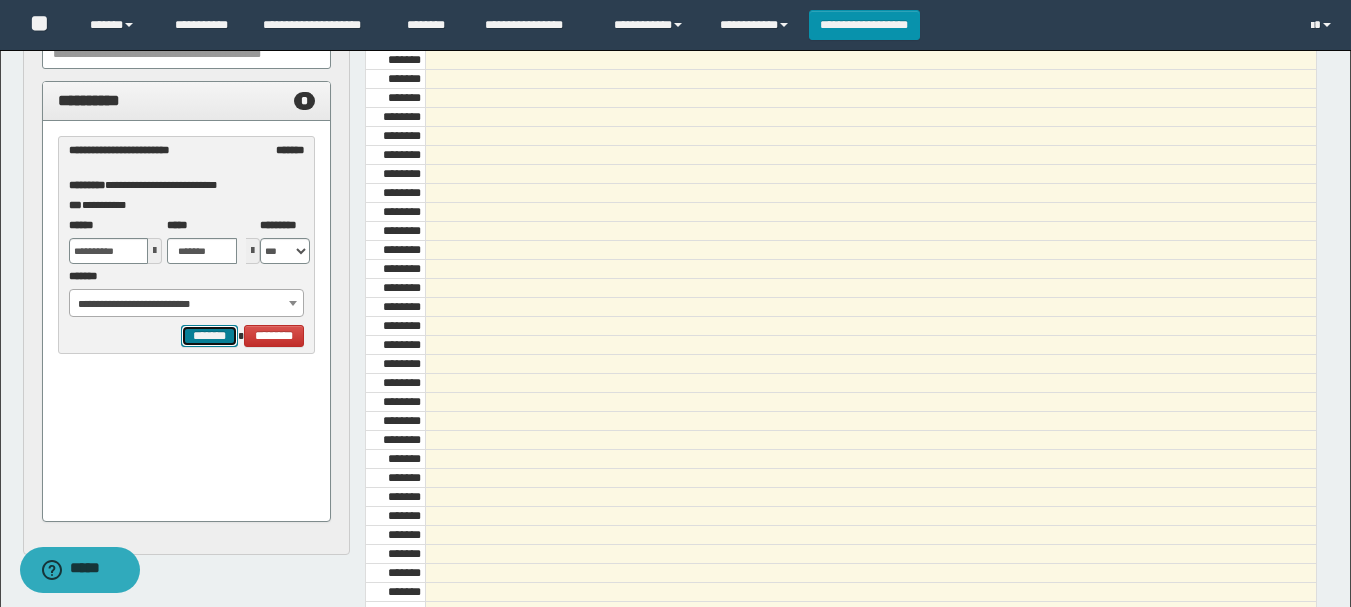click on "*******" at bounding box center [209, 336] 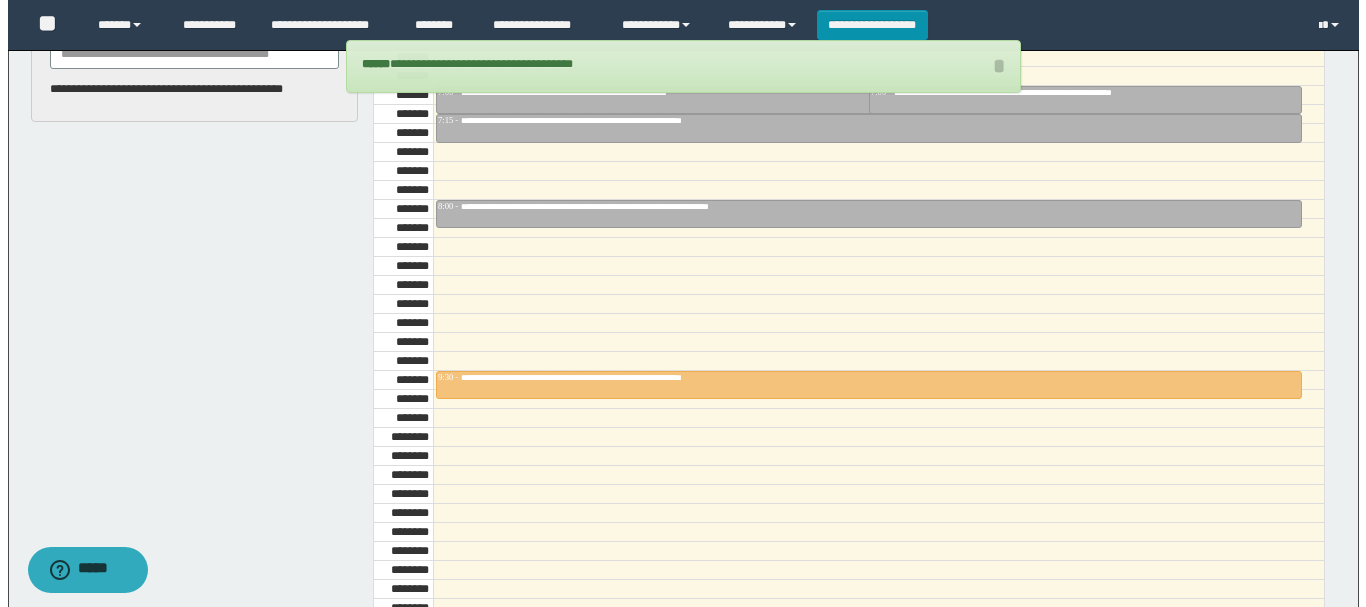 scroll, scrollTop: 585, scrollLeft: 0, axis: vertical 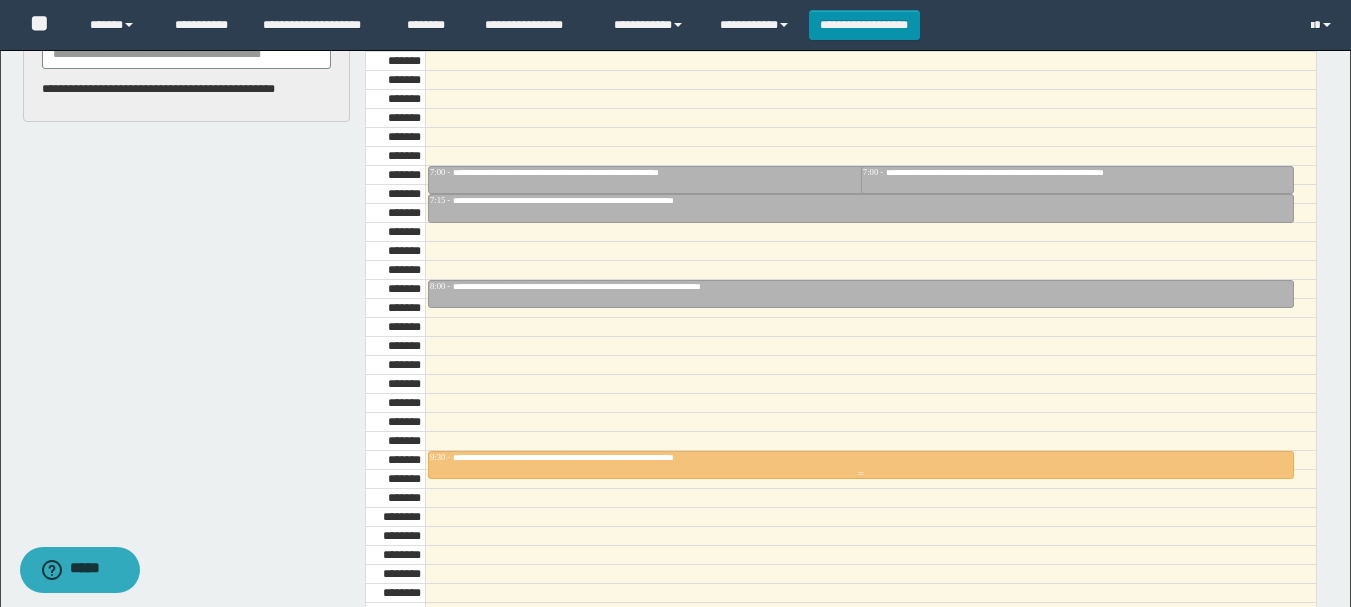 click at bounding box center (861, 465) 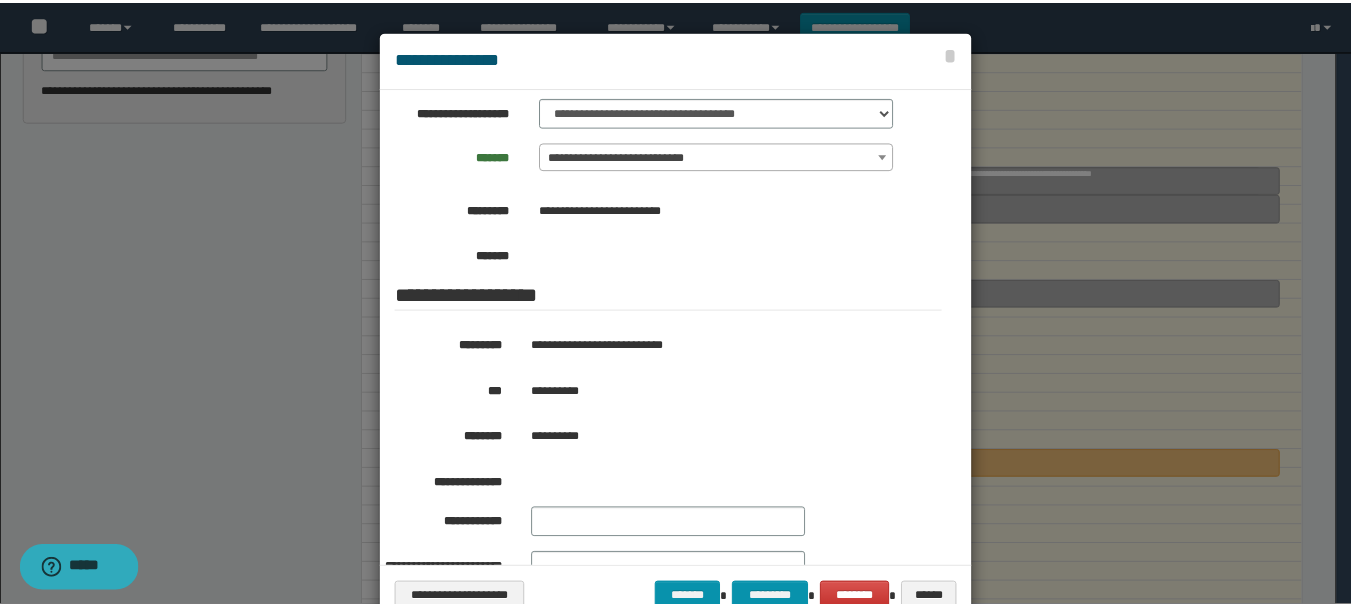 scroll, scrollTop: 200, scrollLeft: 0, axis: vertical 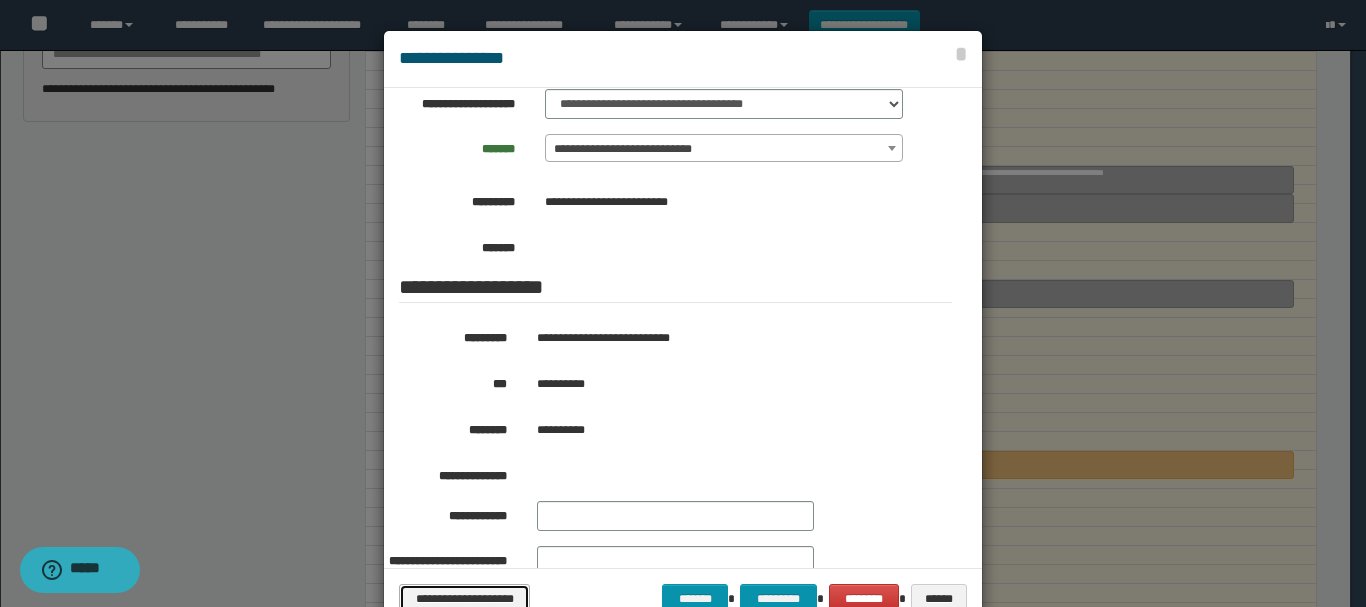 click on "**********" at bounding box center (464, 599) 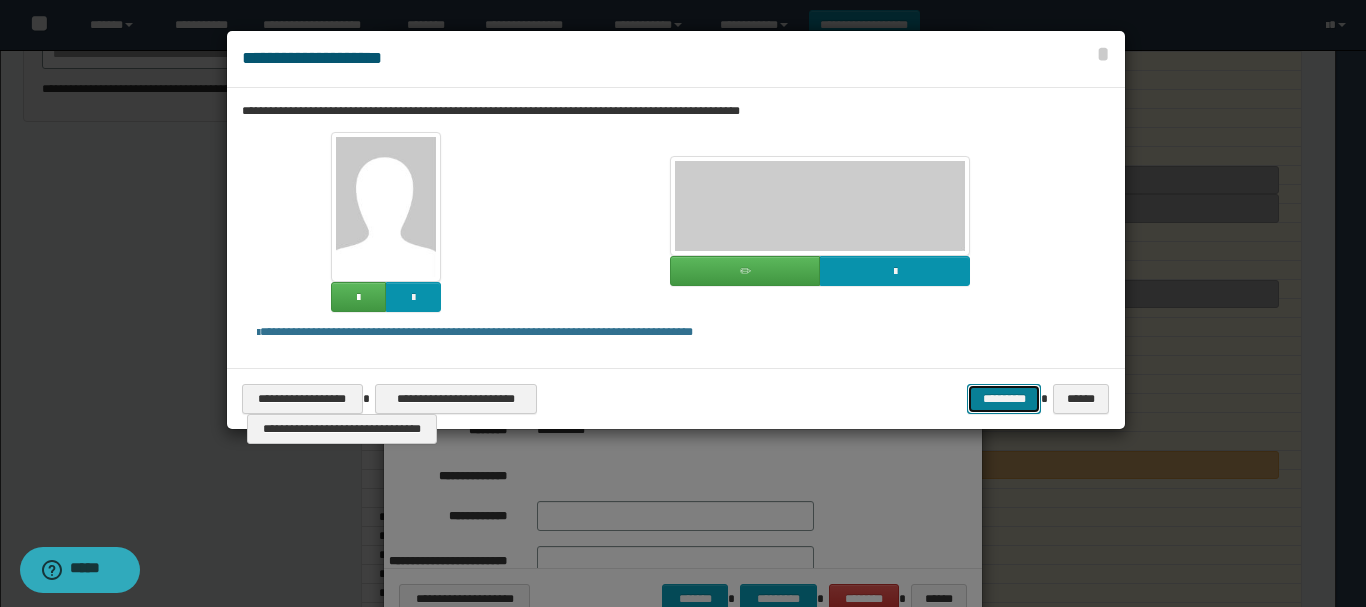 click on "*********" at bounding box center (1004, 399) 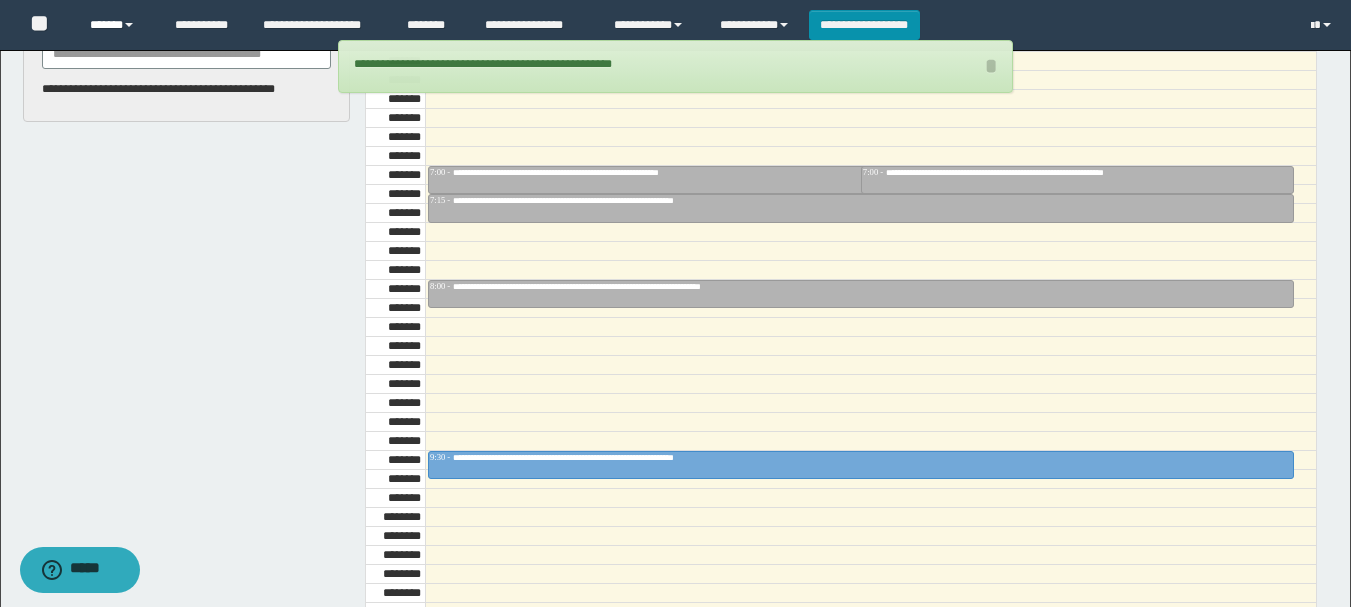 click on "******" at bounding box center [117, 25] 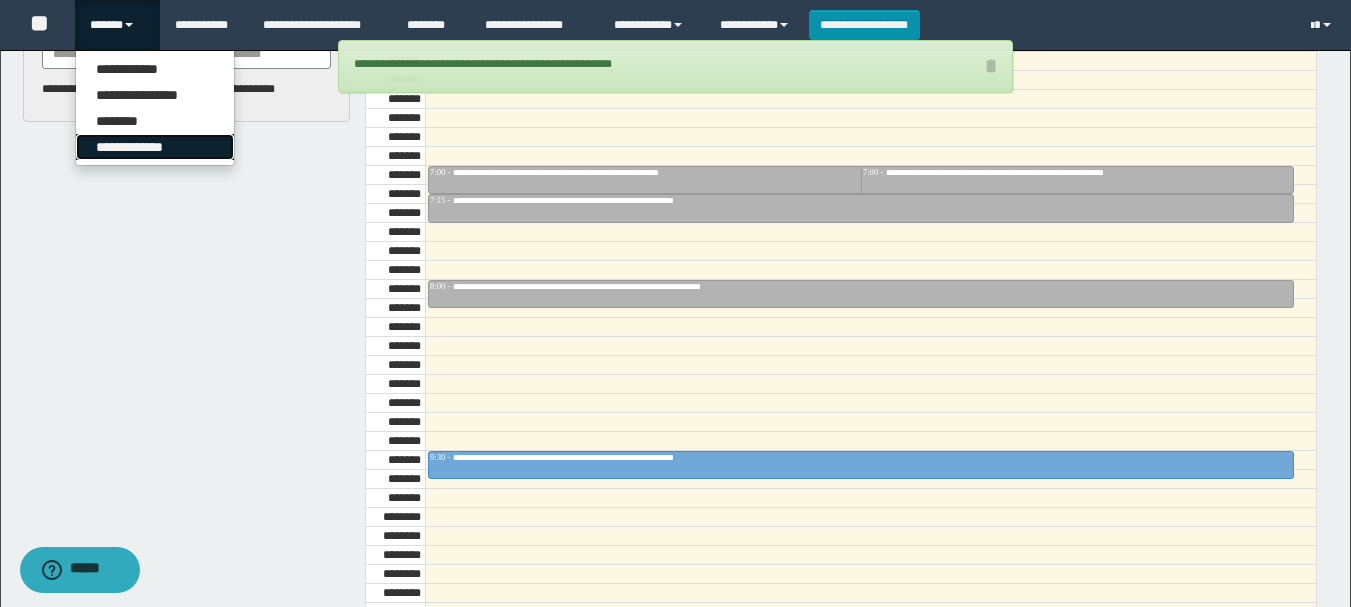 click on "**********" at bounding box center [155, 147] 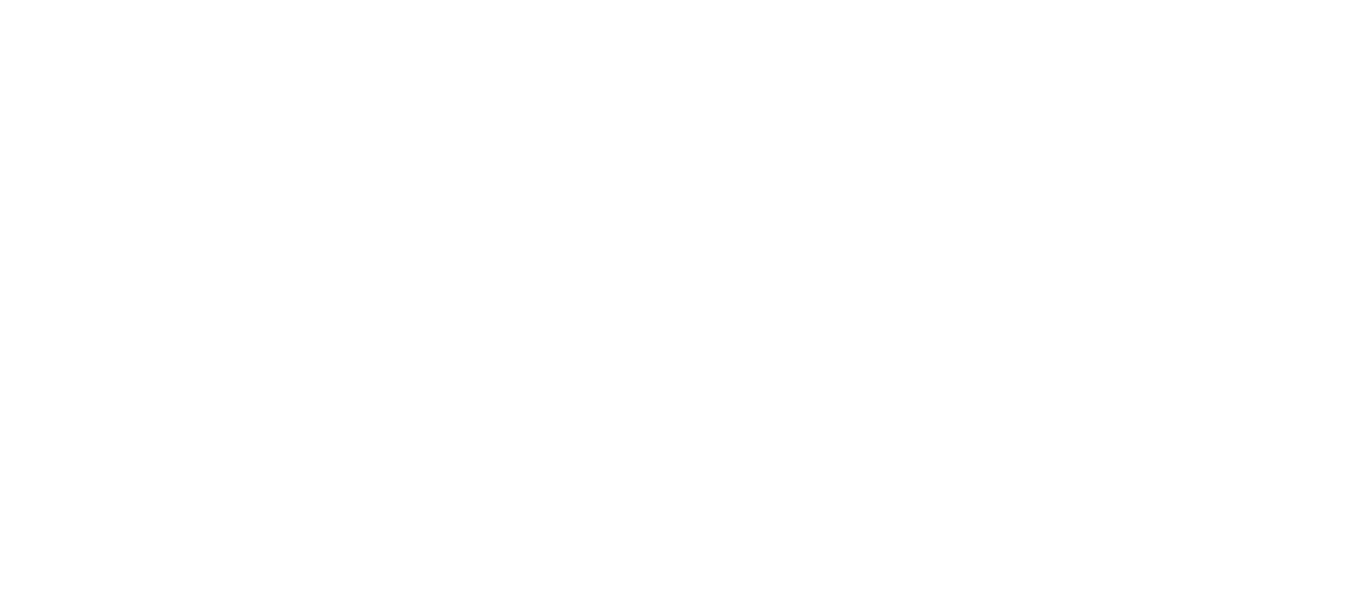scroll, scrollTop: 0, scrollLeft: 0, axis: both 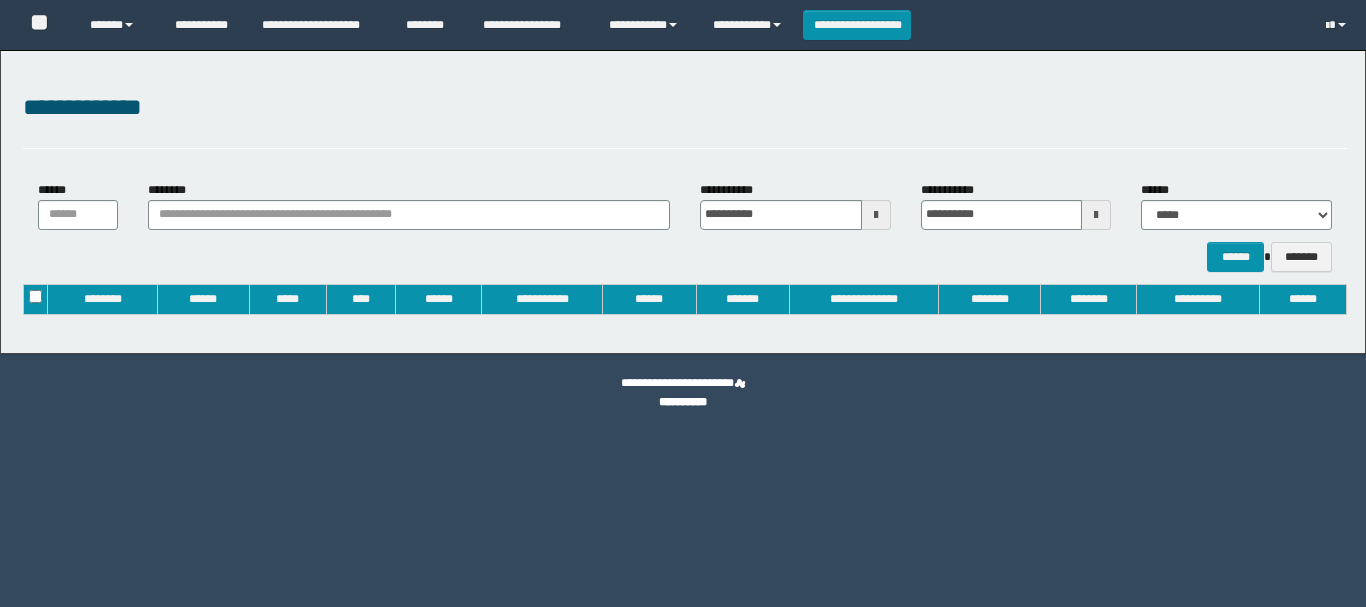 type on "**********" 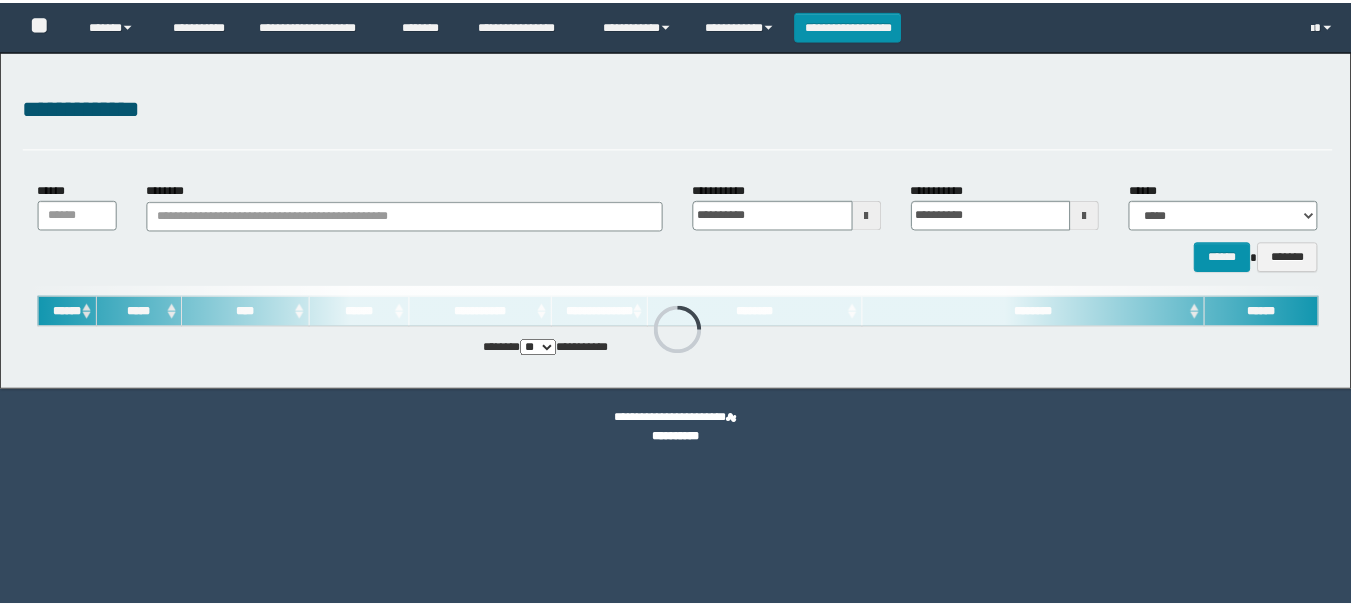 scroll, scrollTop: 0, scrollLeft: 0, axis: both 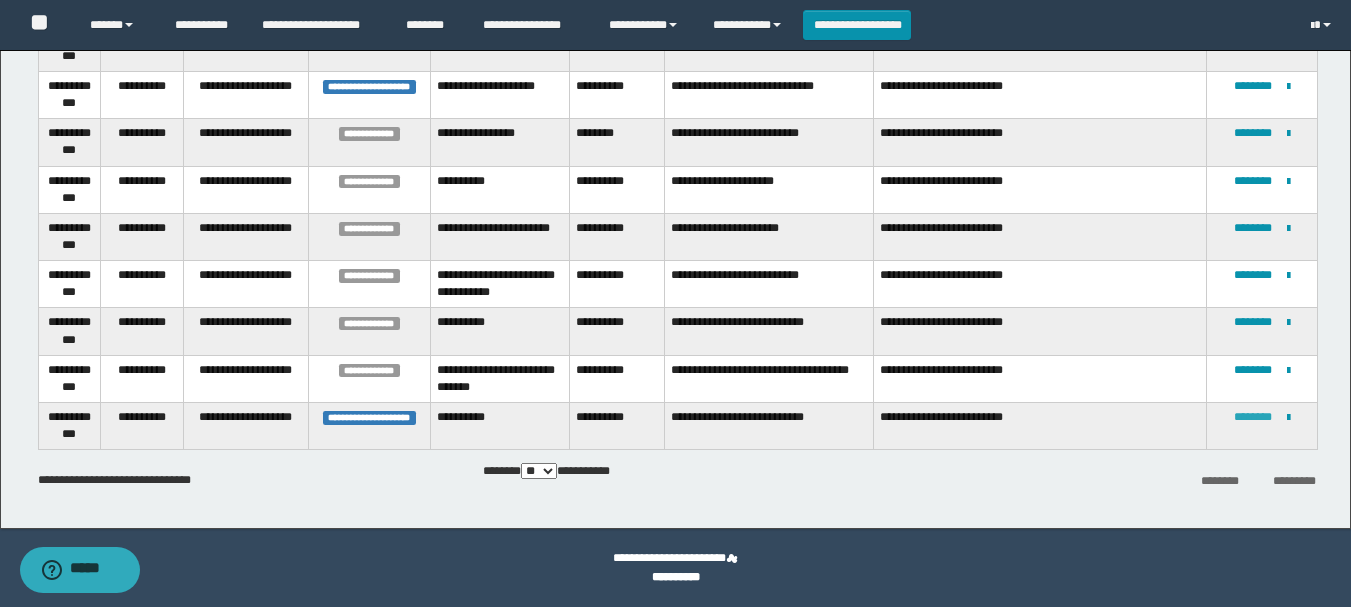click on "********" at bounding box center [1253, 417] 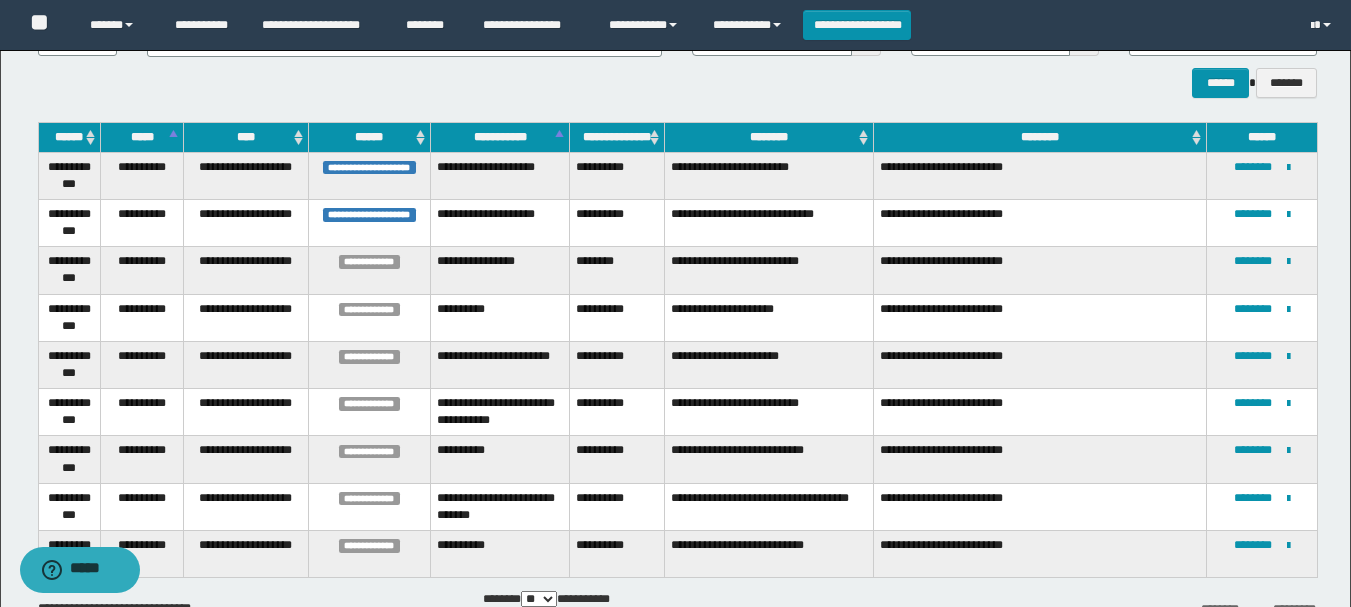 scroll, scrollTop: 302, scrollLeft: 0, axis: vertical 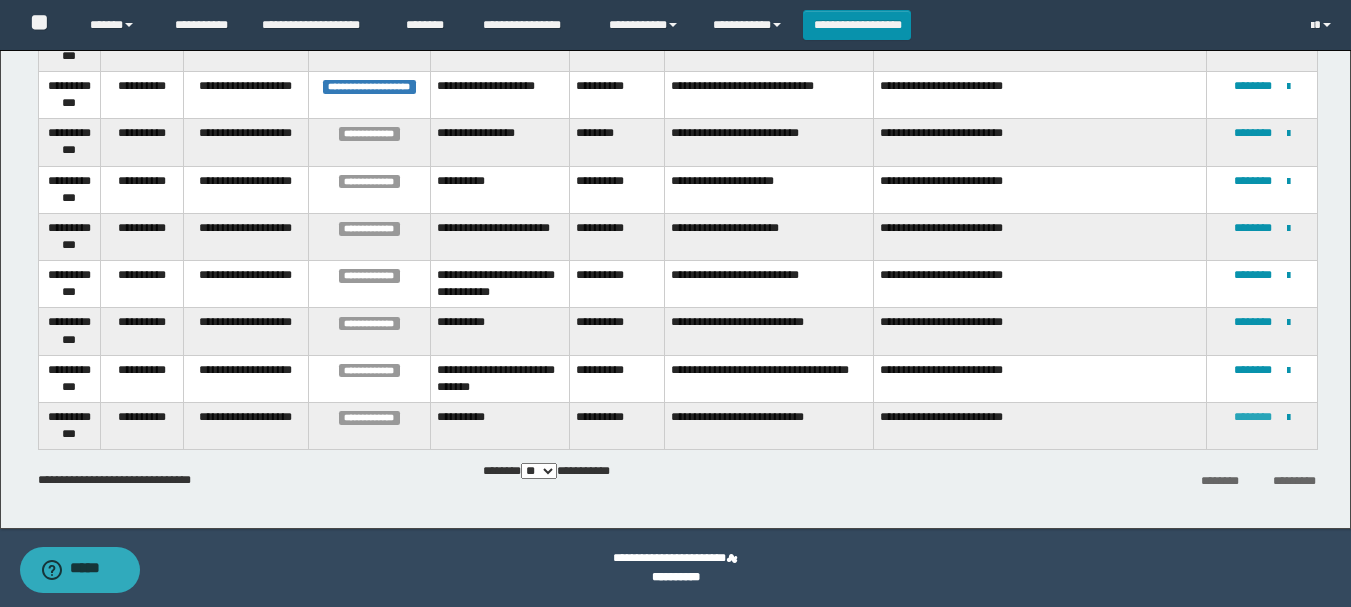 click on "********" at bounding box center [1253, 417] 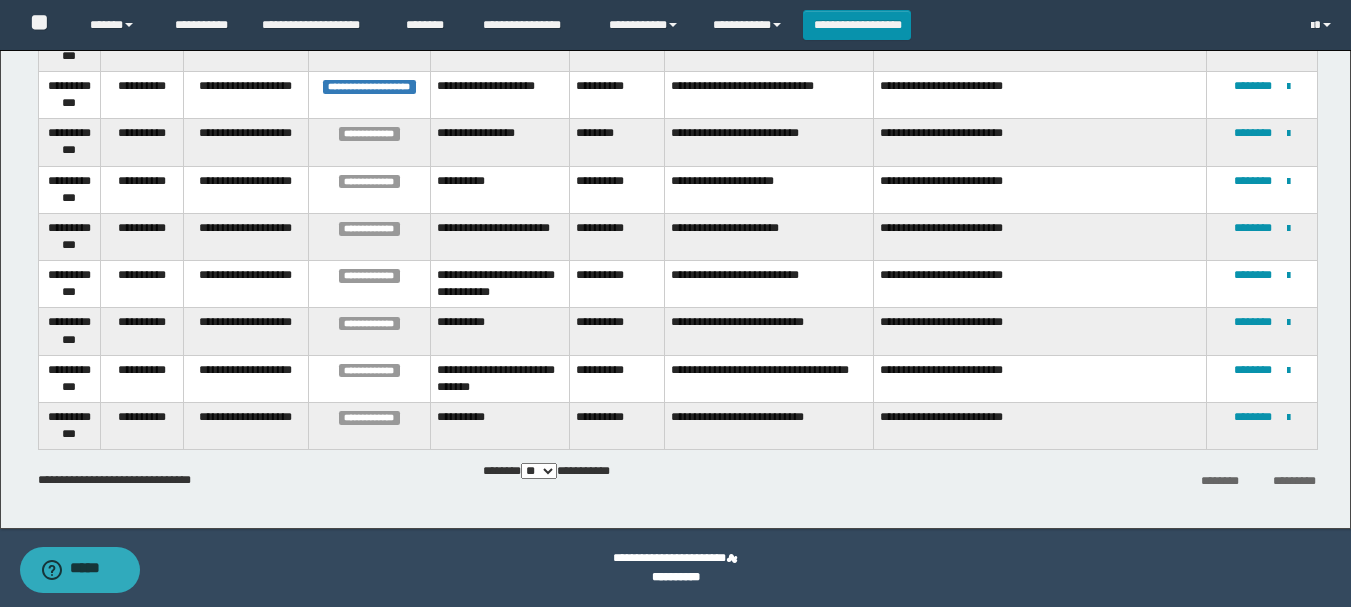 scroll, scrollTop: 0, scrollLeft: 0, axis: both 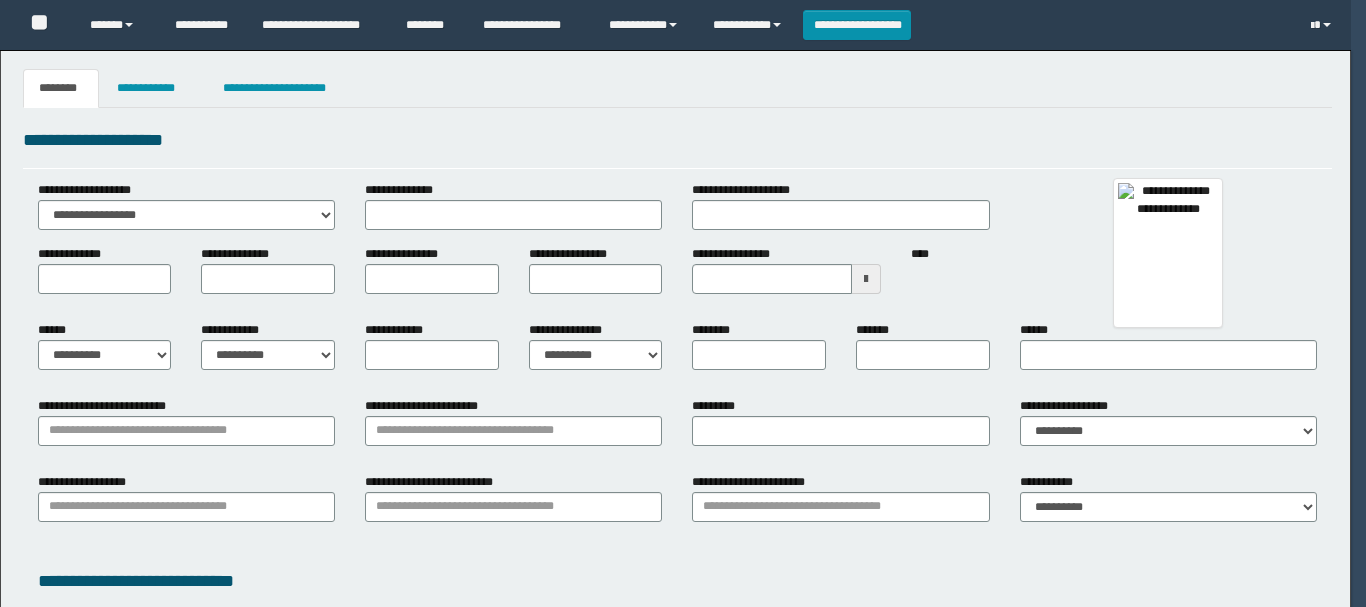 type 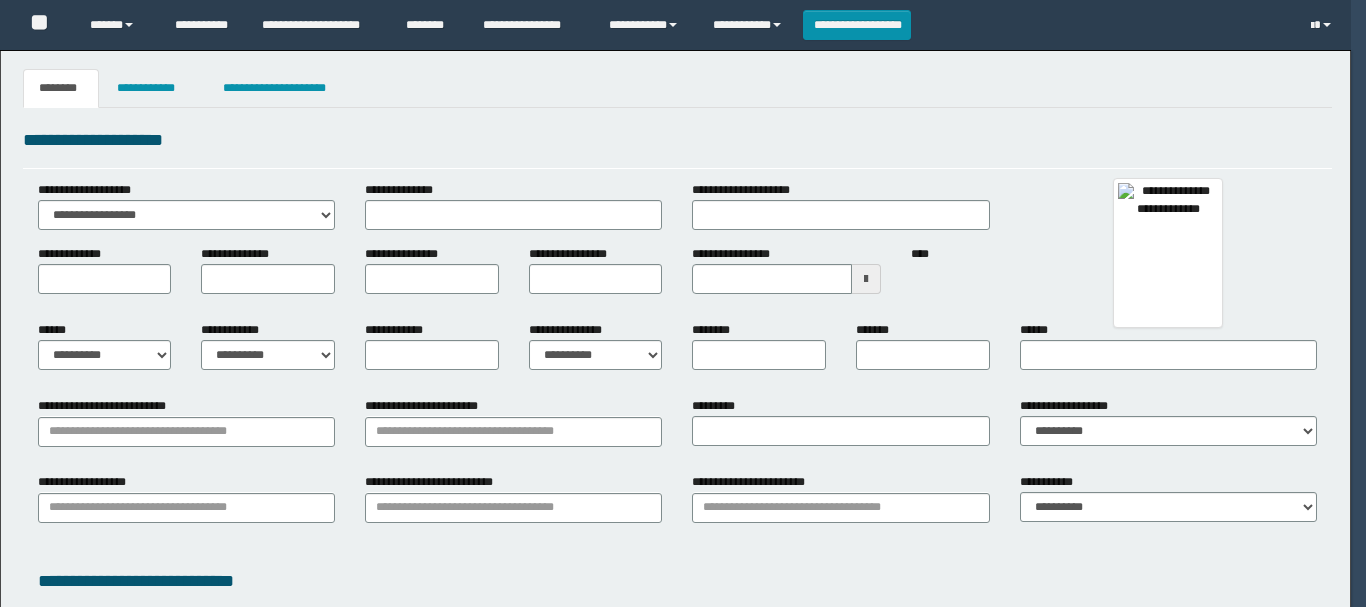 select on "***" 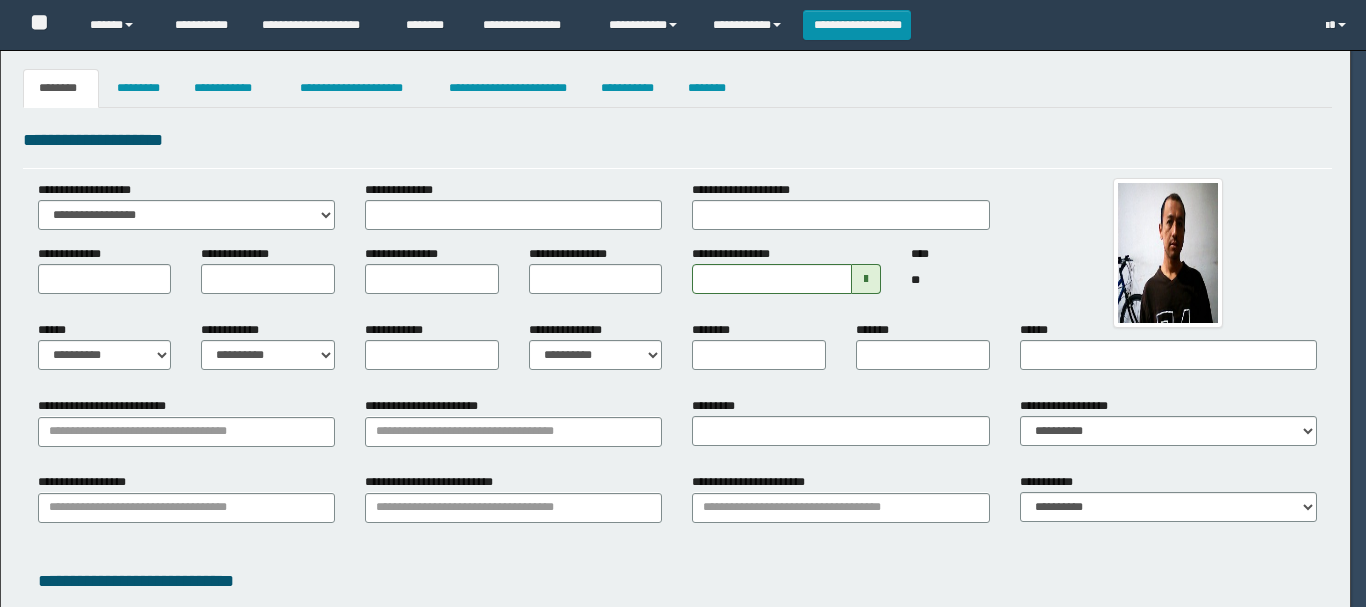 type on "**********" 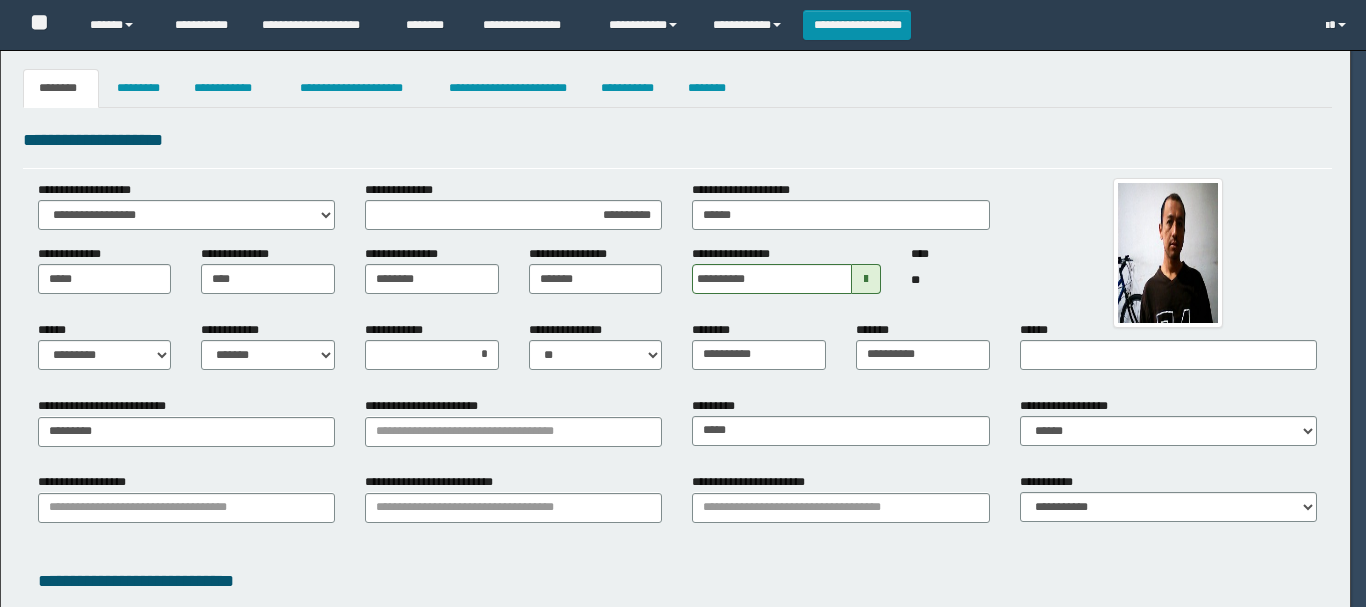type on "********" 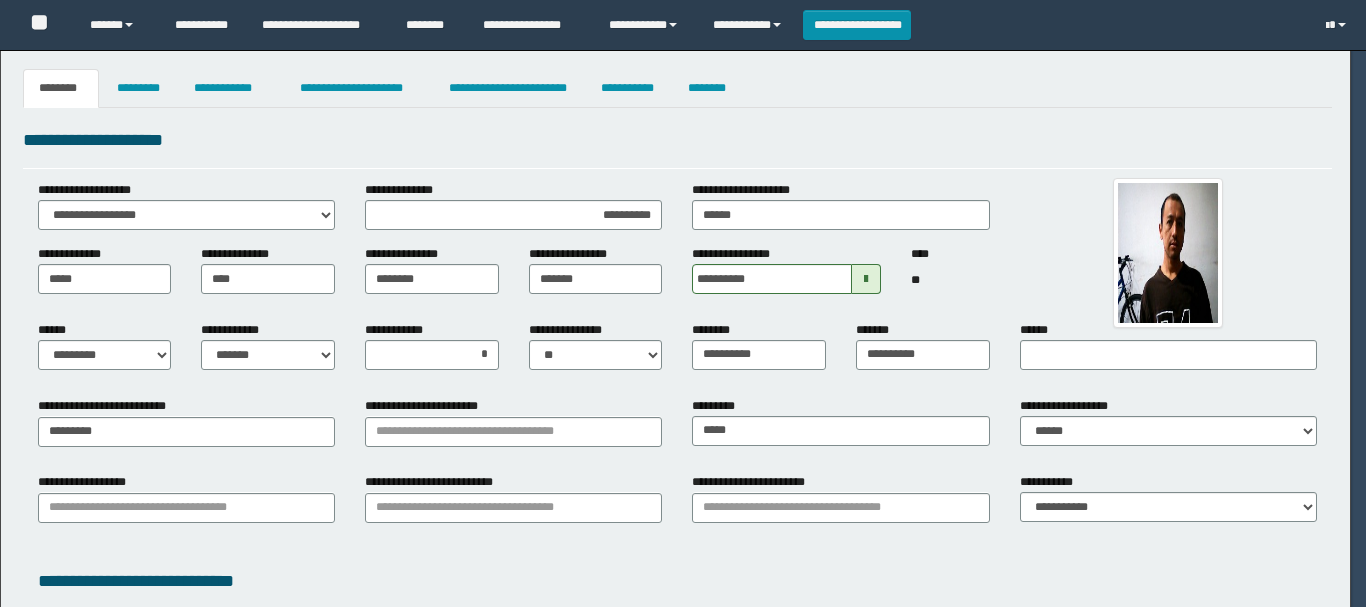 type on "********" 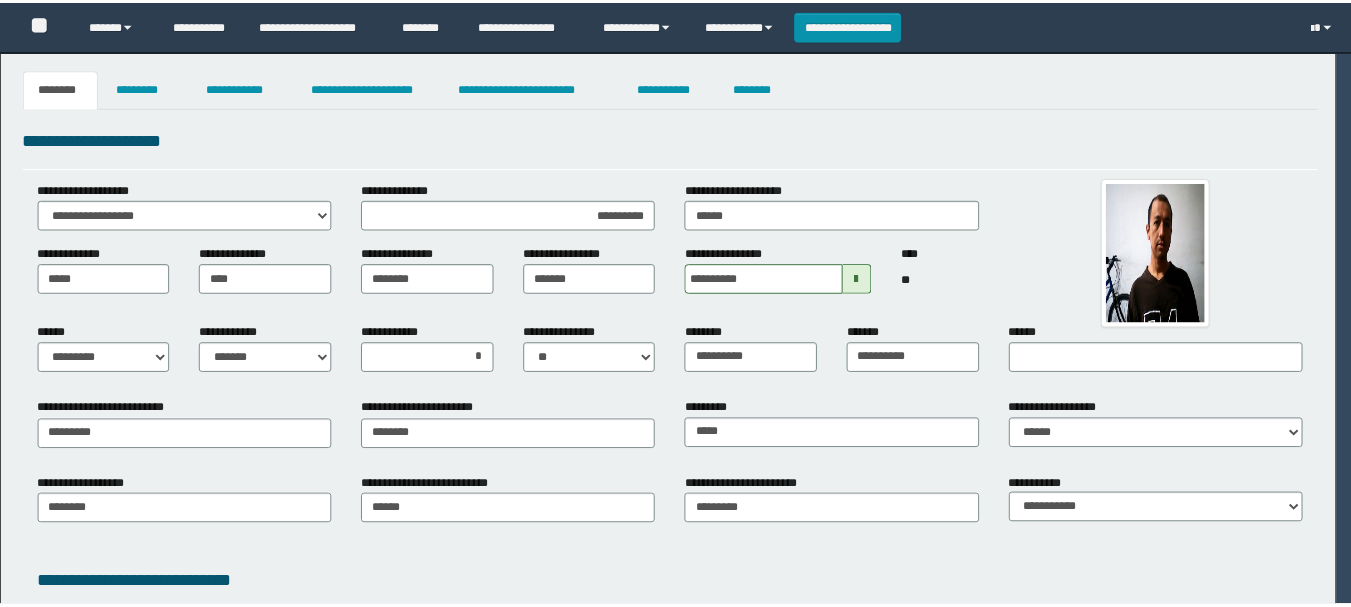 scroll, scrollTop: 0, scrollLeft: 0, axis: both 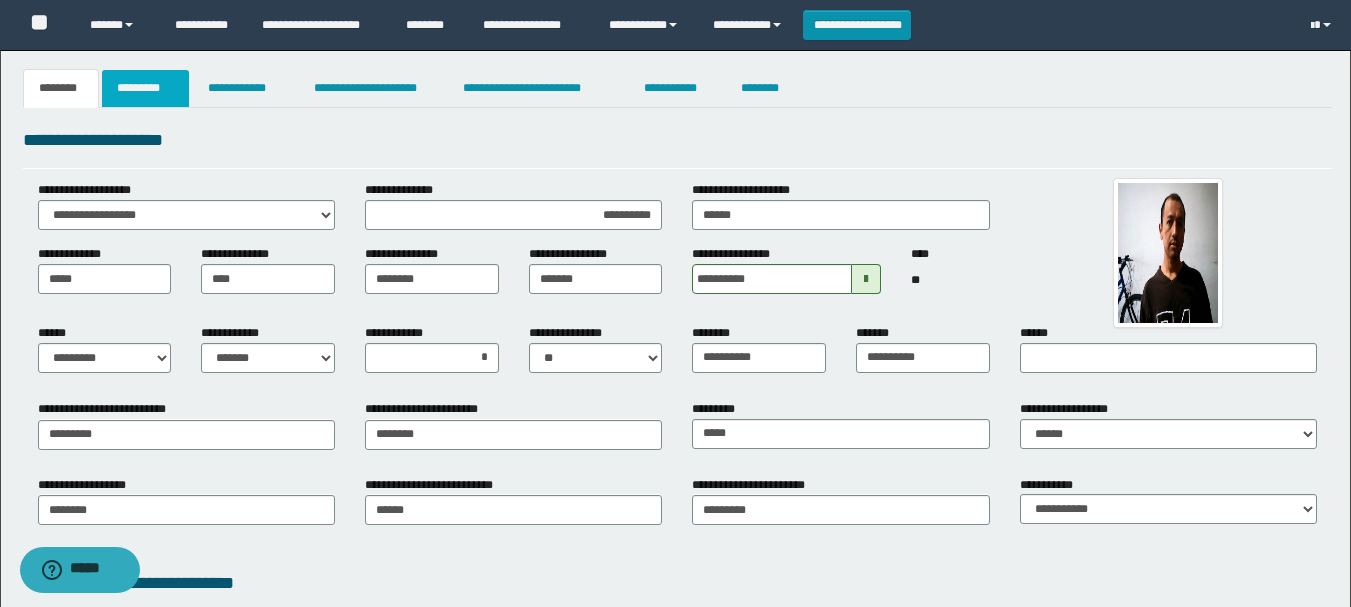 click on "*********" at bounding box center (145, 88) 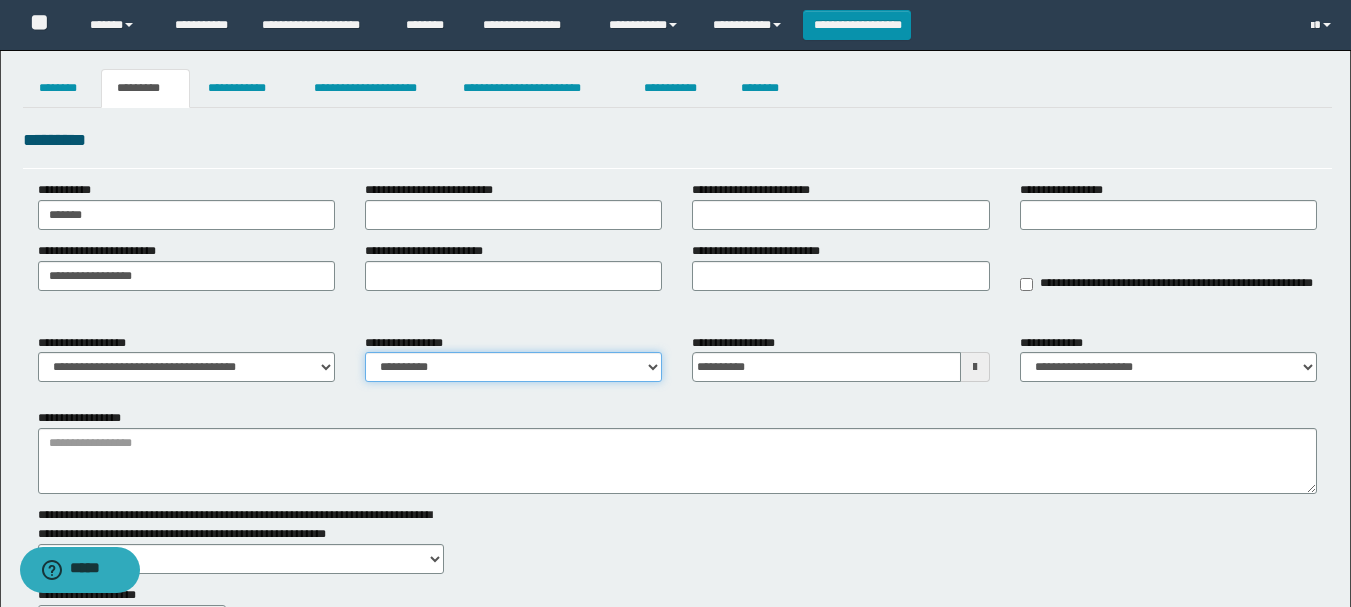 drag, startPoint x: 400, startPoint y: 369, endPoint x: 403, endPoint y: 379, distance: 10.440307 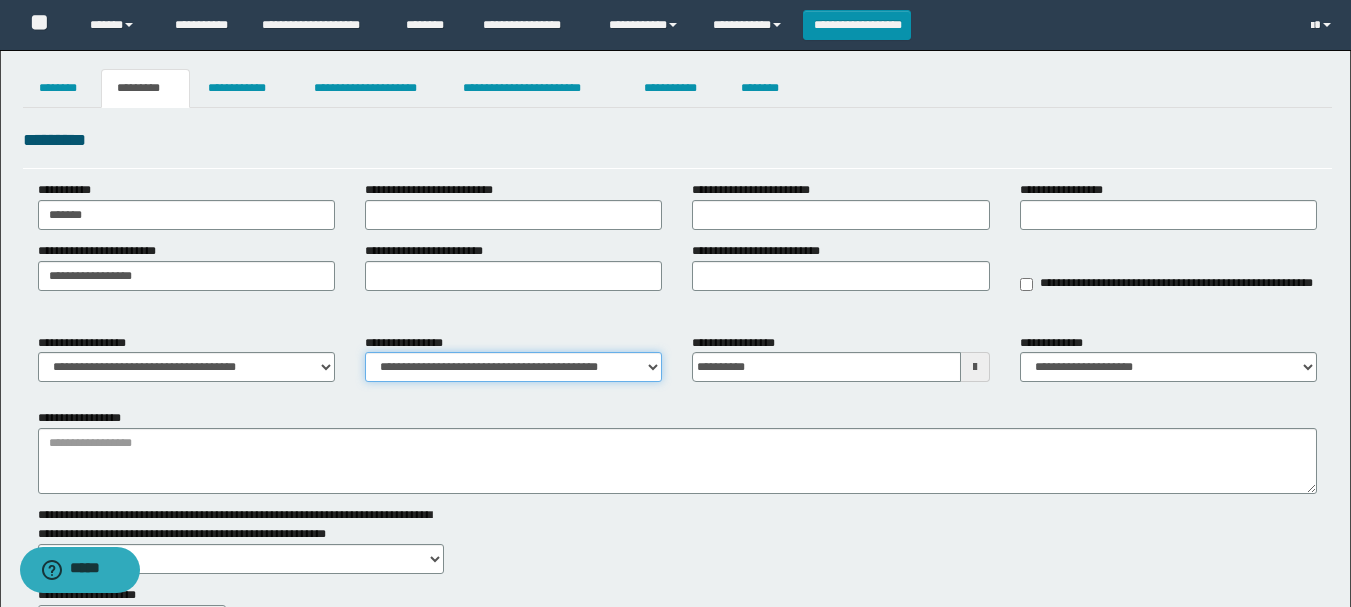click on "**********" at bounding box center (513, 367) 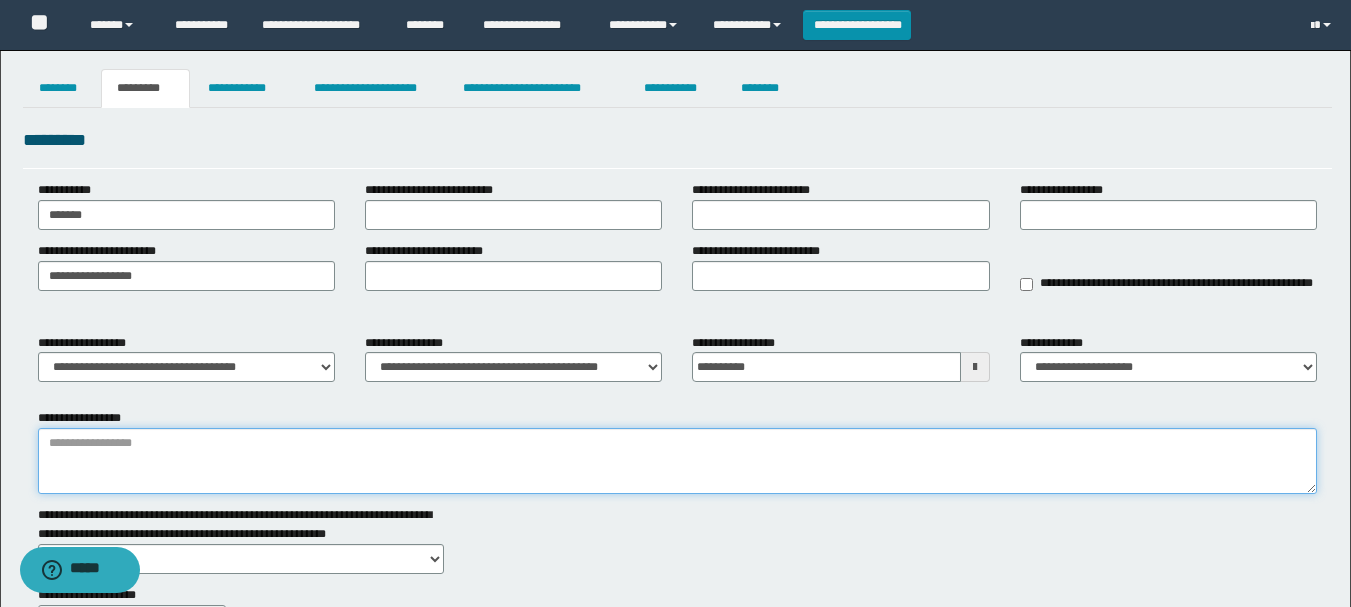 drag, startPoint x: 409, startPoint y: 473, endPoint x: 401, endPoint y: 464, distance: 12.0415945 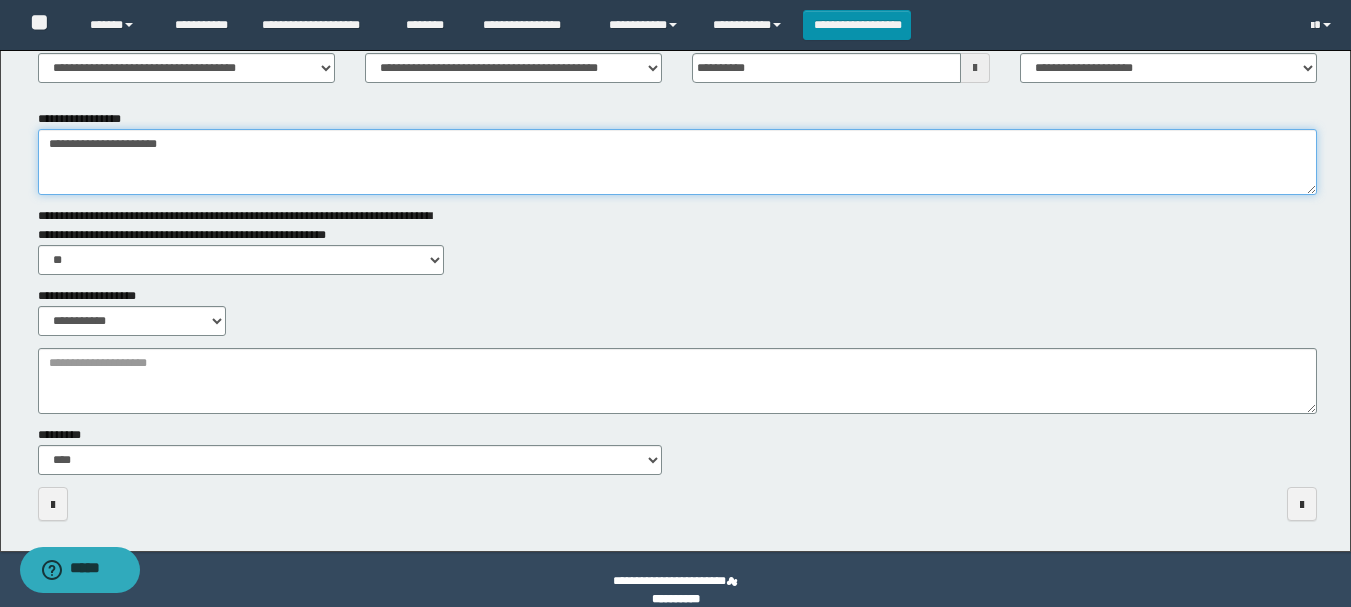 scroll, scrollTop: 321, scrollLeft: 0, axis: vertical 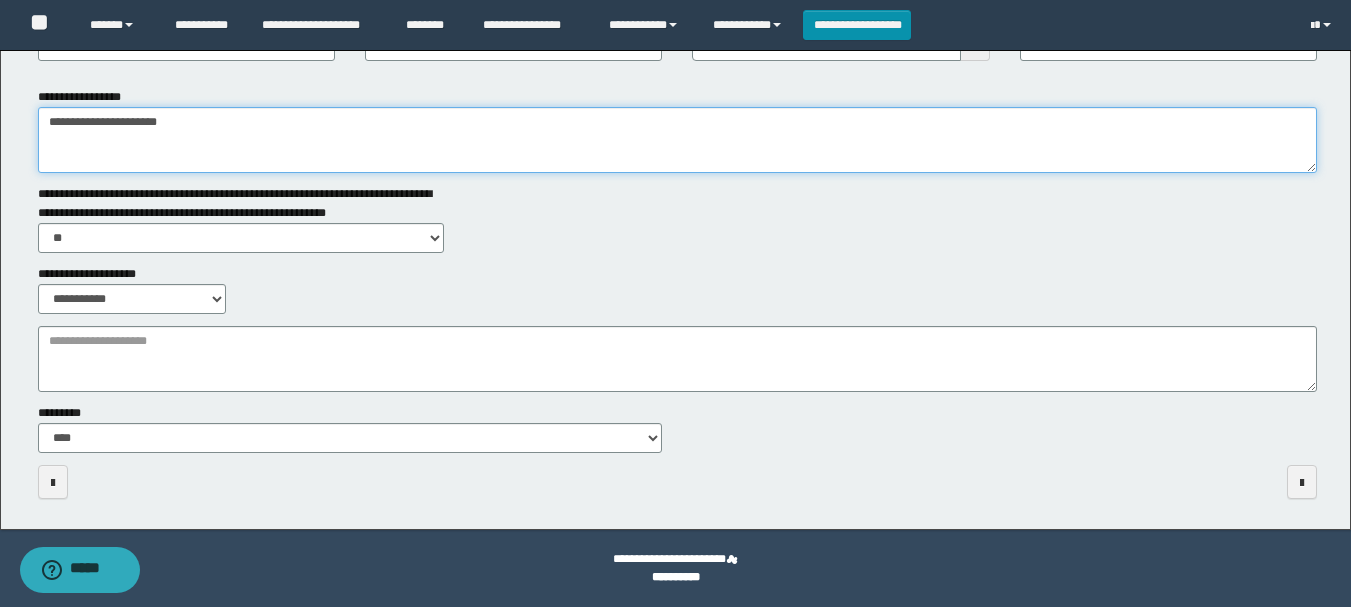 type on "**********" 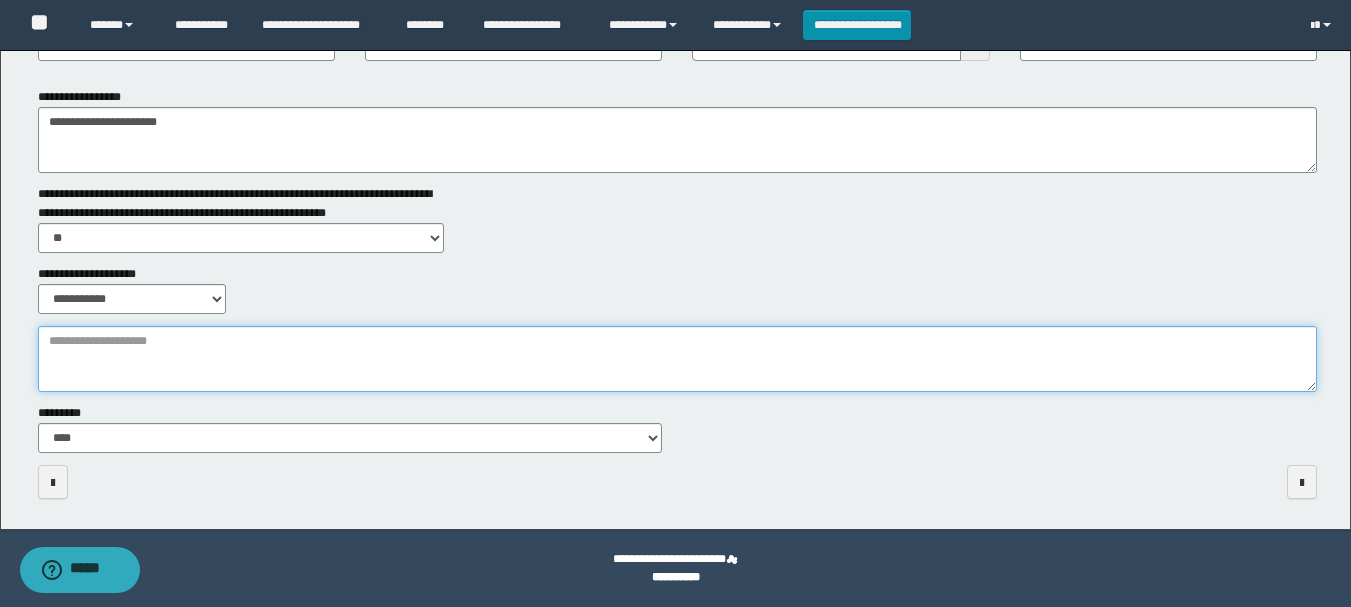 click on "**********" at bounding box center (677, 359) 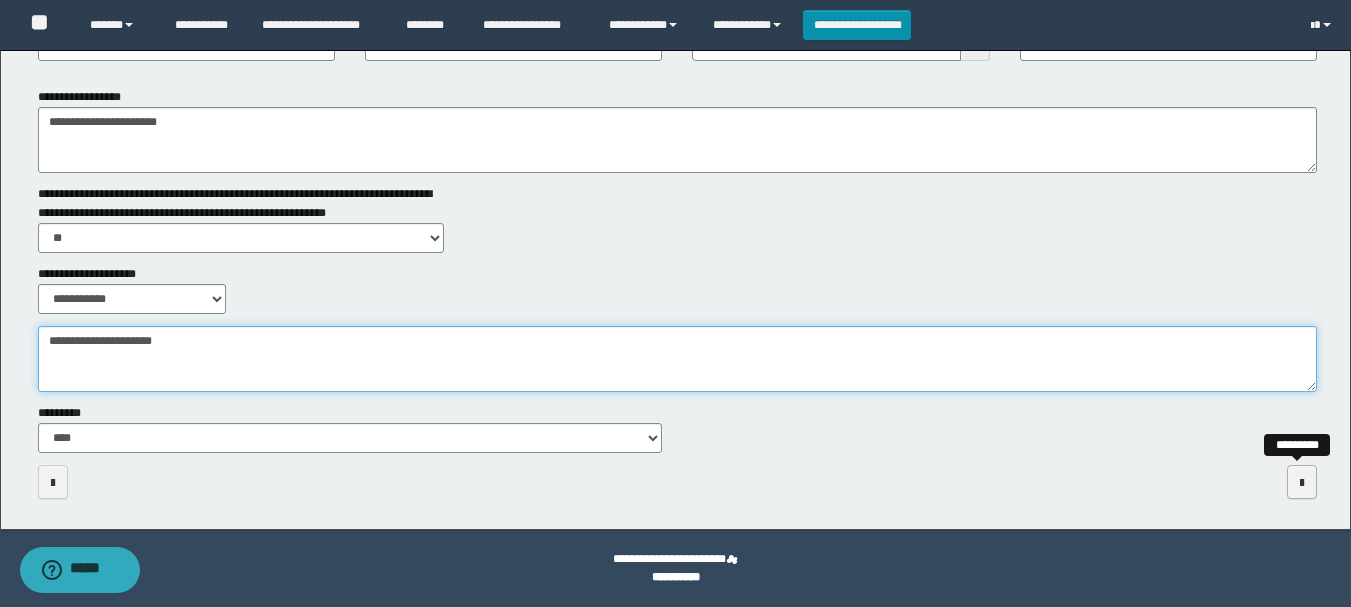 type on "**********" 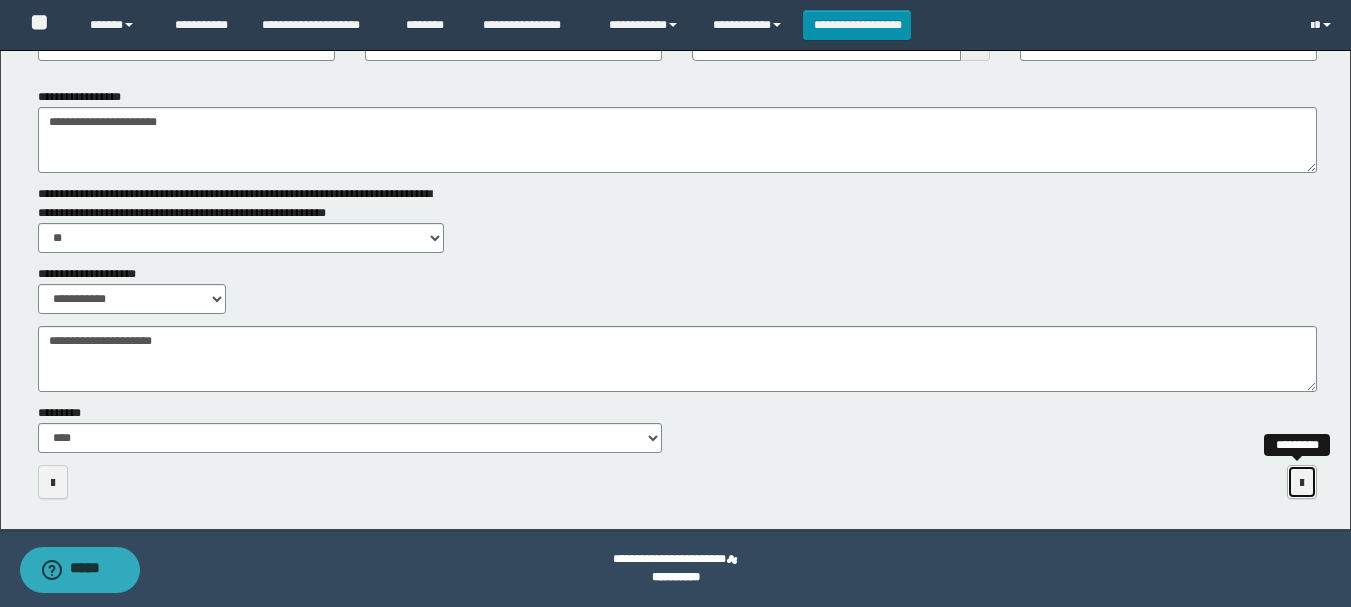 click at bounding box center [1302, 482] 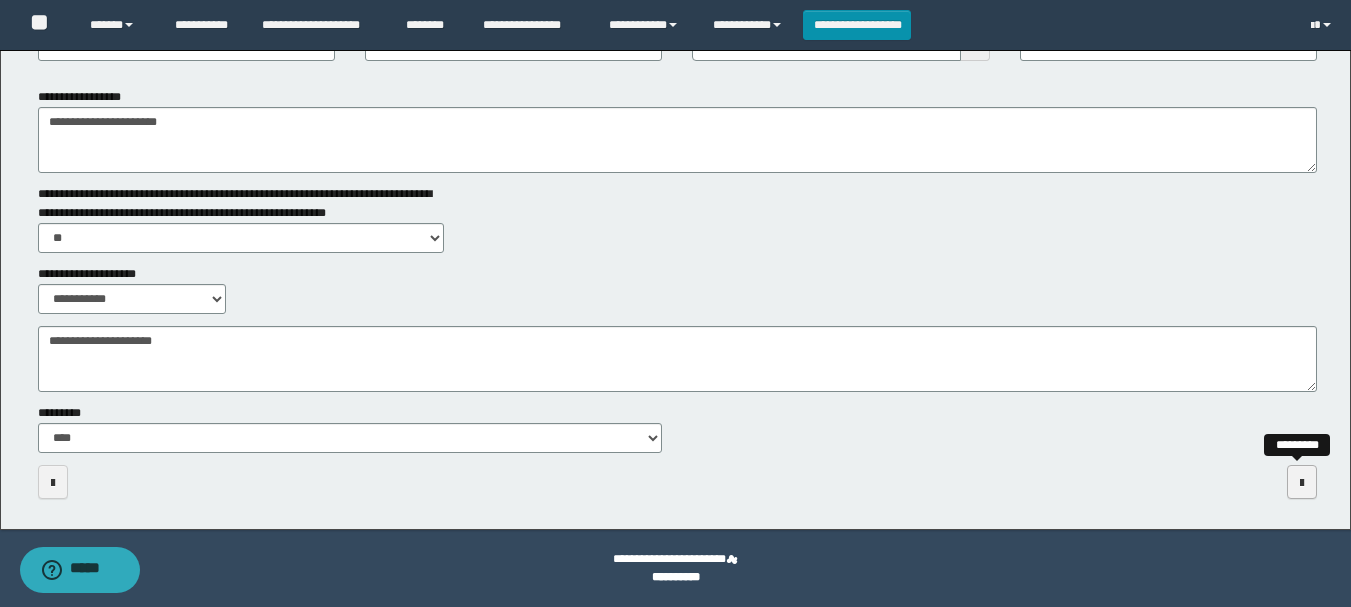 scroll, scrollTop: 0, scrollLeft: 0, axis: both 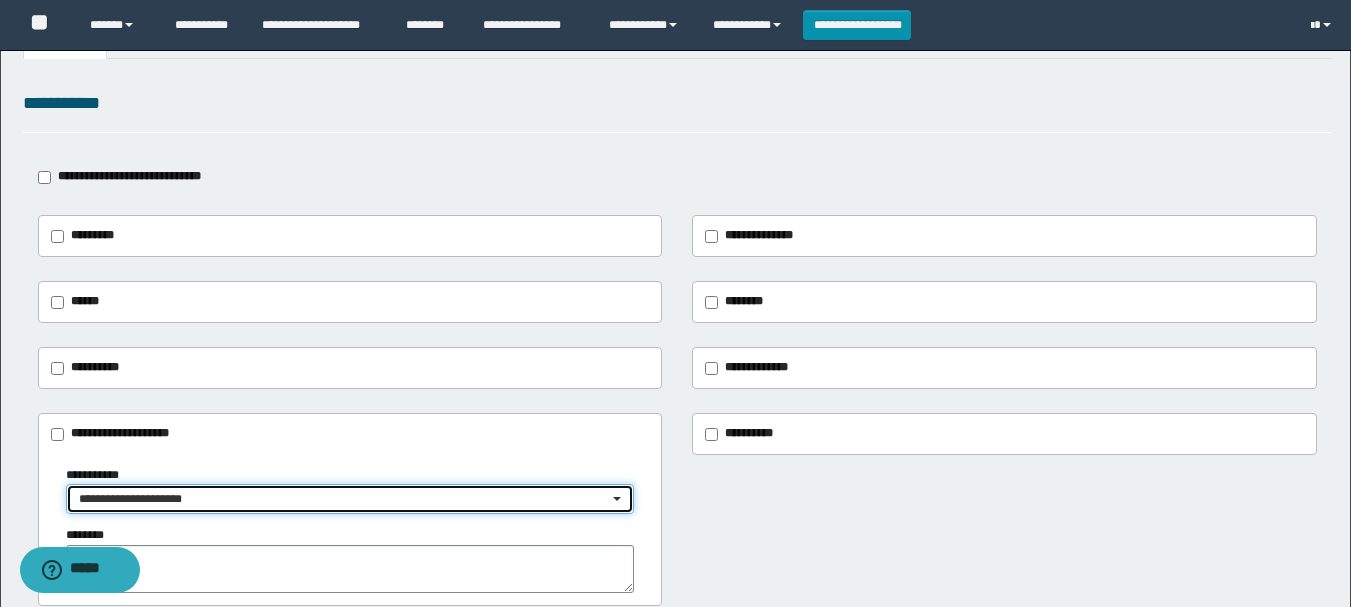 click on "**********" at bounding box center (350, 499) 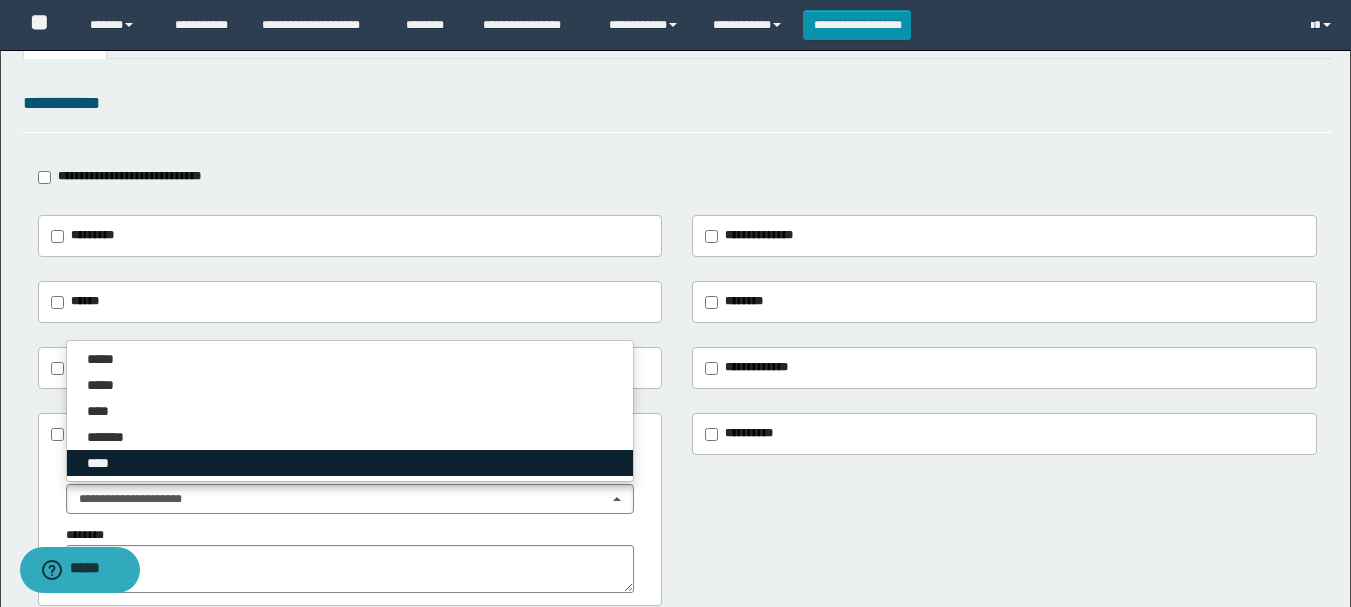 click on "****" at bounding box center (350, 463) 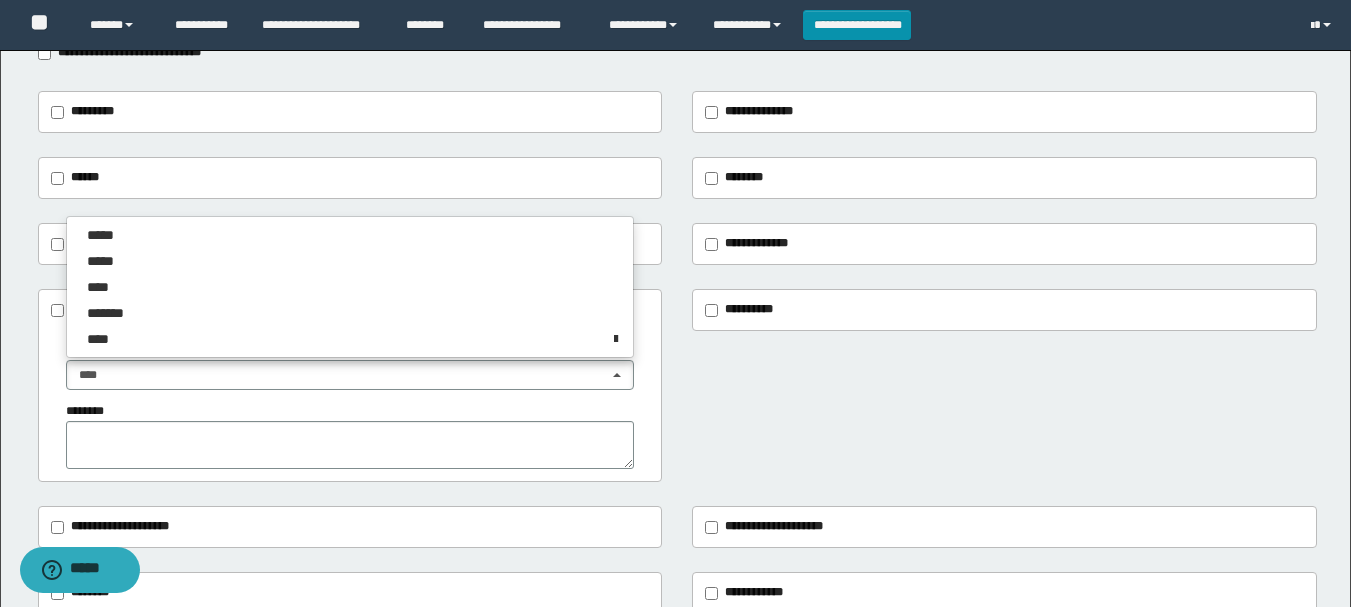 scroll, scrollTop: 300, scrollLeft: 0, axis: vertical 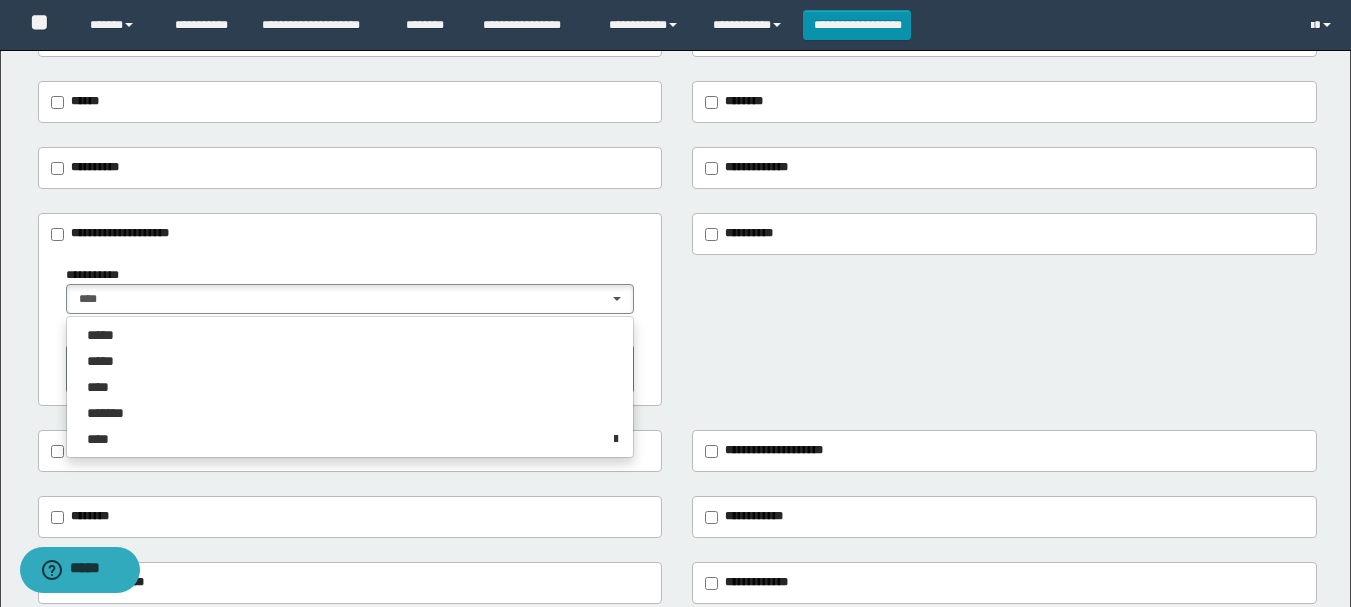 drag, startPoint x: 807, startPoint y: 334, endPoint x: 658, endPoint y: 338, distance: 149.05368 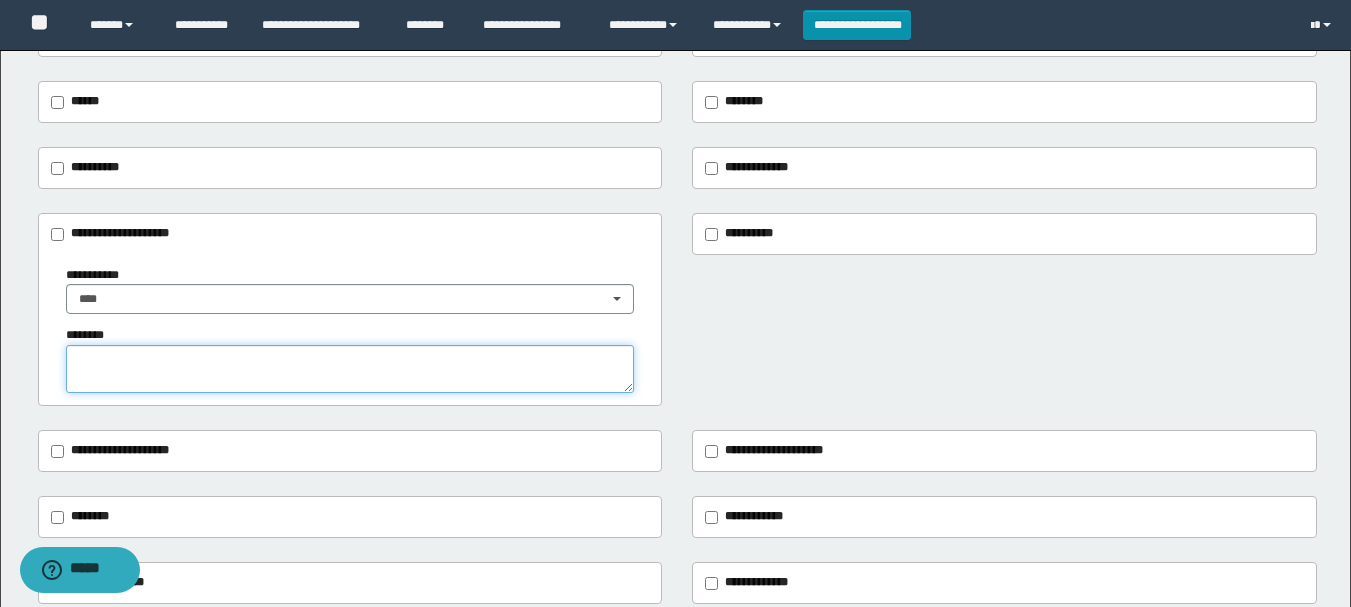 drag, startPoint x: 494, startPoint y: 365, endPoint x: 507, endPoint y: 370, distance: 13.928389 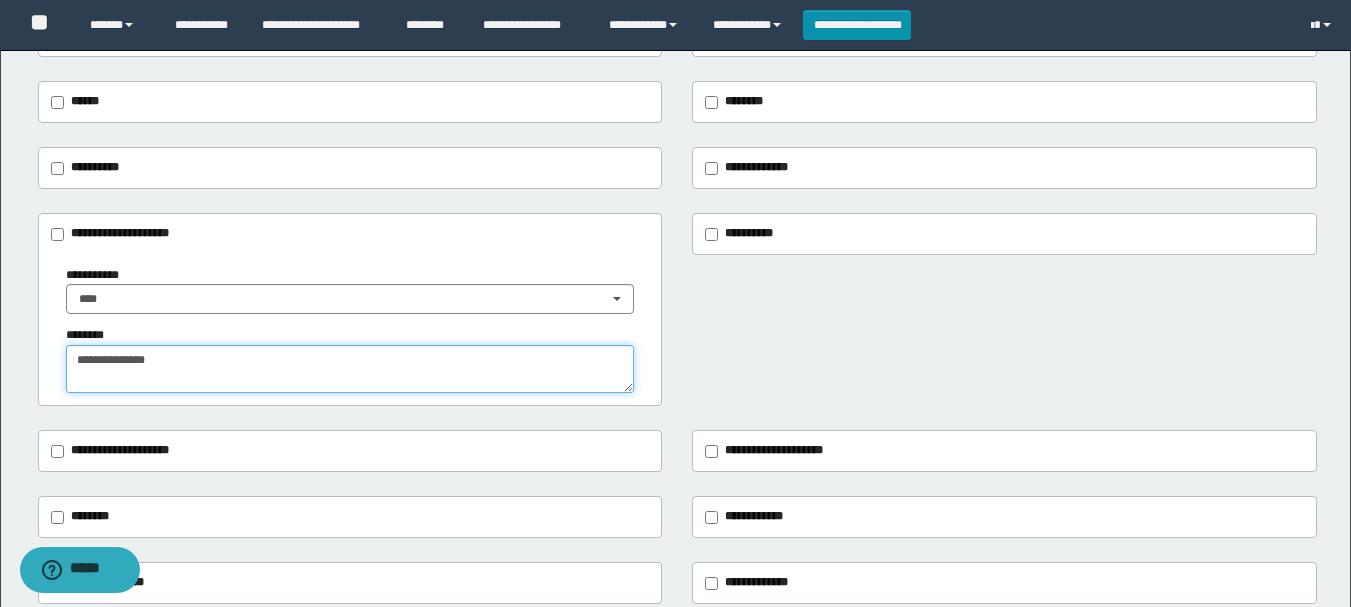 type on "**********" 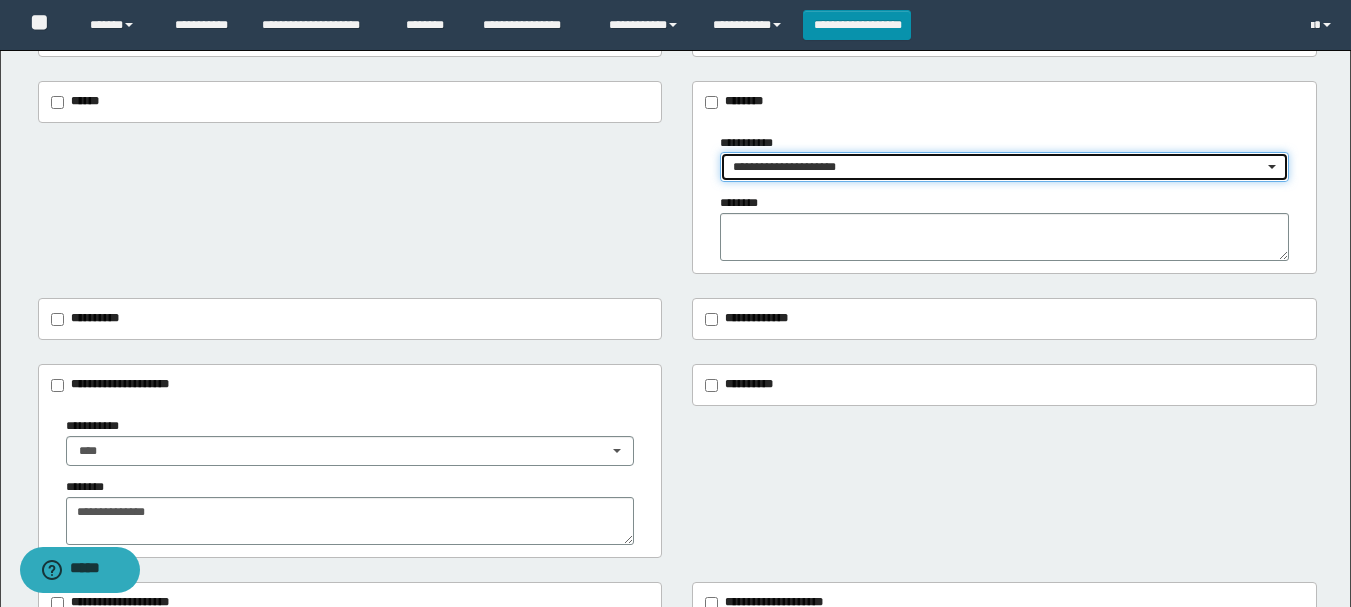 click on "**********" at bounding box center [998, 167] 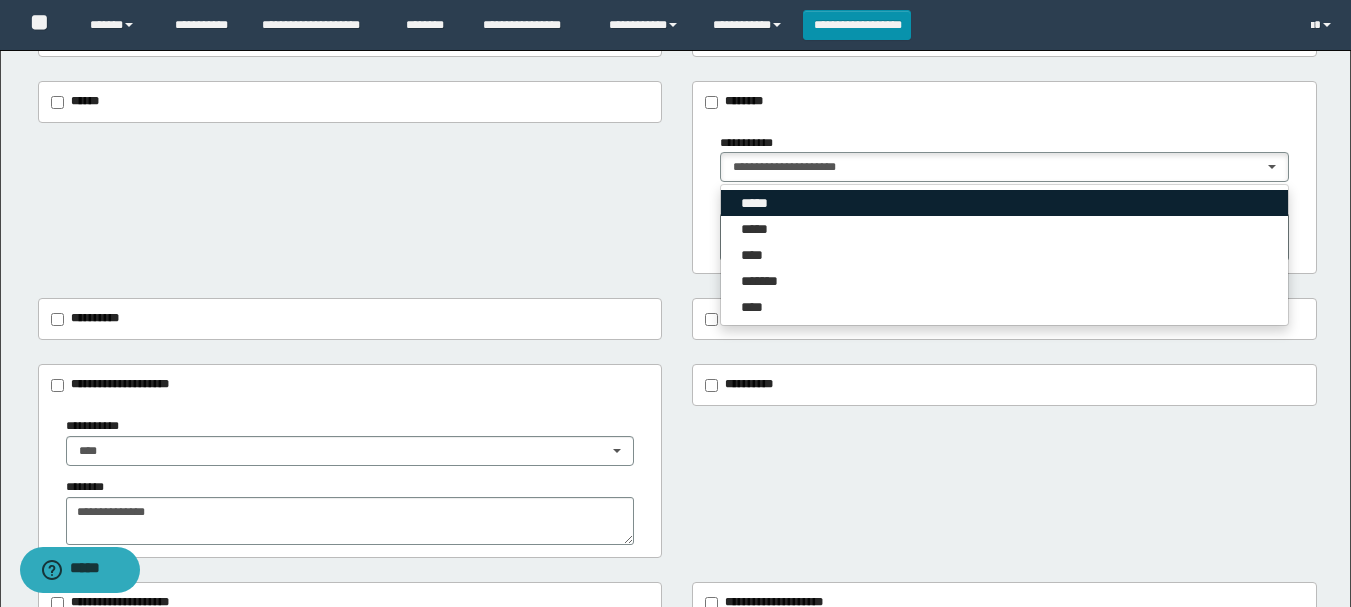 click on "*****" at bounding box center (758, 203) 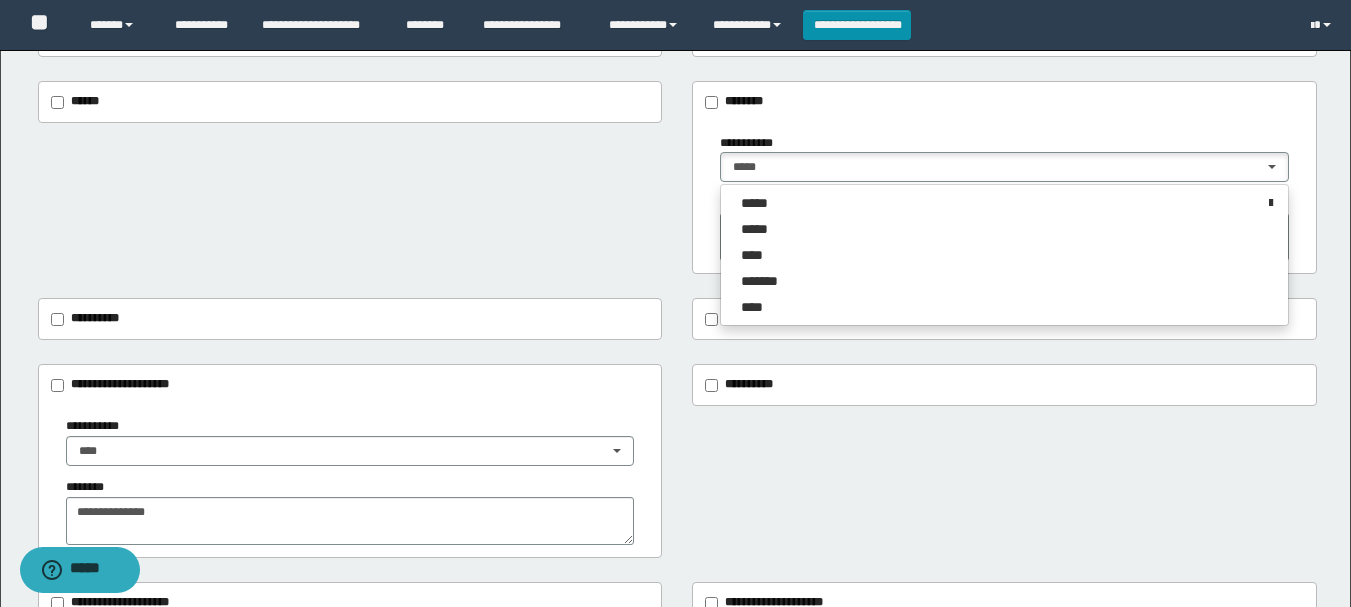 click on "**********" at bounding box center [677, 178] 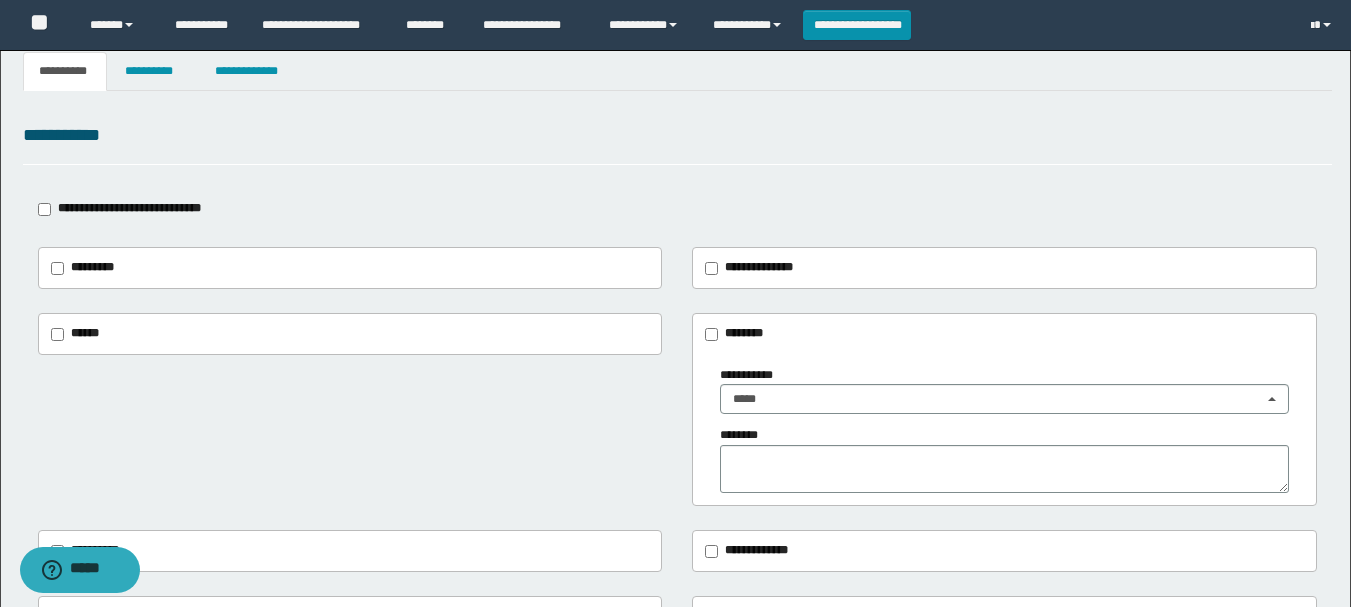 scroll, scrollTop: 0, scrollLeft: 0, axis: both 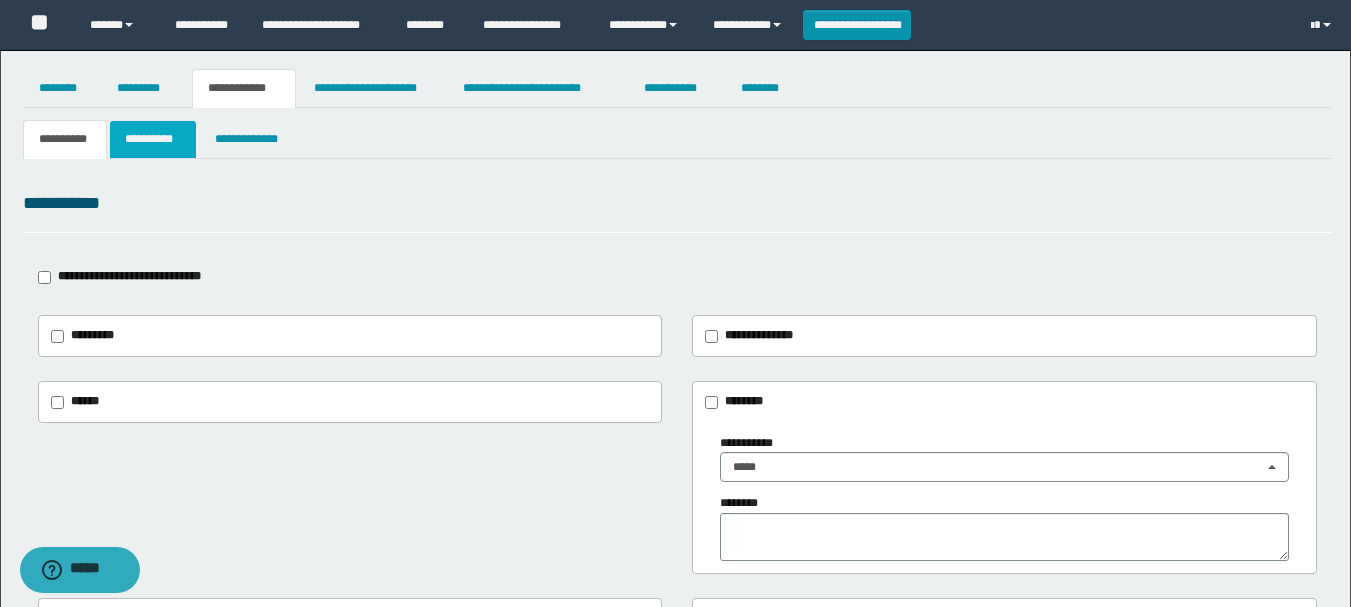 click on "**********" at bounding box center [153, 139] 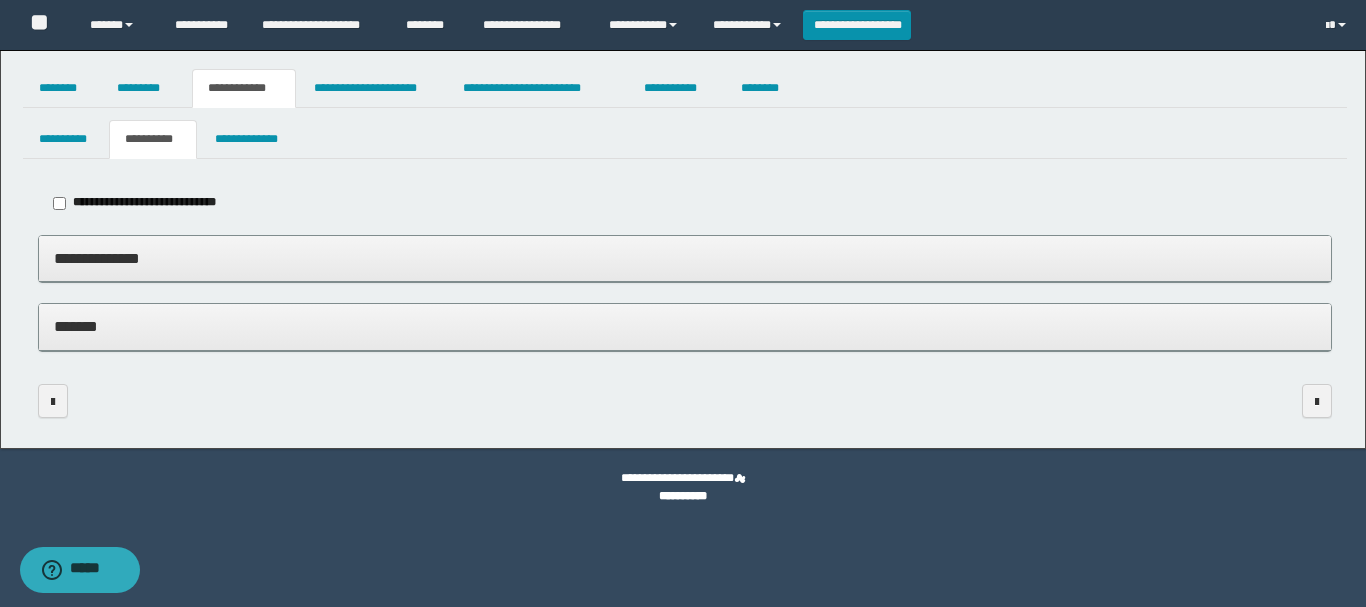 click on "*******" at bounding box center [685, 326] 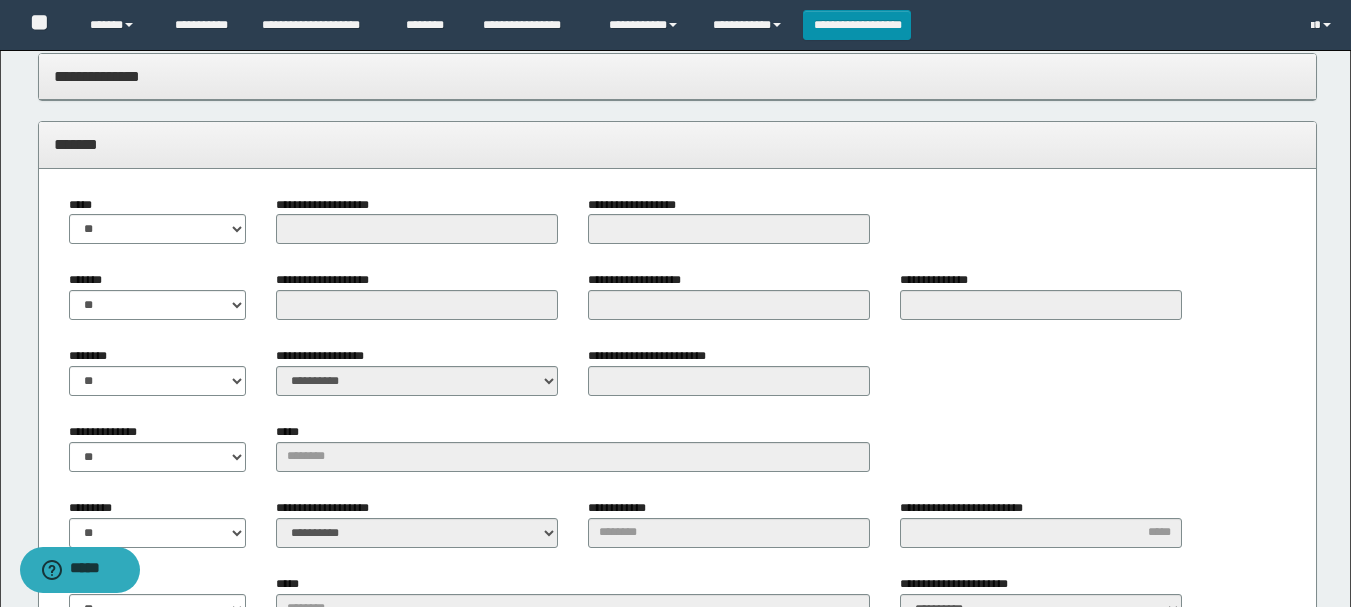 scroll, scrollTop: 200, scrollLeft: 0, axis: vertical 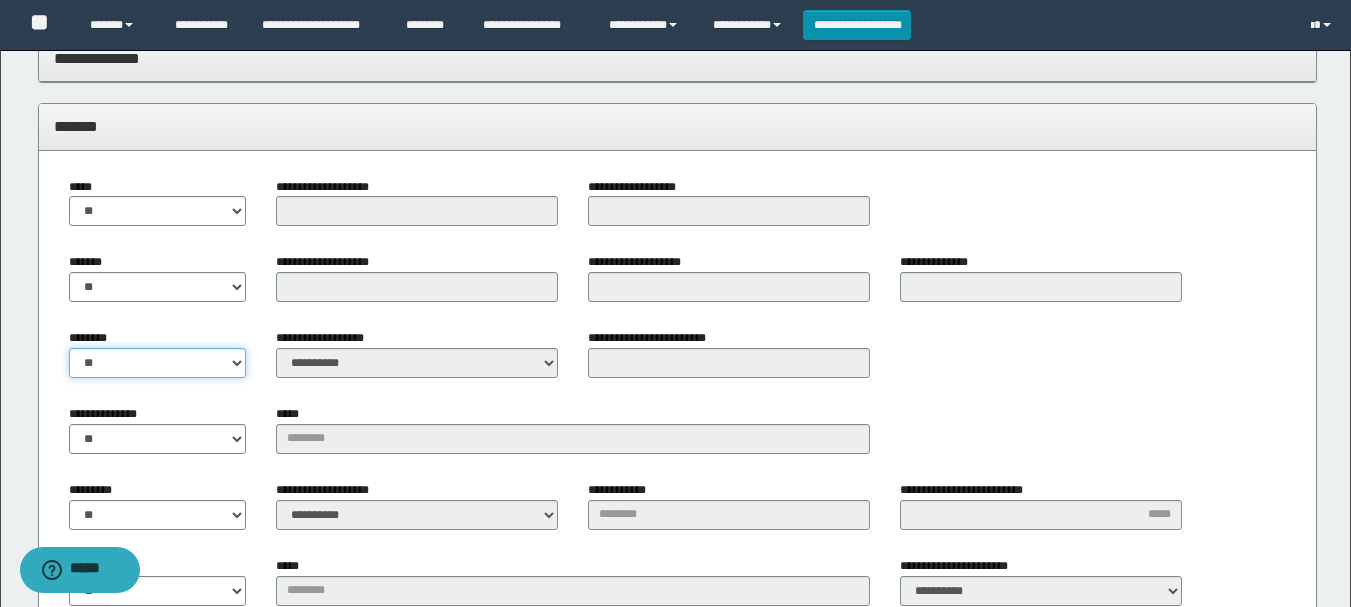 click on "**
**" at bounding box center [158, 363] 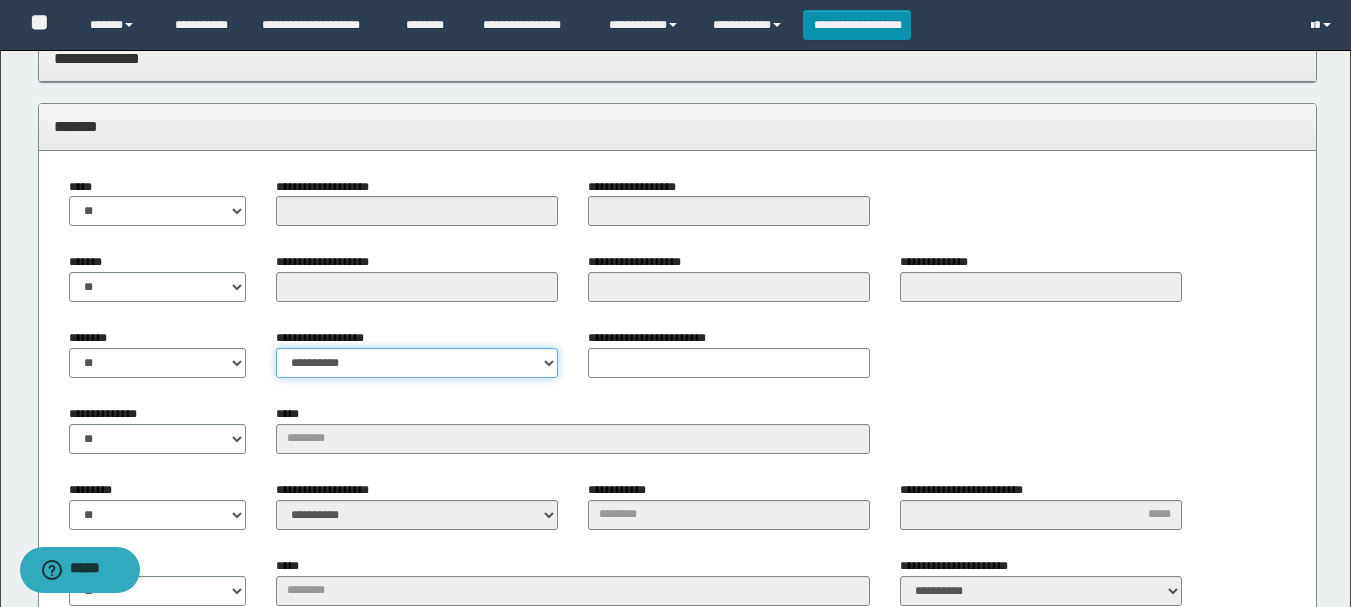 click on "**********" at bounding box center (417, 363) 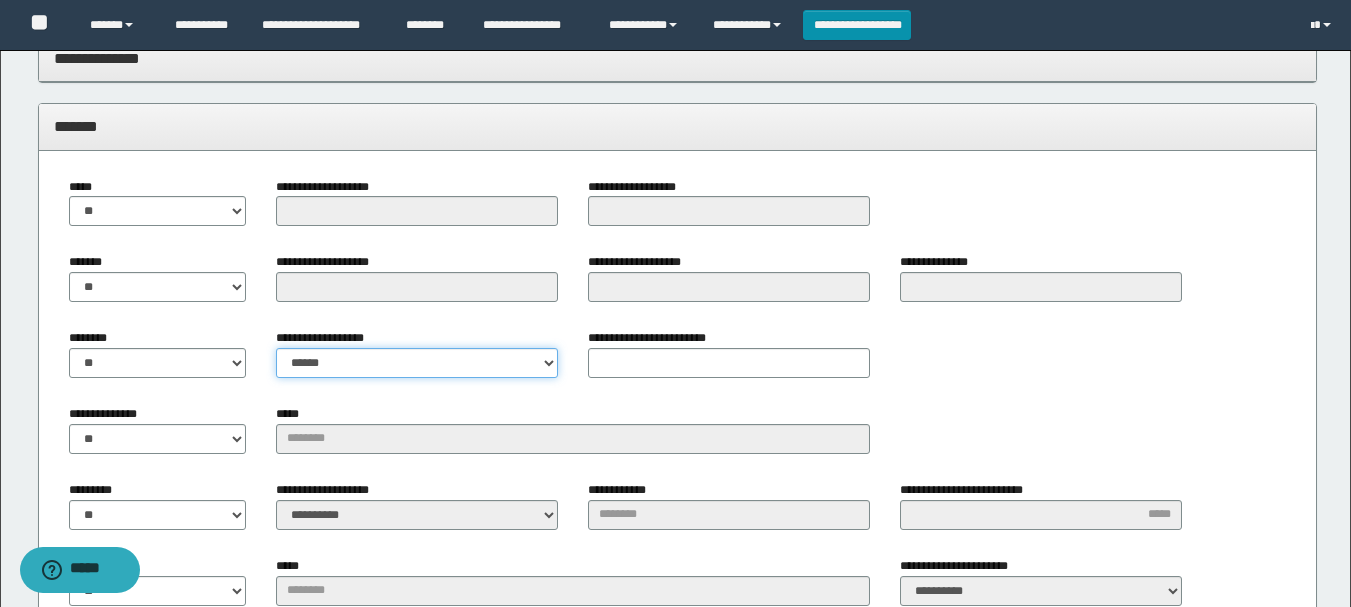 click on "**********" at bounding box center (417, 363) 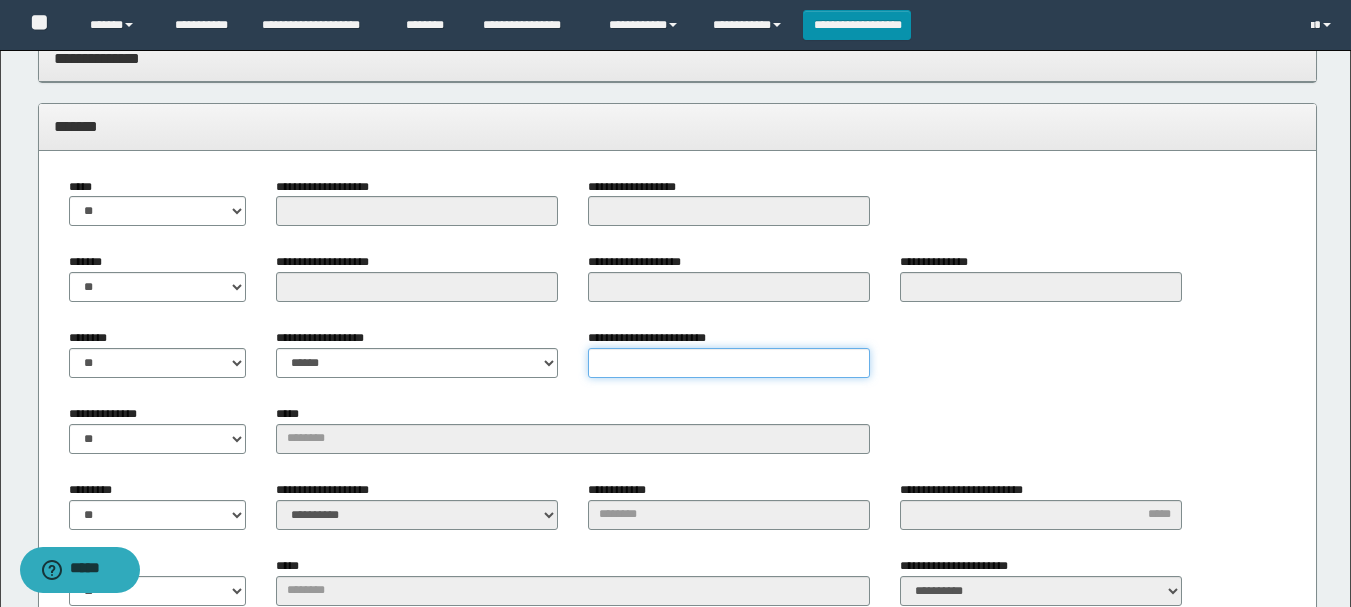 click on "**********" at bounding box center (729, 363) 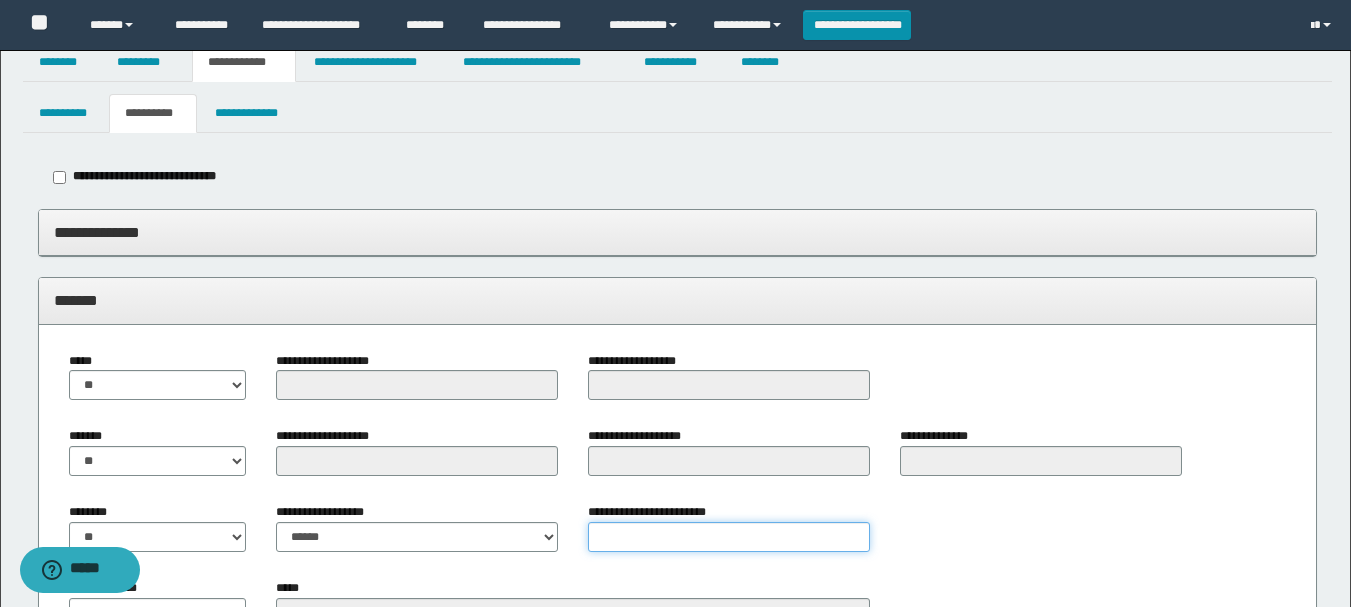 scroll, scrollTop: 0, scrollLeft: 0, axis: both 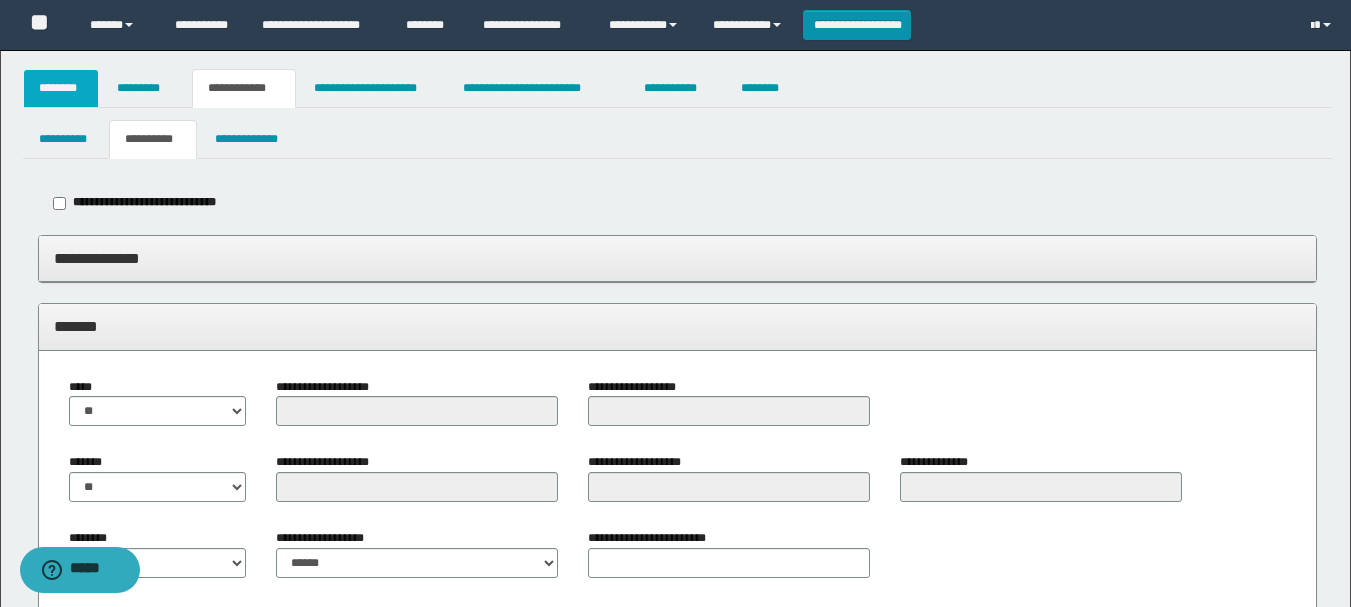 click on "********" at bounding box center (61, 88) 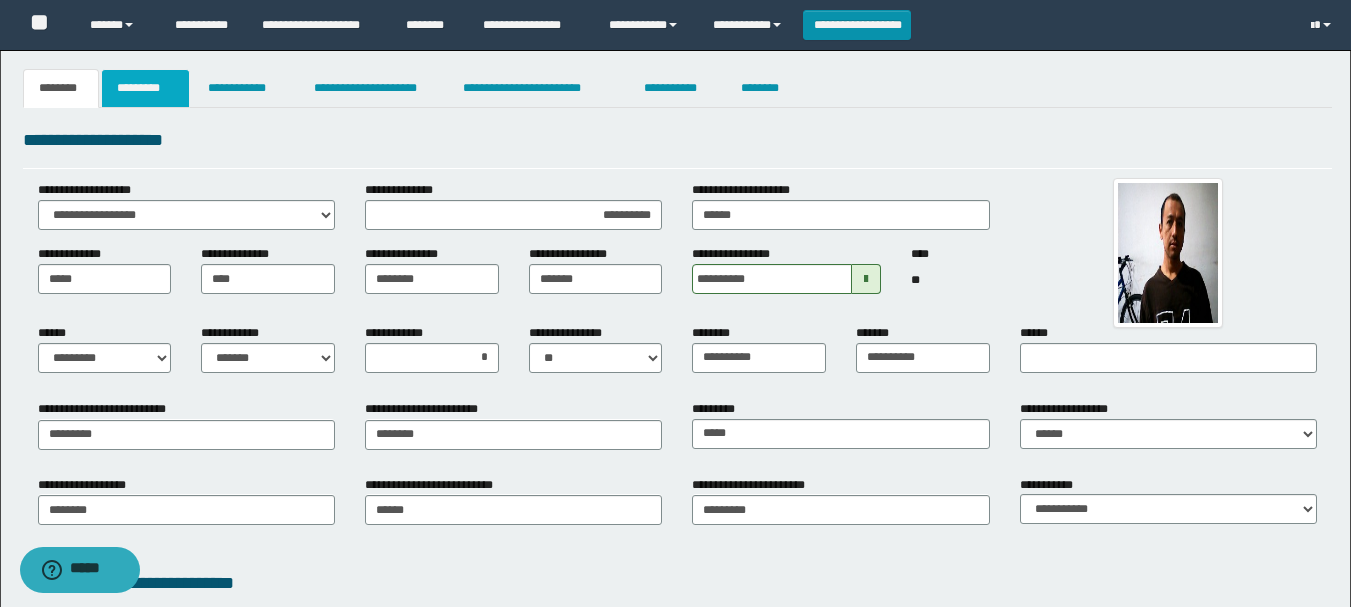 click on "*********" at bounding box center [145, 88] 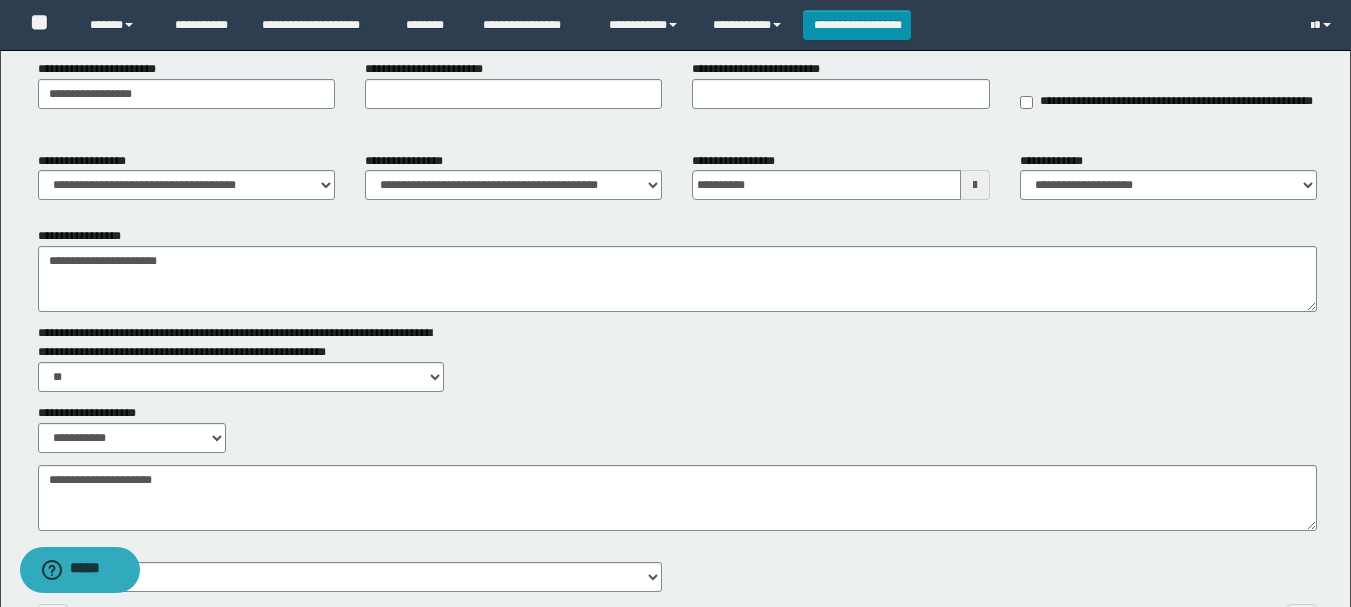 scroll, scrollTop: 0, scrollLeft: 0, axis: both 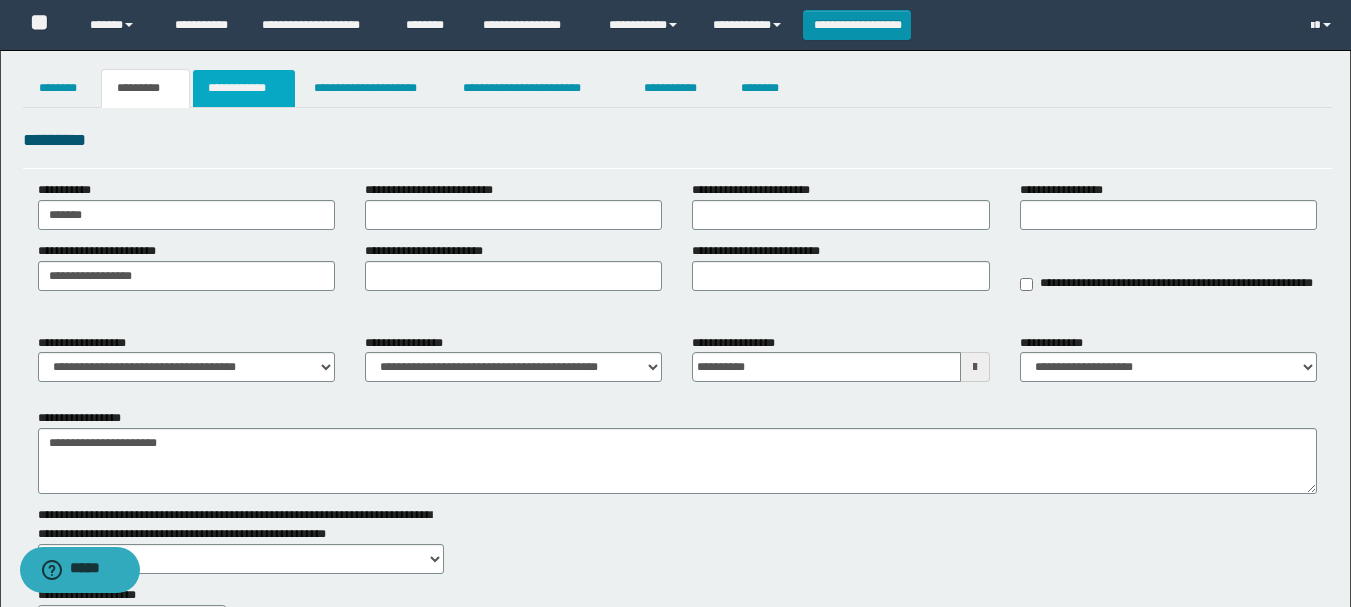 click on "**********" at bounding box center [244, 88] 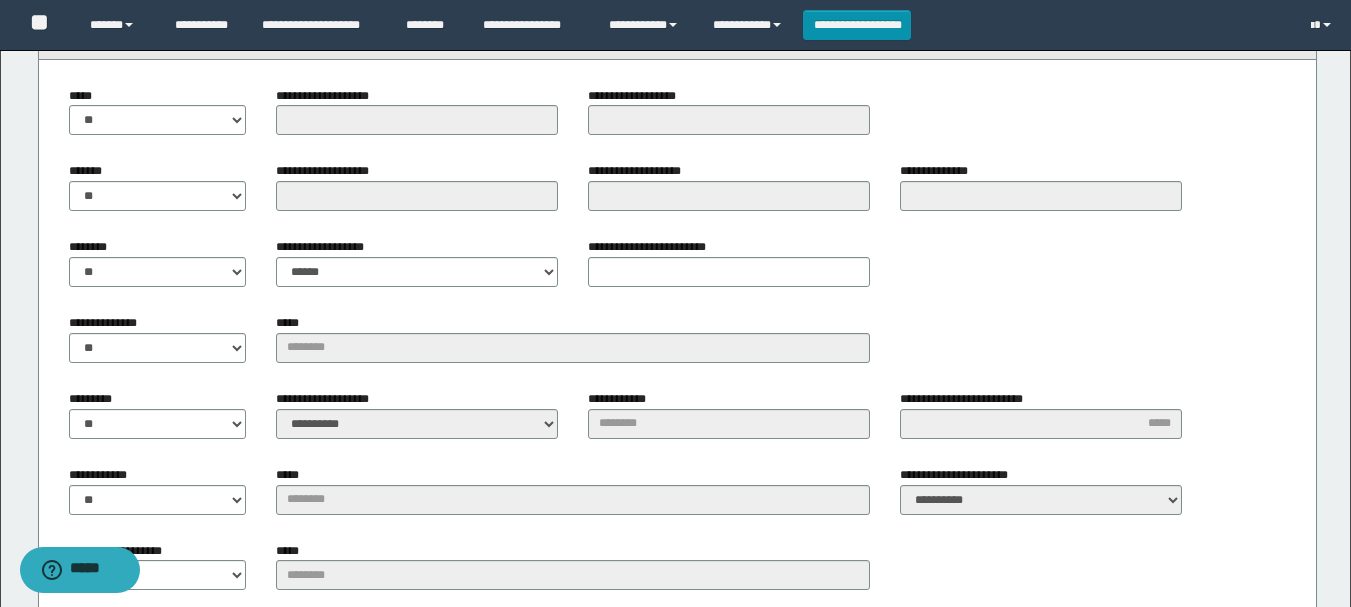 scroll, scrollTop: 300, scrollLeft: 0, axis: vertical 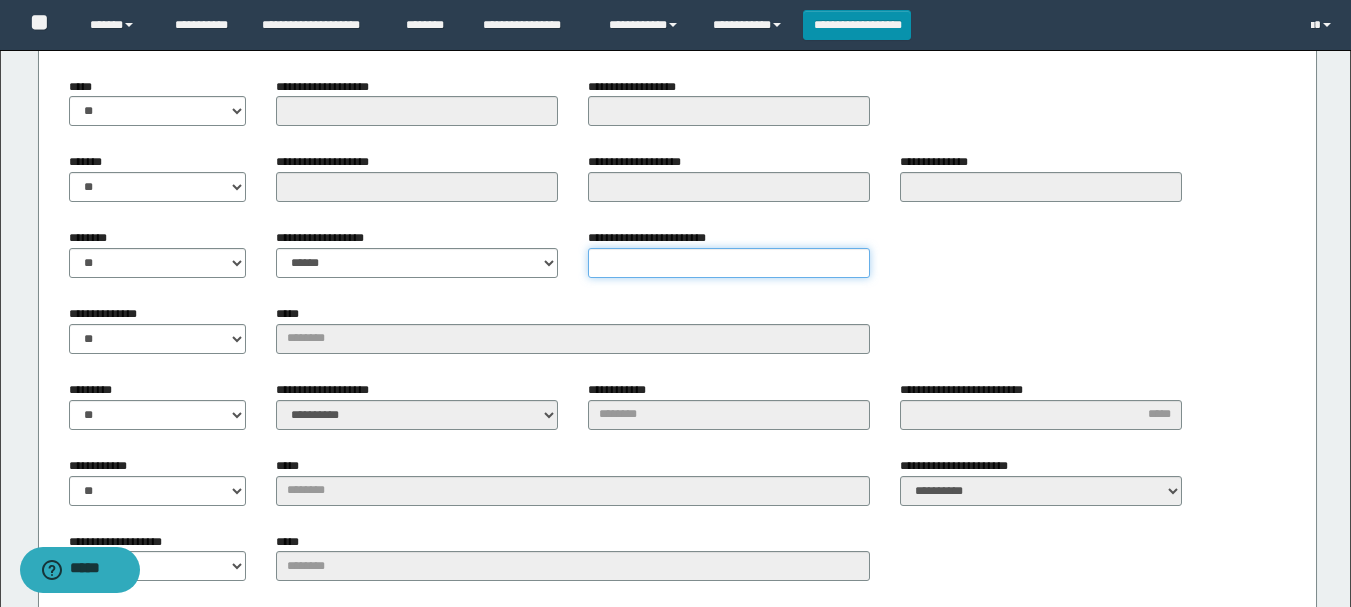 click on "**********" at bounding box center [729, 263] 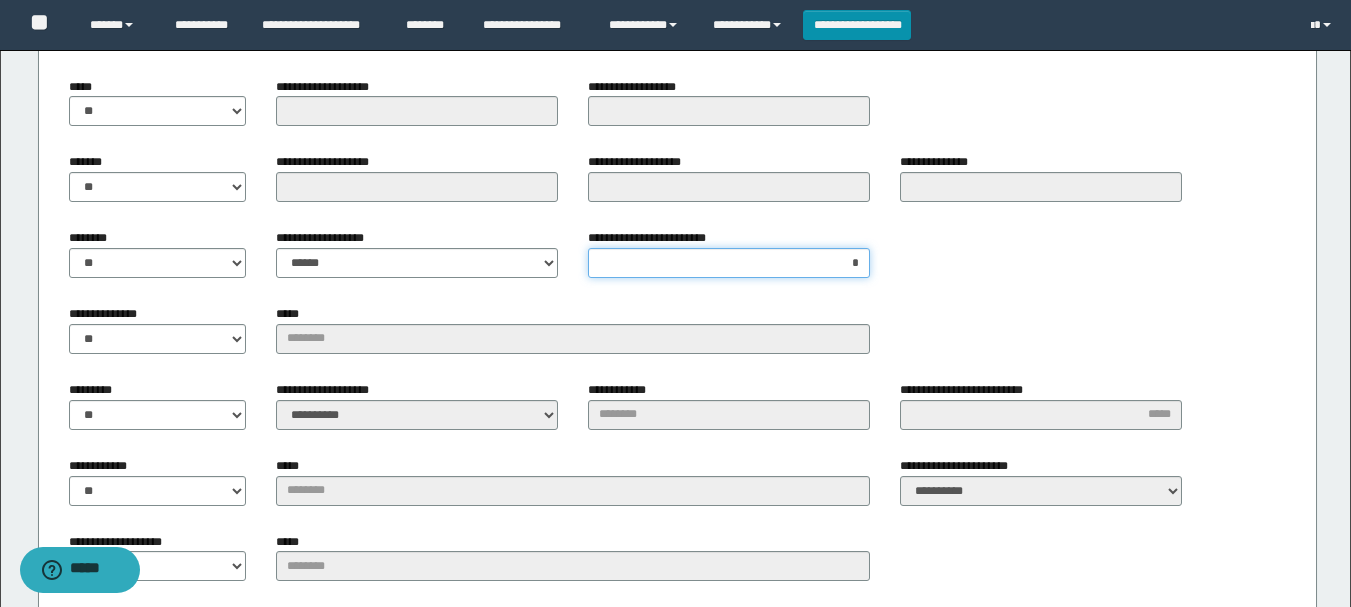 type on "**" 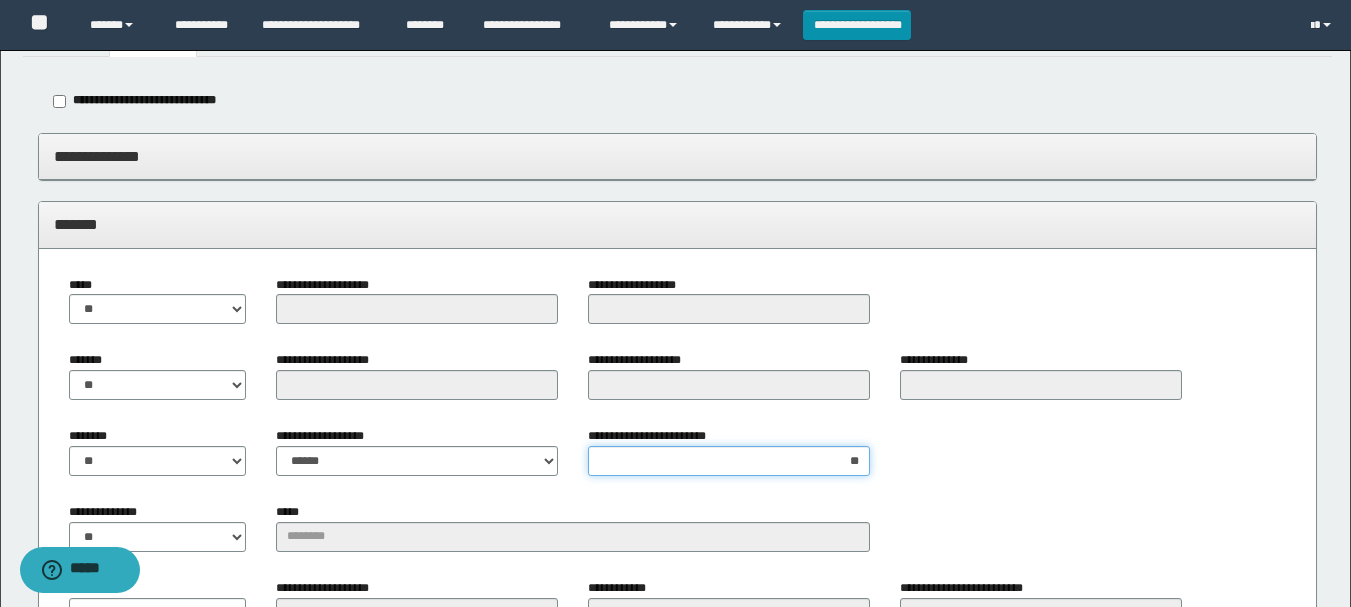 scroll, scrollTop: 100, scrollLeft: 0, axis: vertical 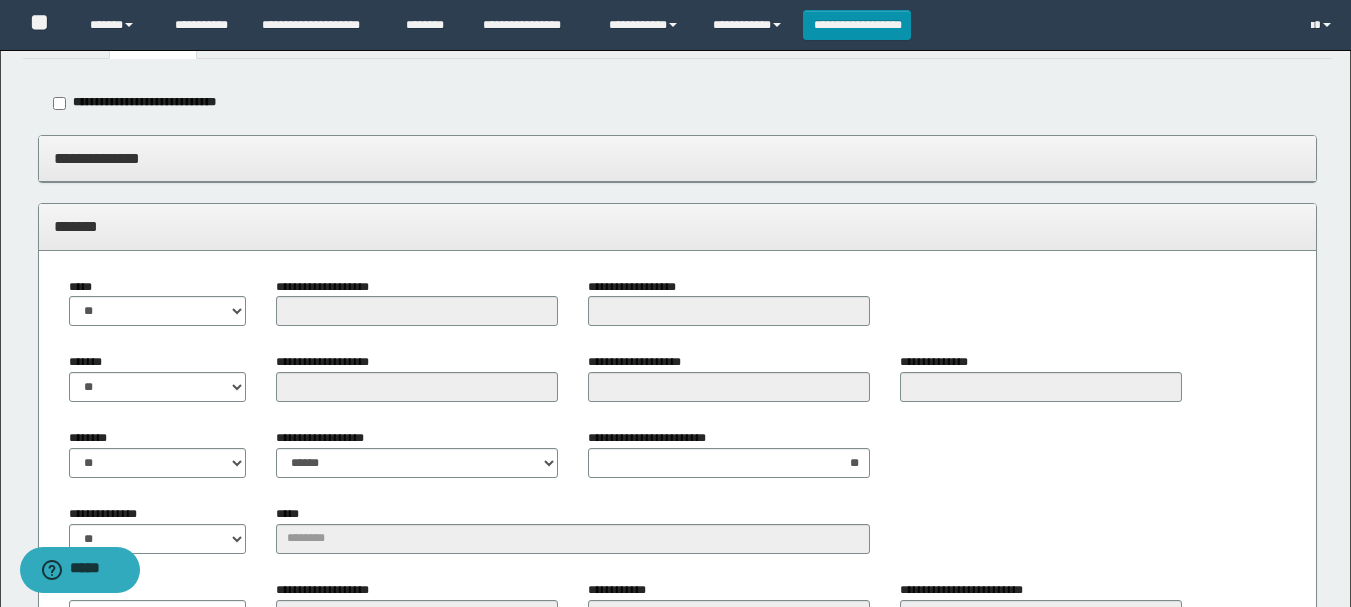click on "*******" at bounding box center (677, 226) 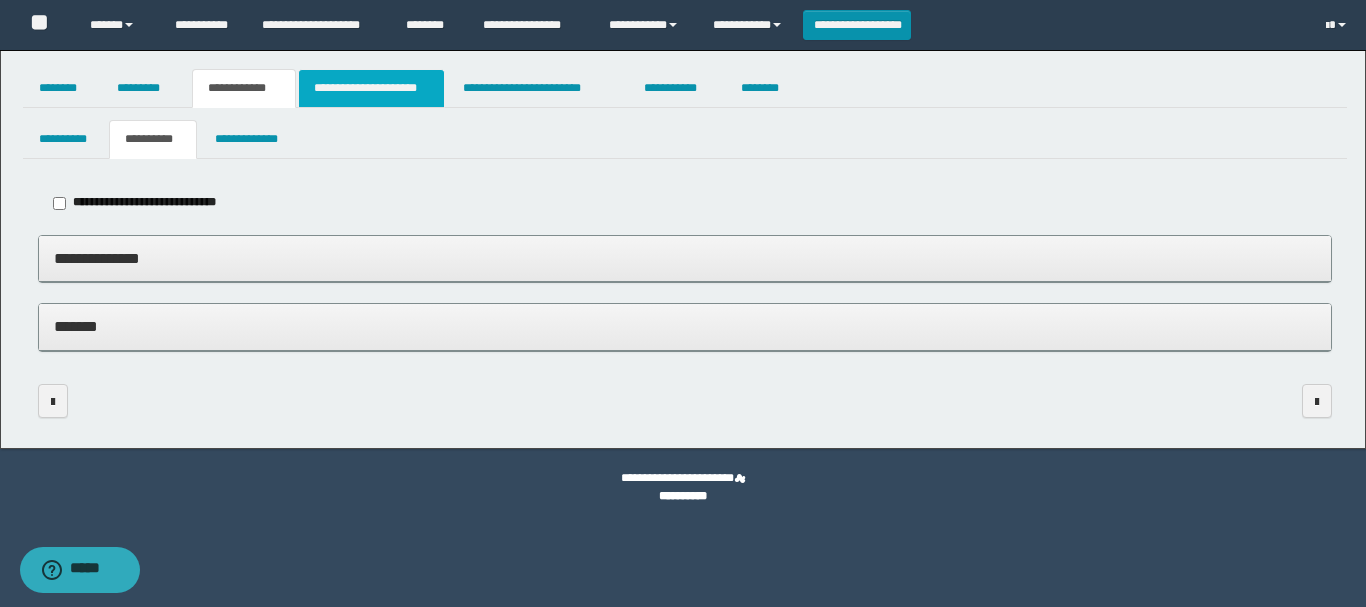 click on "**********" at bounding box center [371, 88] 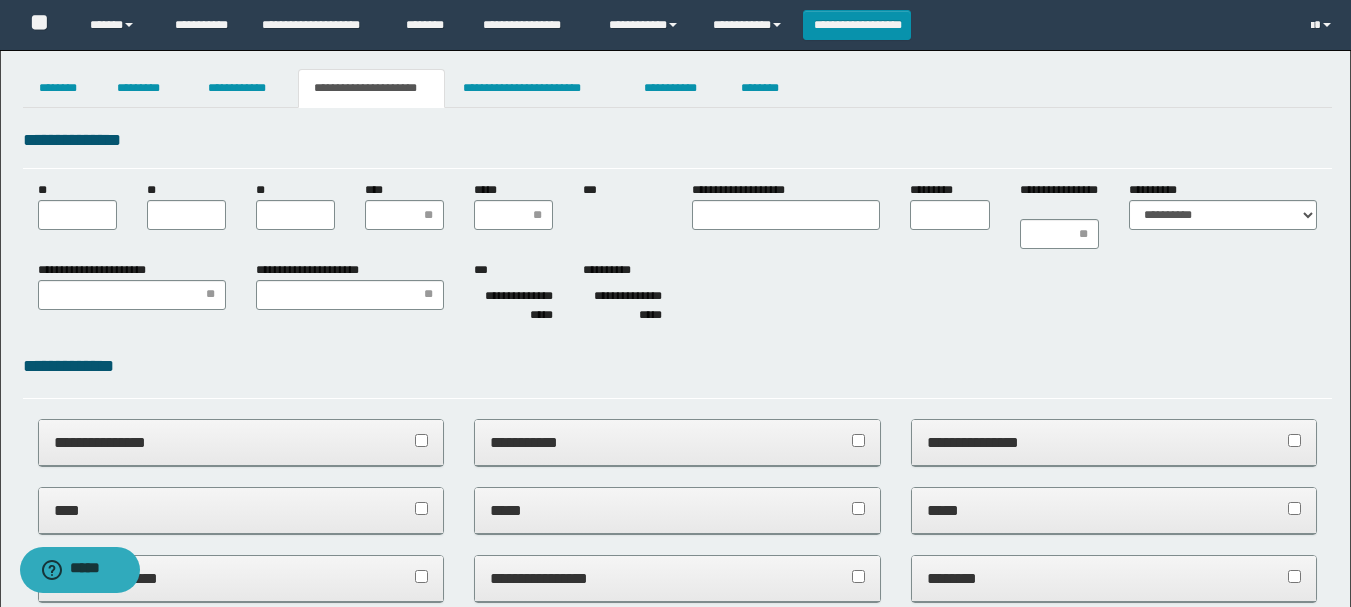 scroll, scrollTop: 0, scrollLeft: 0, axis: both 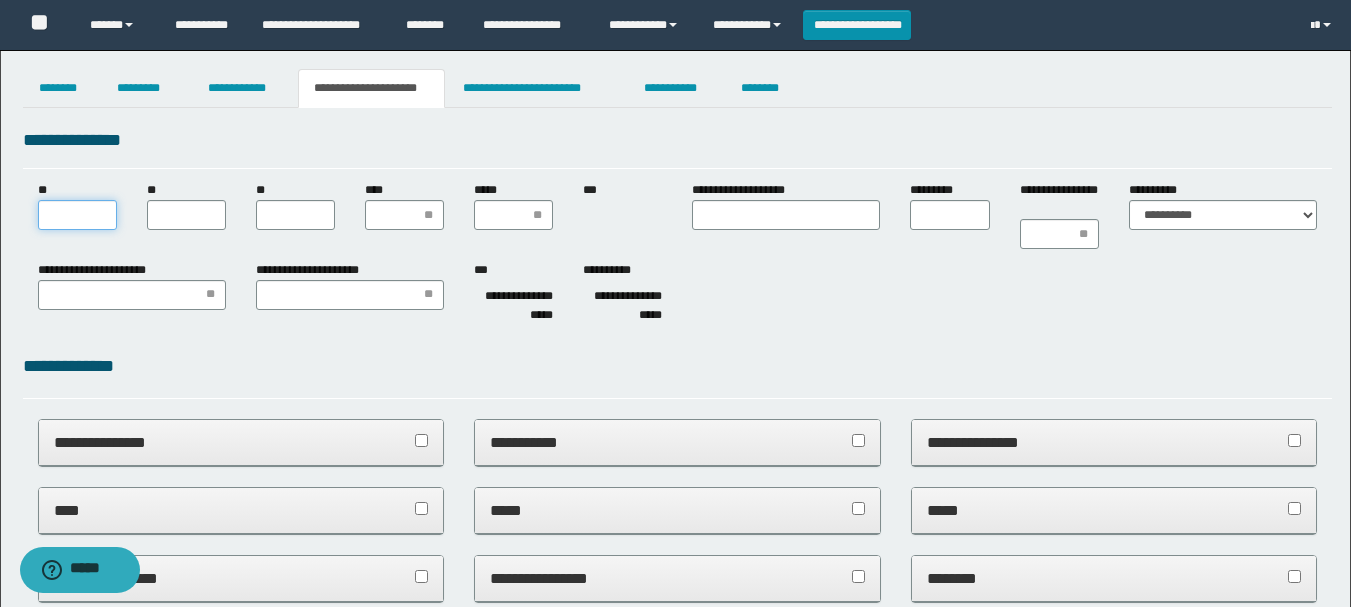 click on "**" at bounding box center [77, 215] 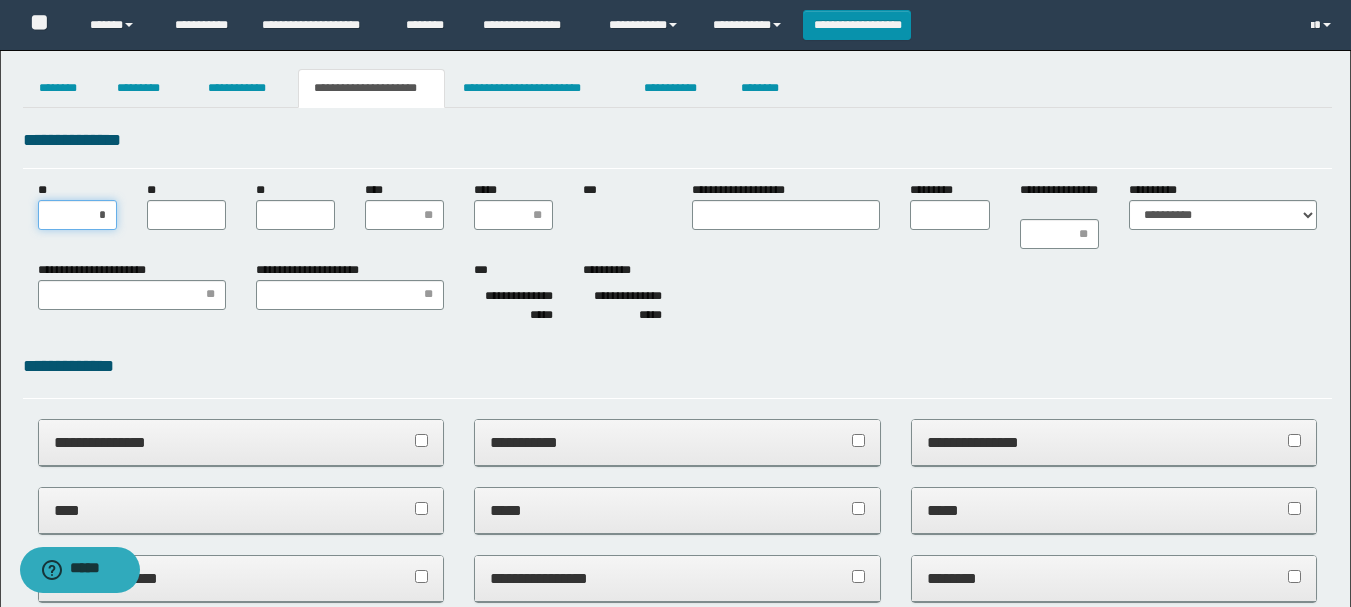 type on "**" 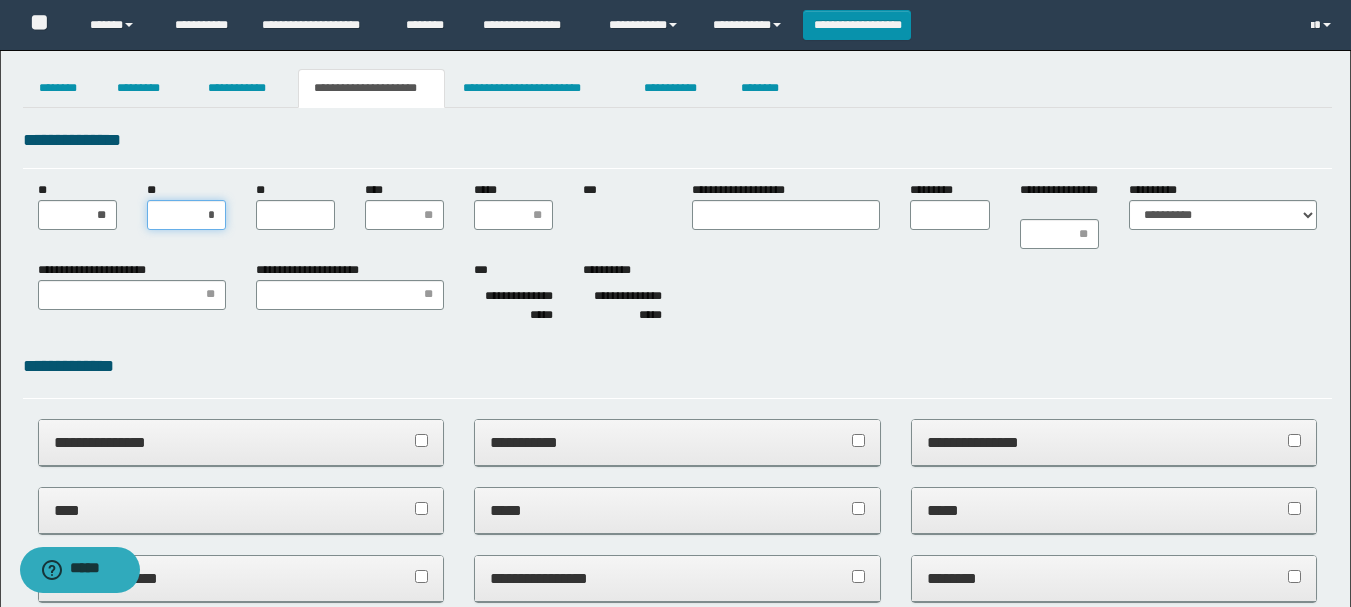 type on "**" 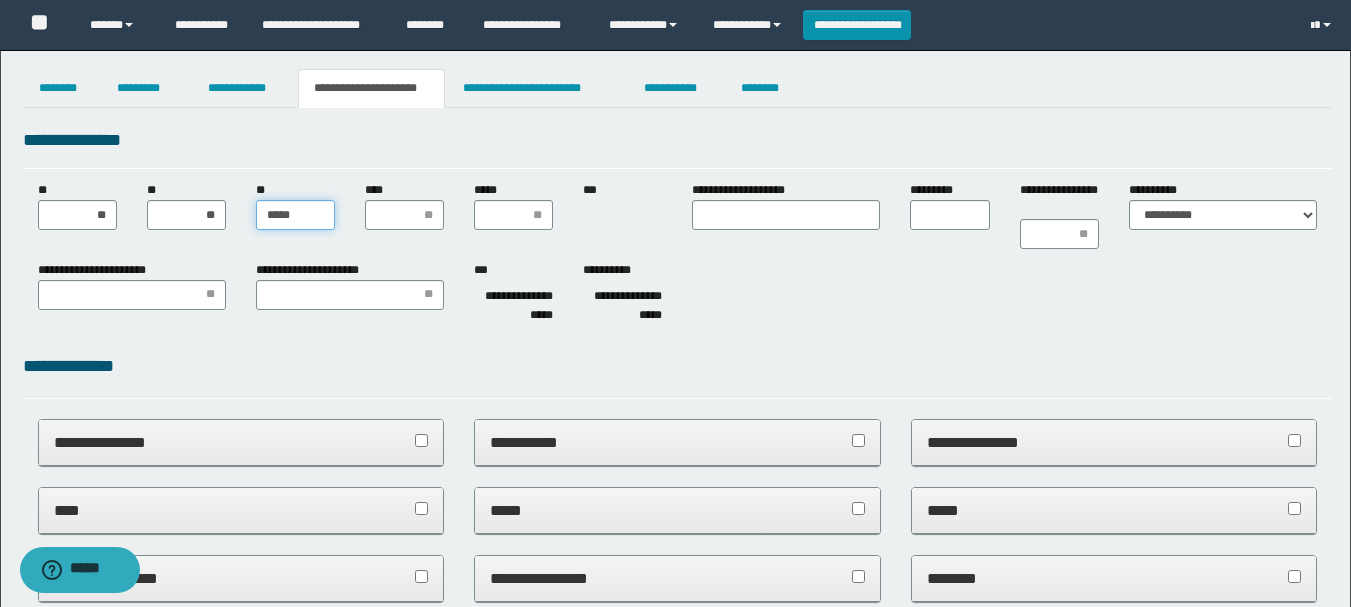 type on "******" 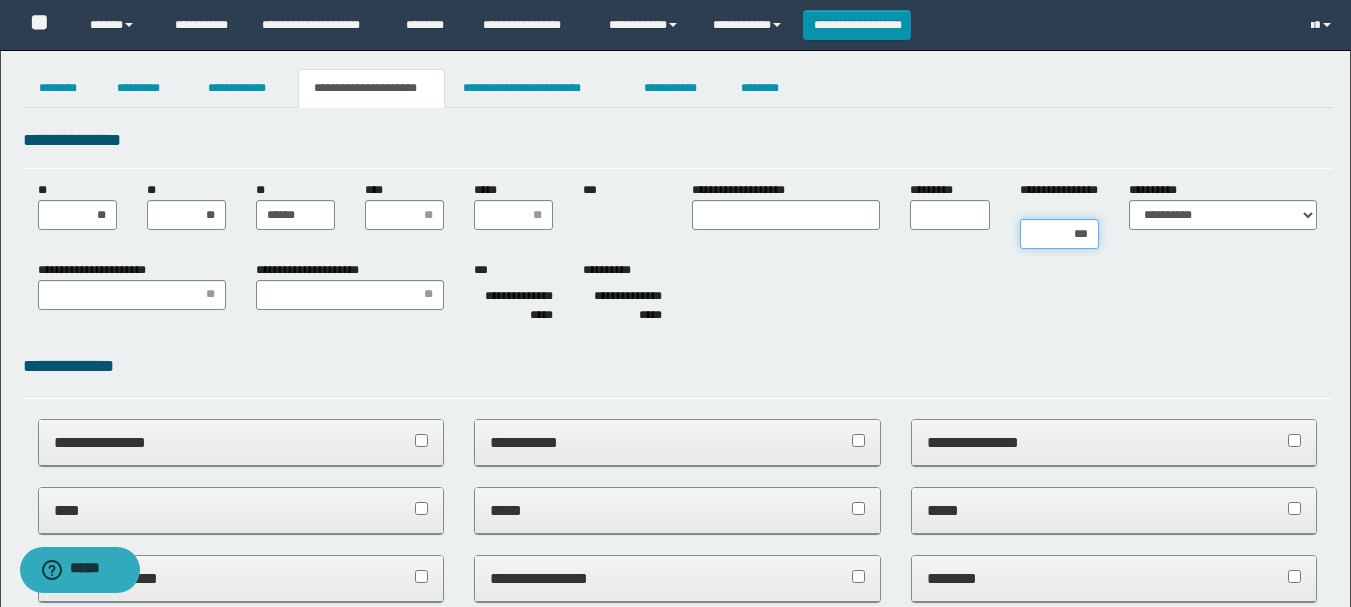 type on "****" 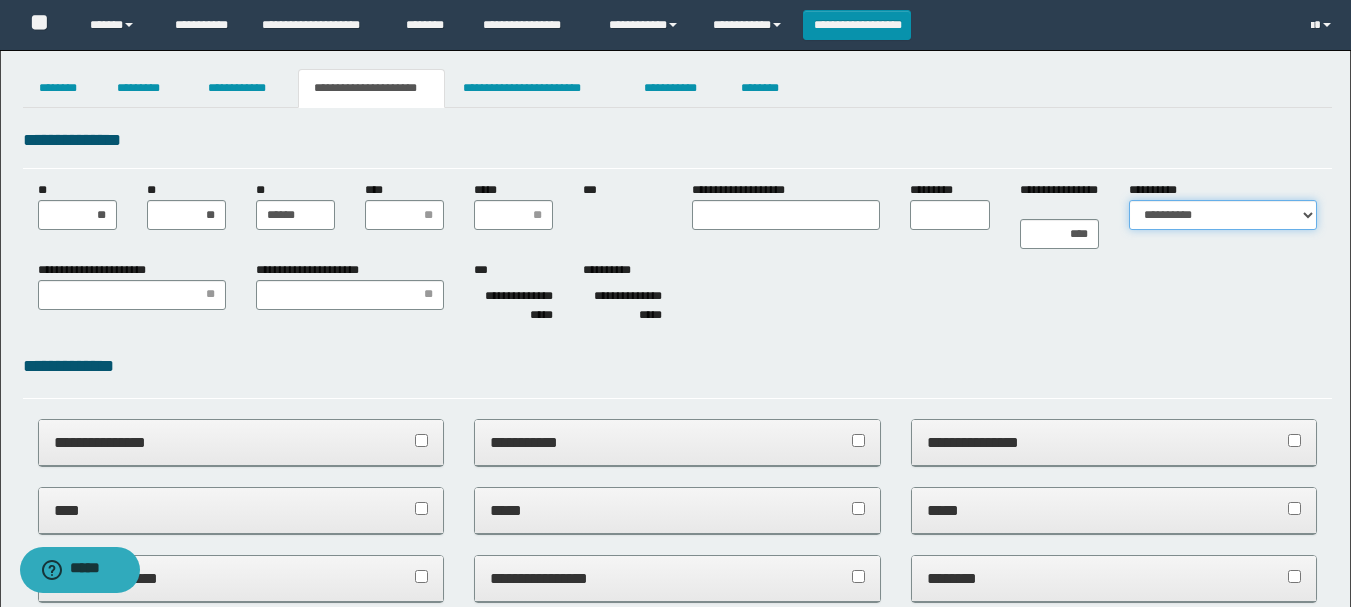 select on "*" 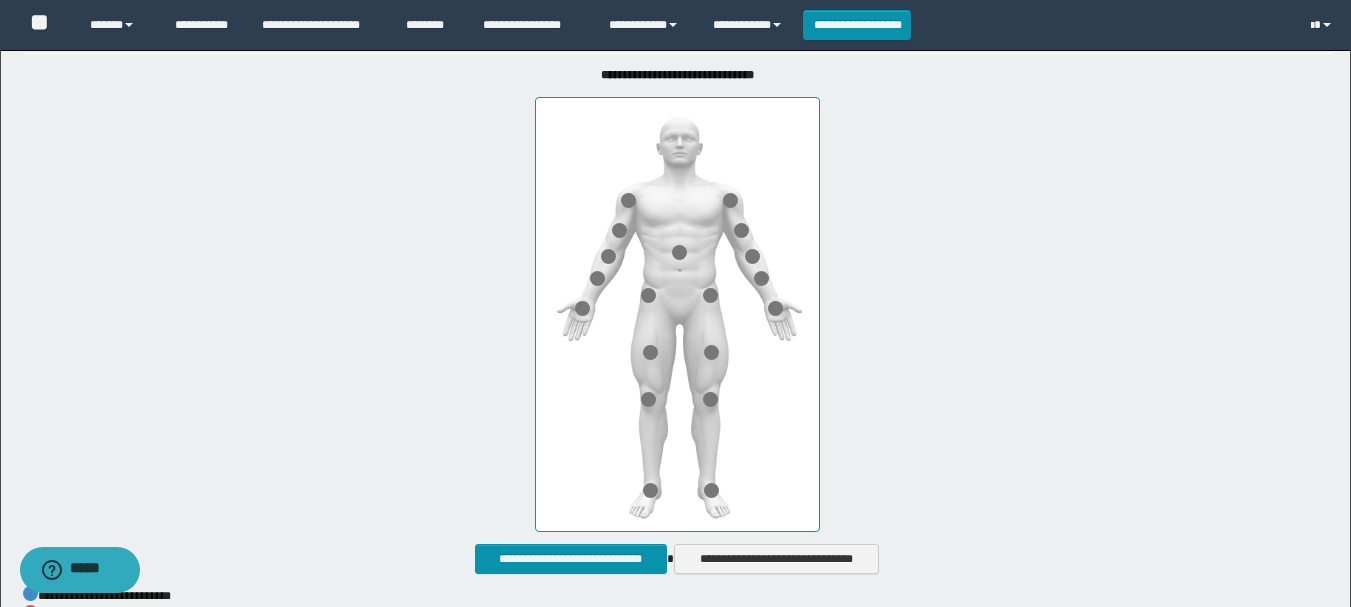 scroll, scrollTop: 1000, scrollLeft: 0, axis: vertical 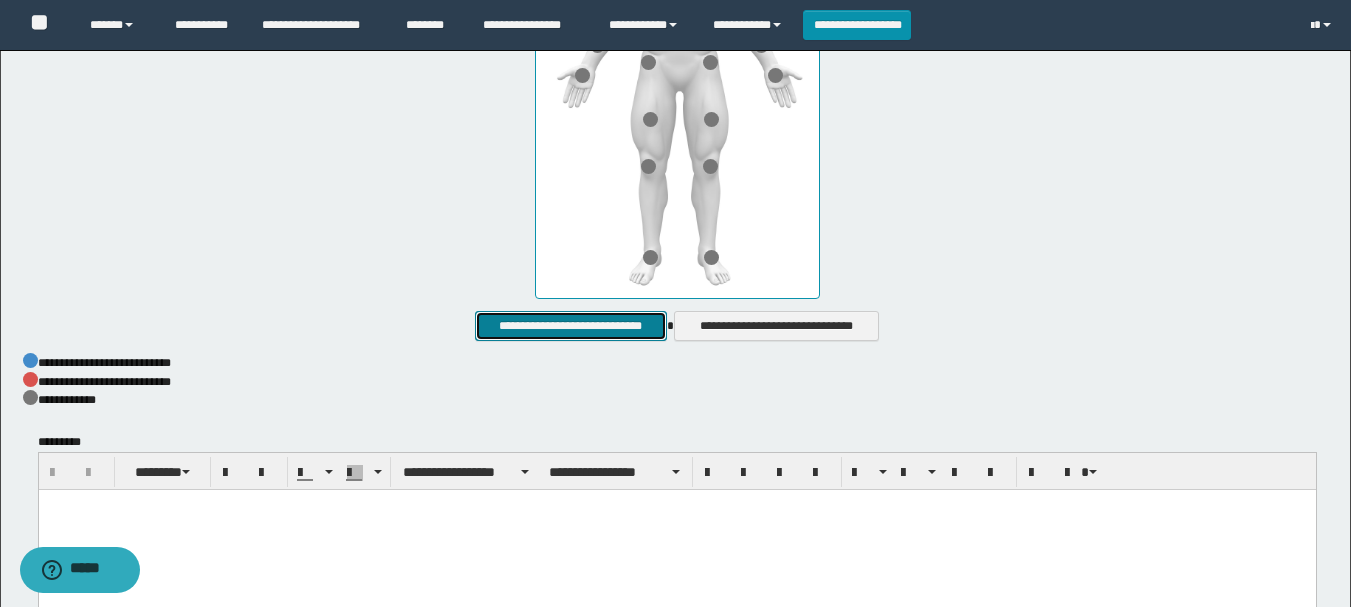 click on "**********" at bounding box center (570, 326) 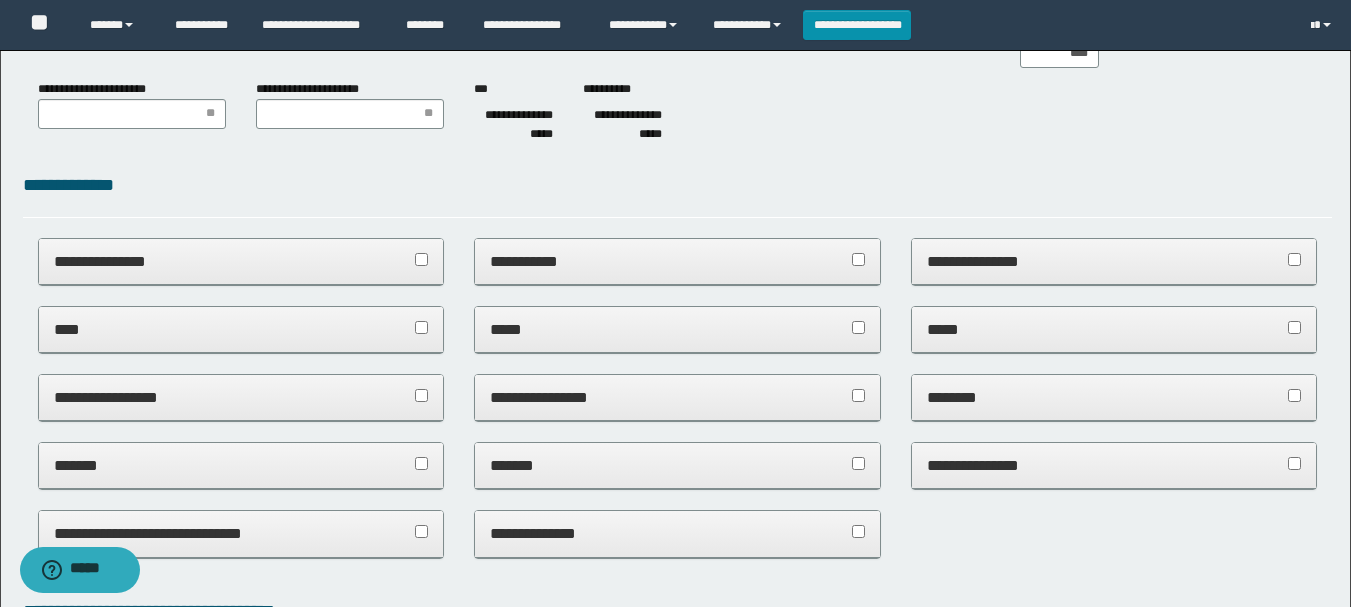 scroll, scrollTop: 0, scrollLeft: 0, axis: both 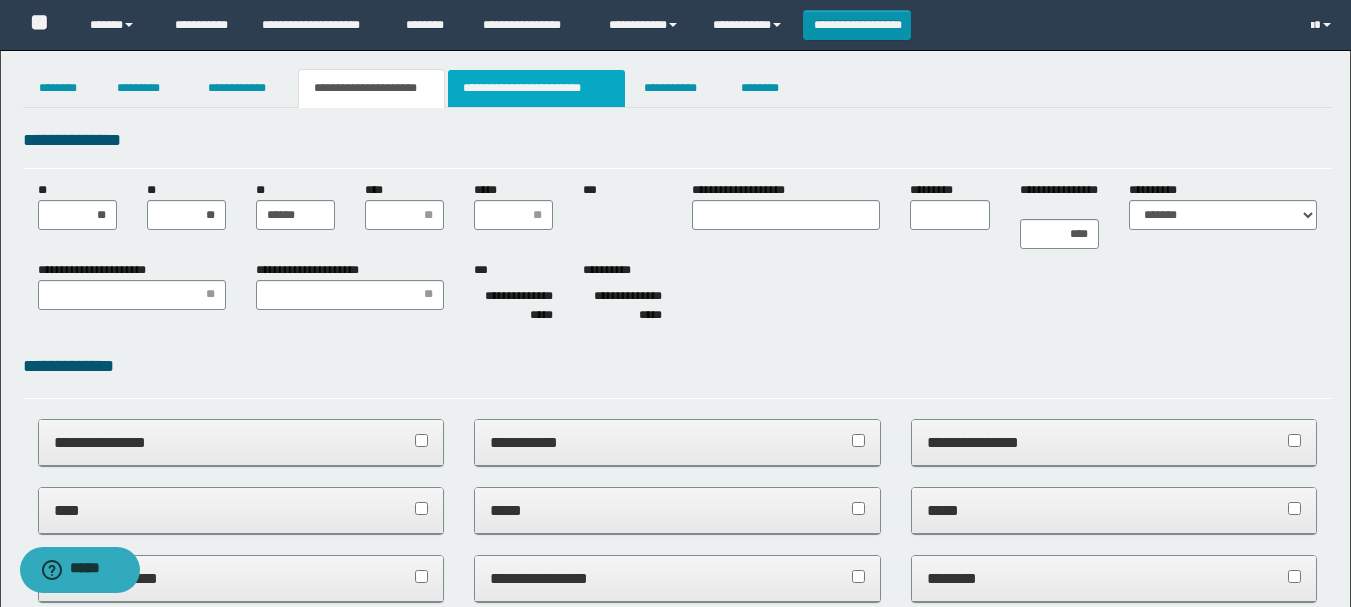 click on "**********" at bounding box center [537, 88] 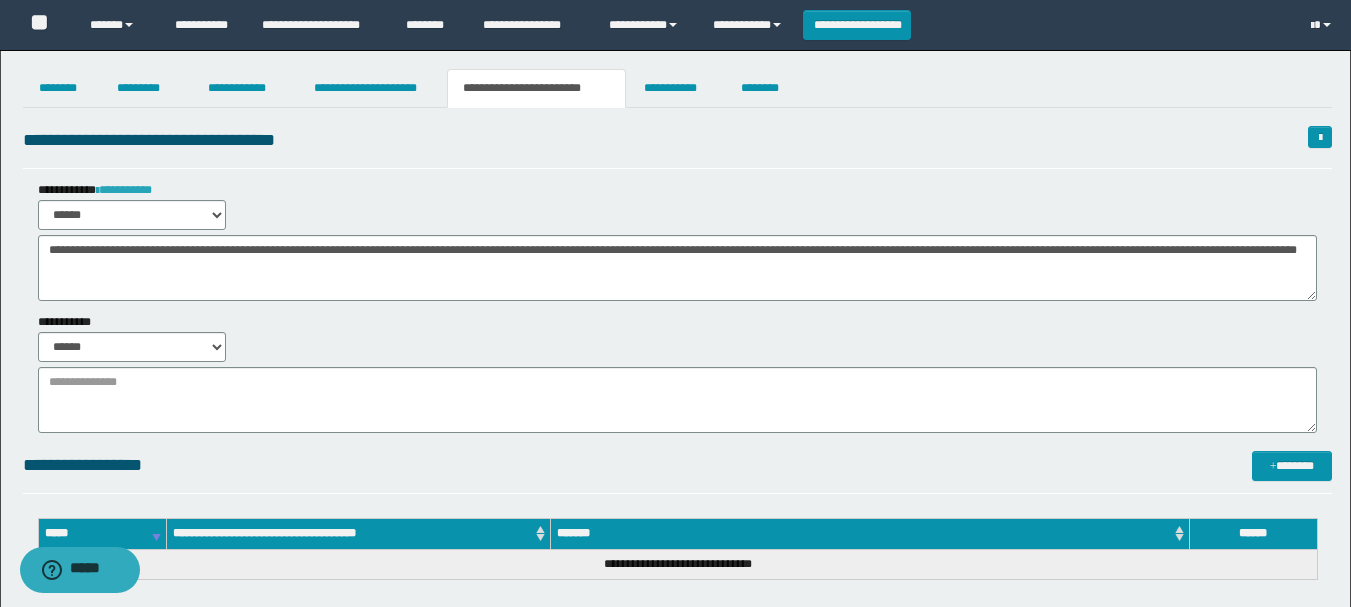 click on "**********" at bounding box center (124, 190) 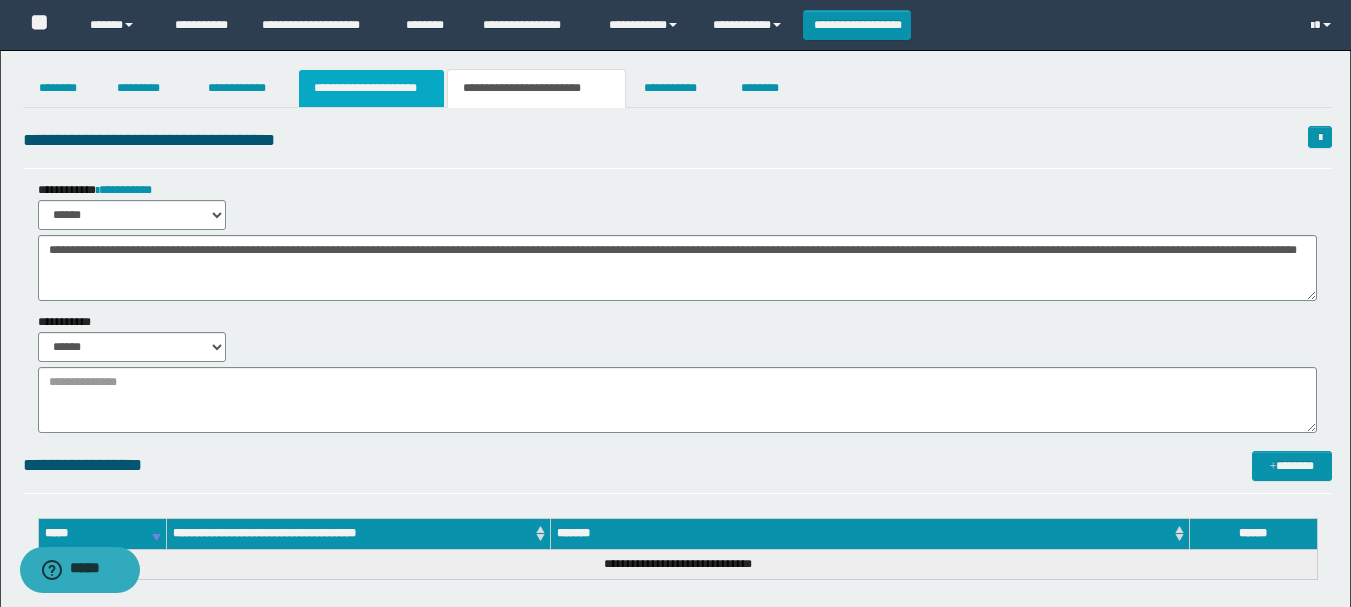 click on "**********" at bounding box center [371, 88] 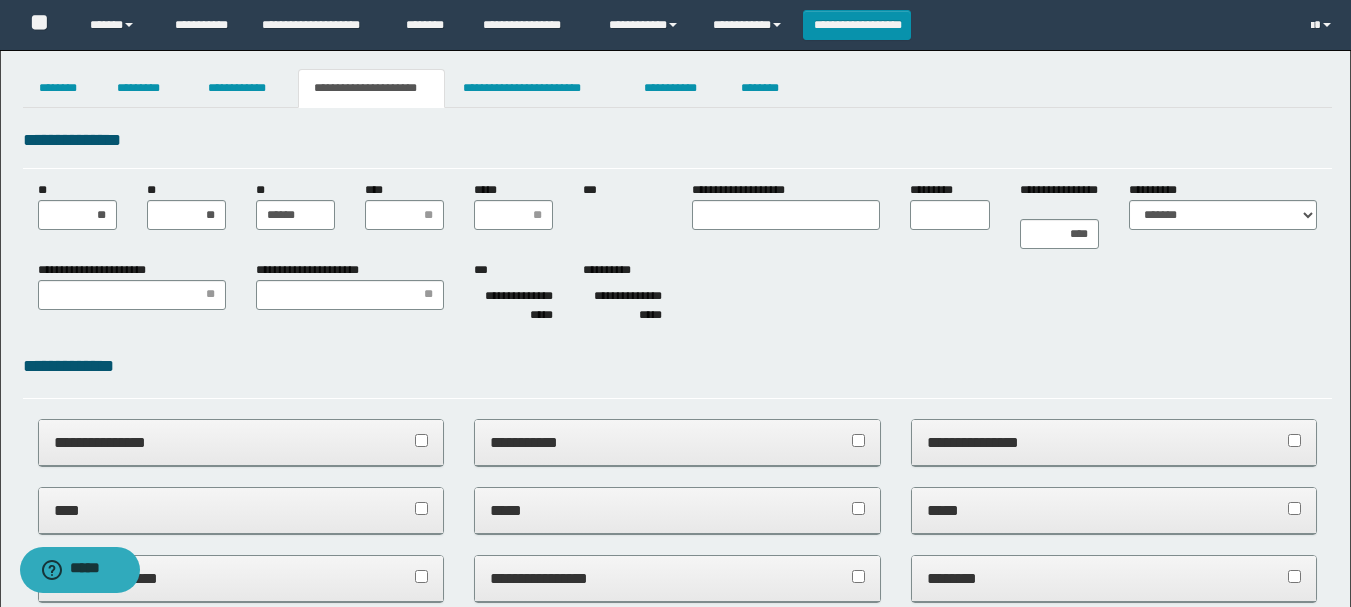 click on "****" at bounding box center (404, 205) 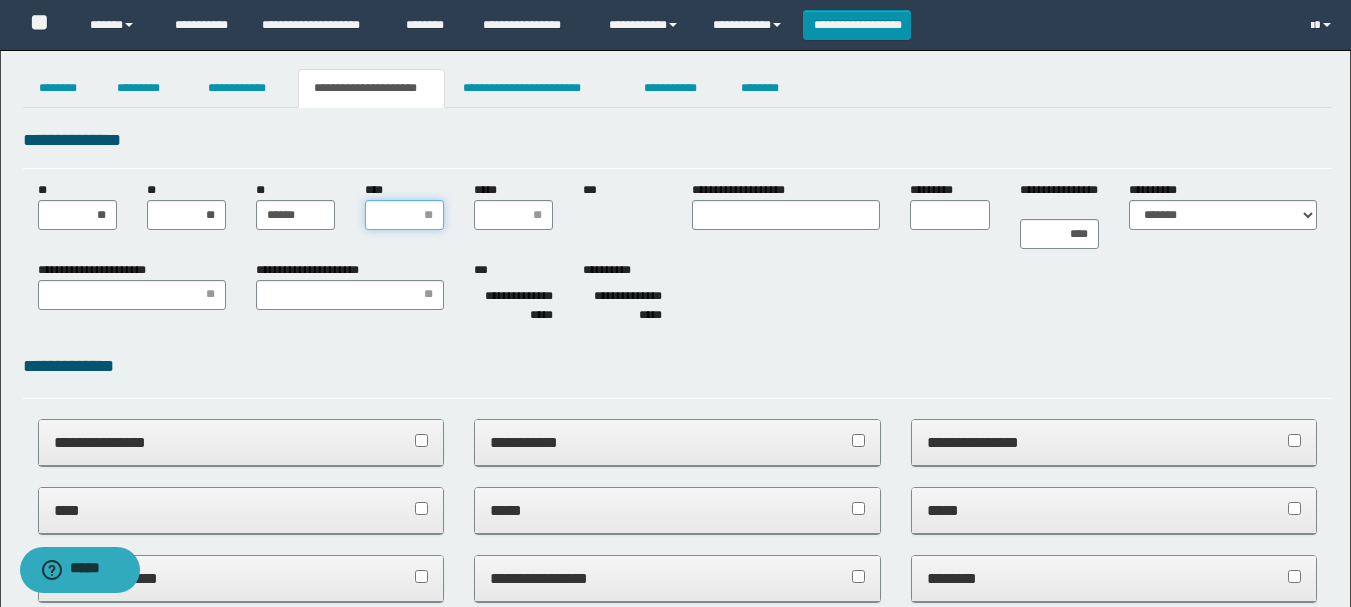click on "****" at bounding box center [404, 215] 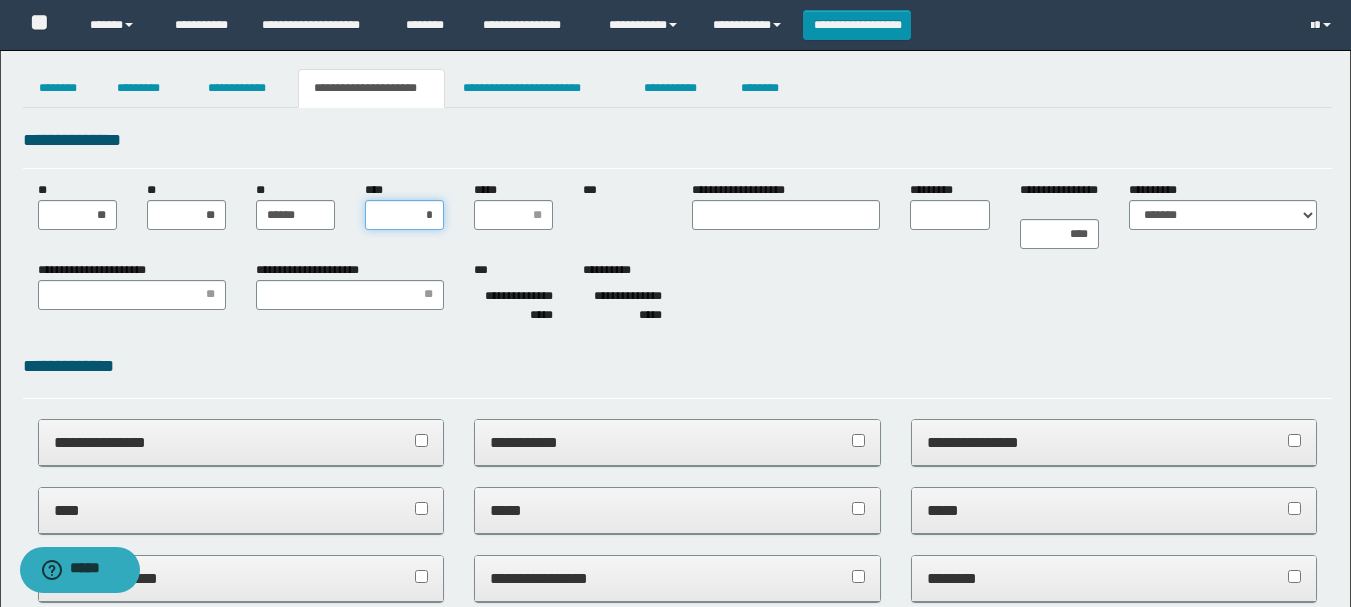 type on "**" 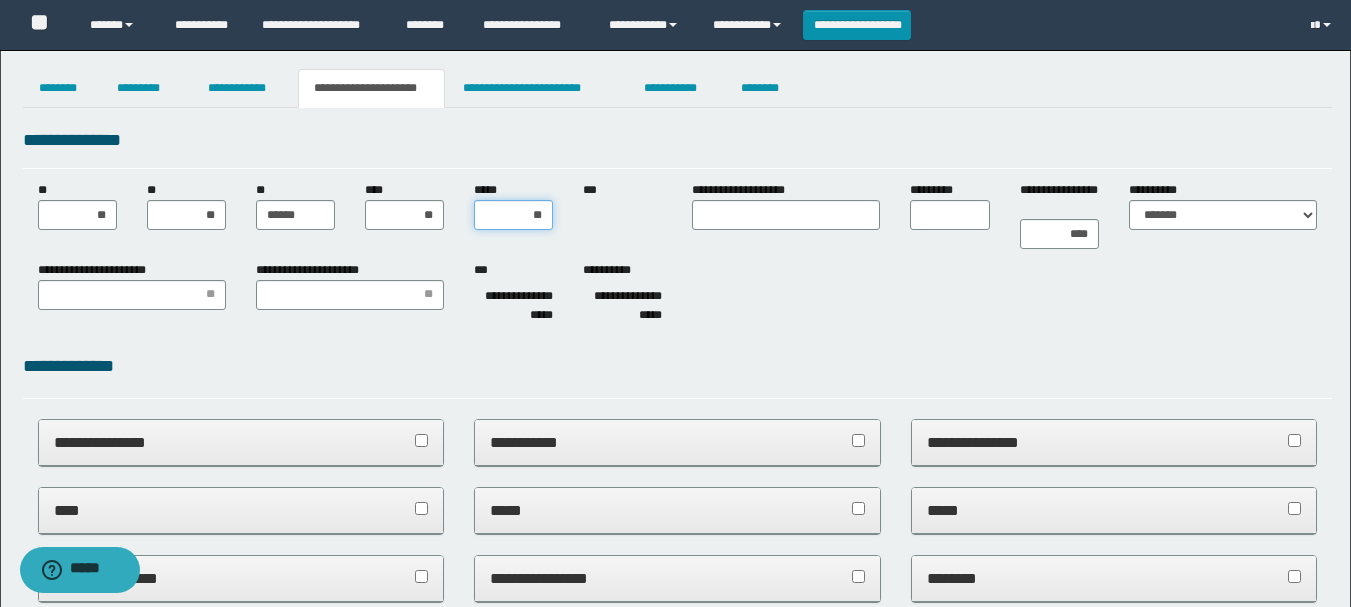 type on "***" 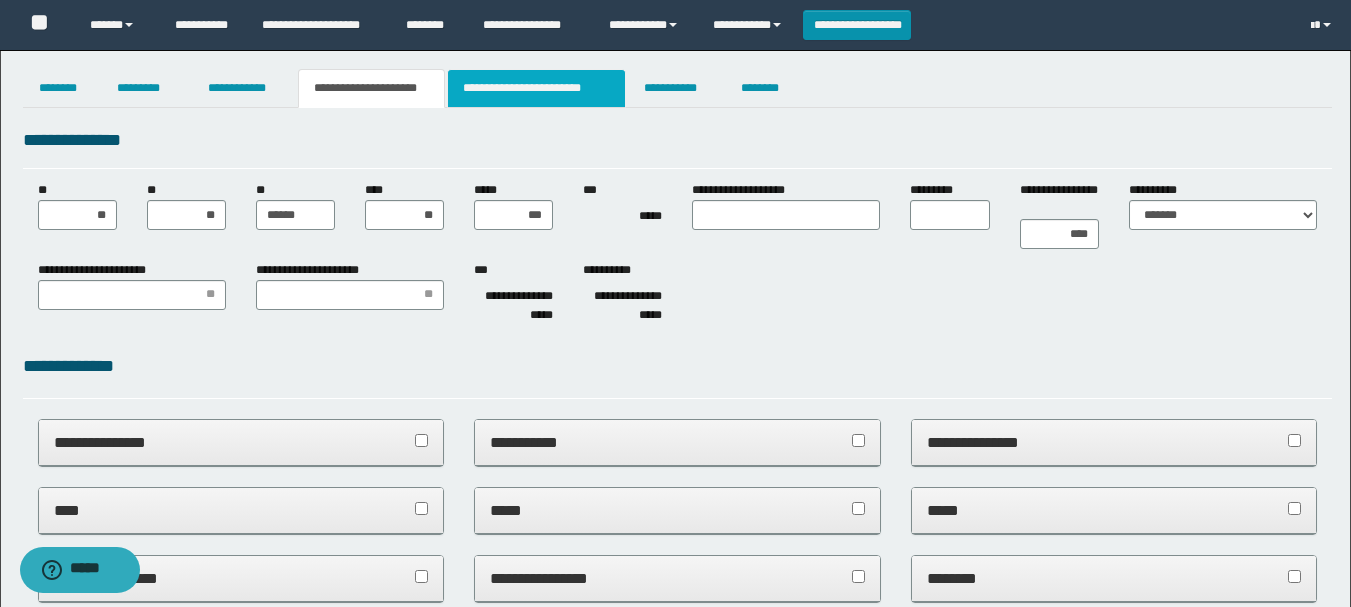 click on "**********" at bounding box center (537, 88) 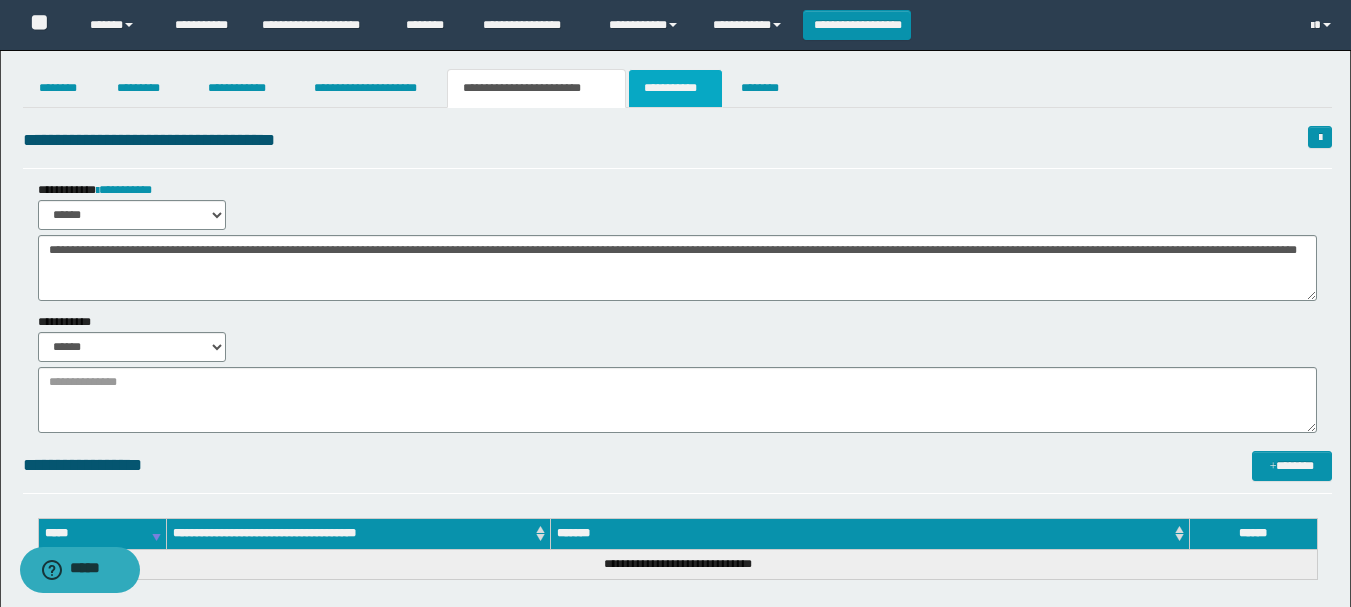 click on "**********" at bounding box center [675, 88] 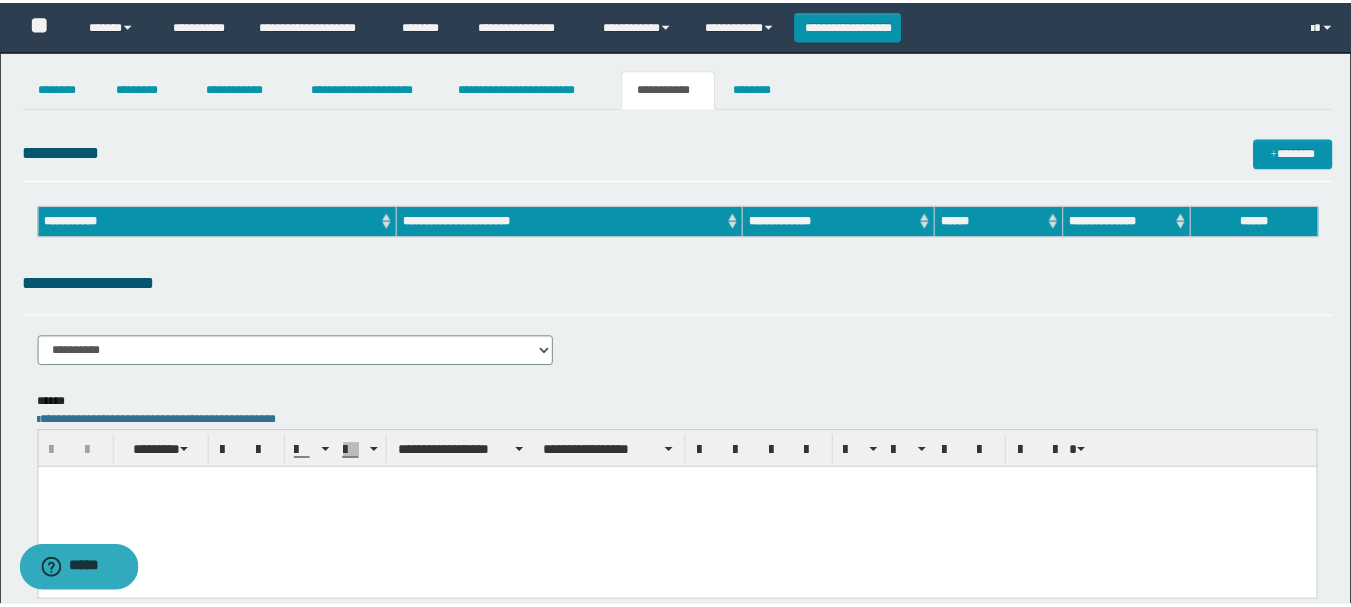 scroll, scrollTop: 0, scrollLeft: 0, axis: both 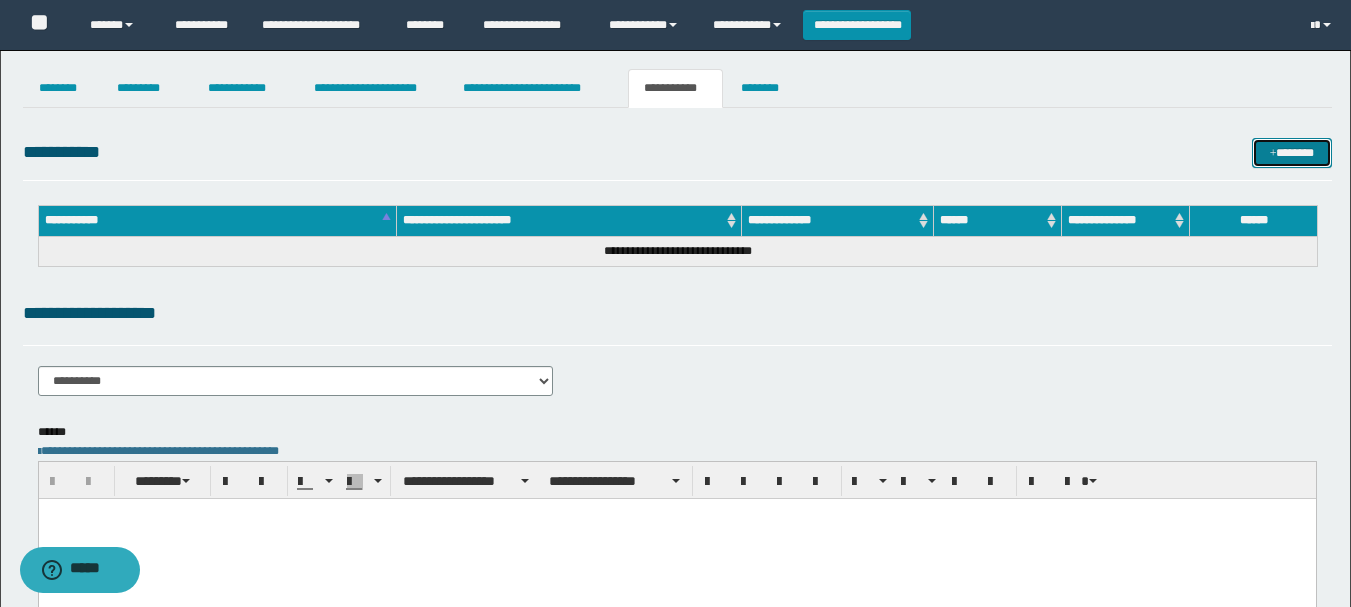 click on "*******" at bounding box center (1292, 153) 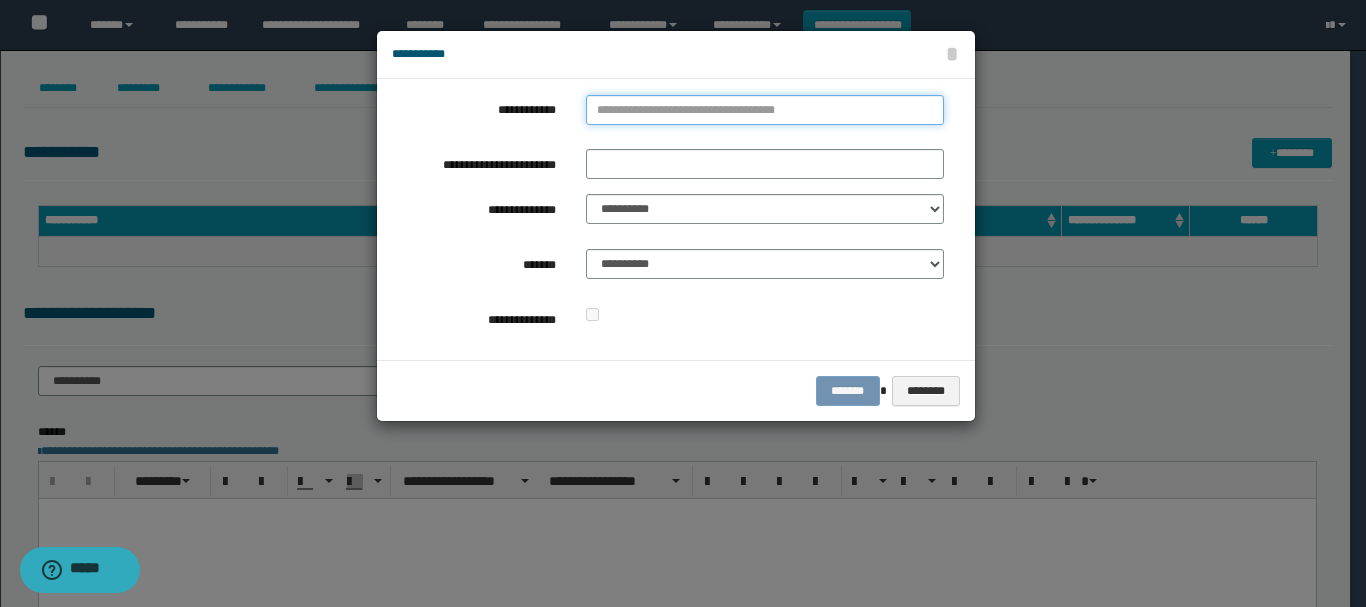 click on "**********" at bounding box center [765, 110] 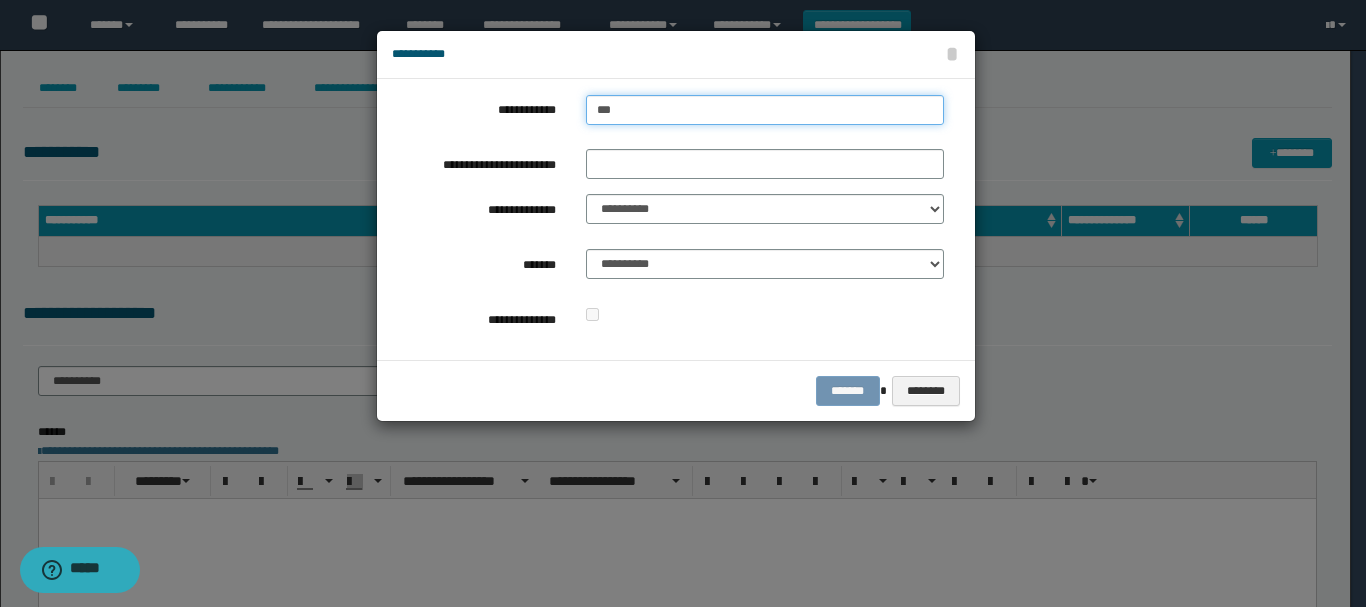 type on "****" 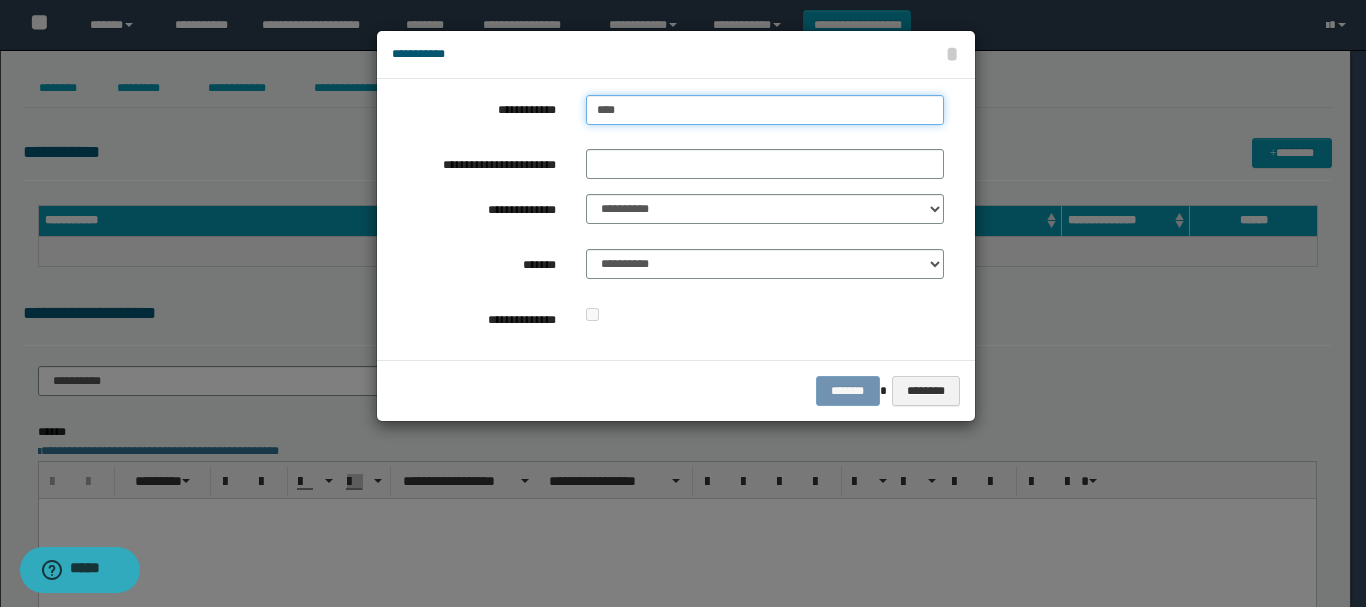 type on "****" 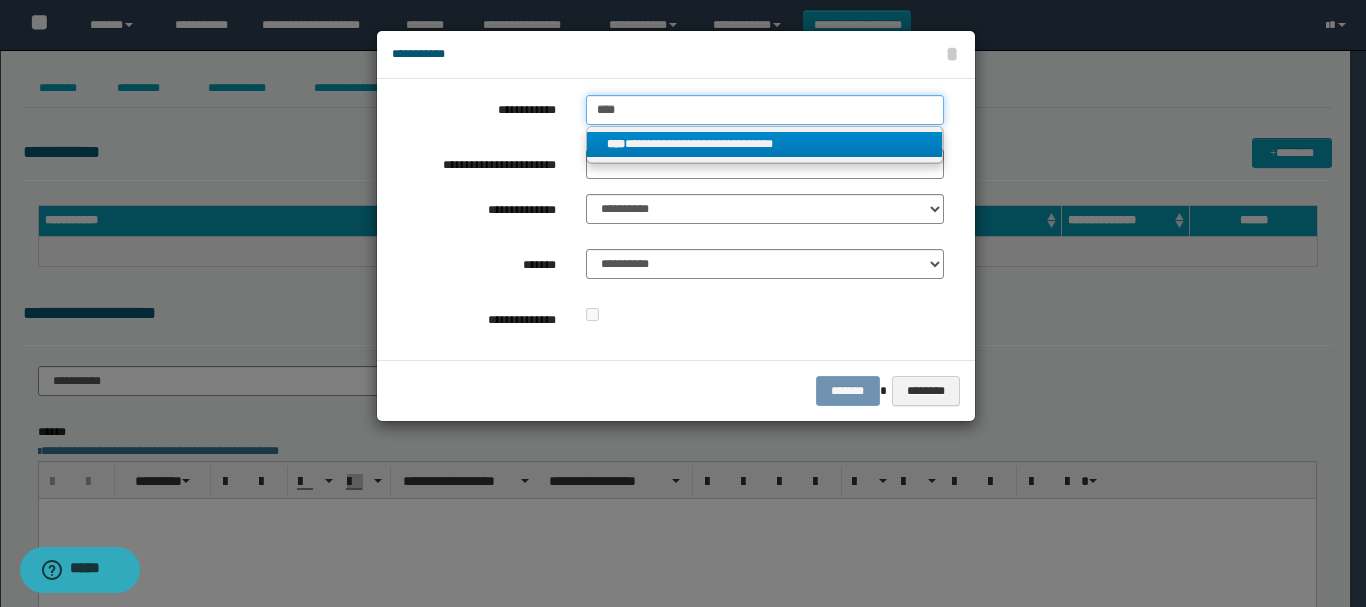 type on "****" 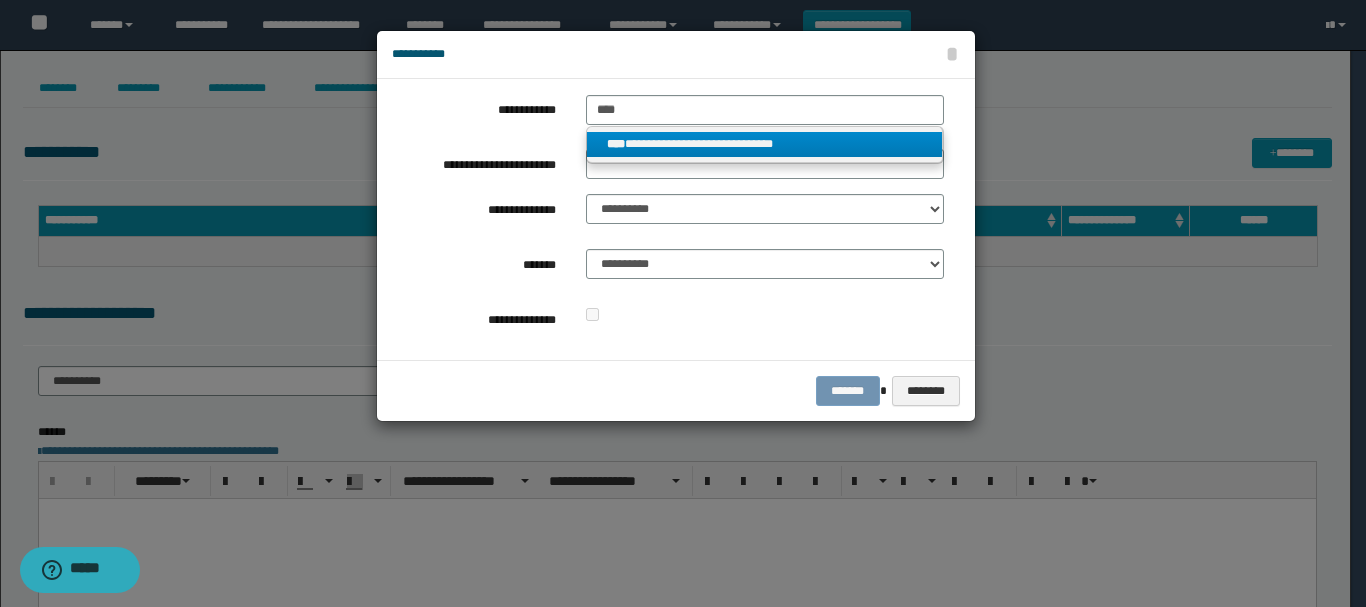 click on "**********" at bounding box center (765, 144) 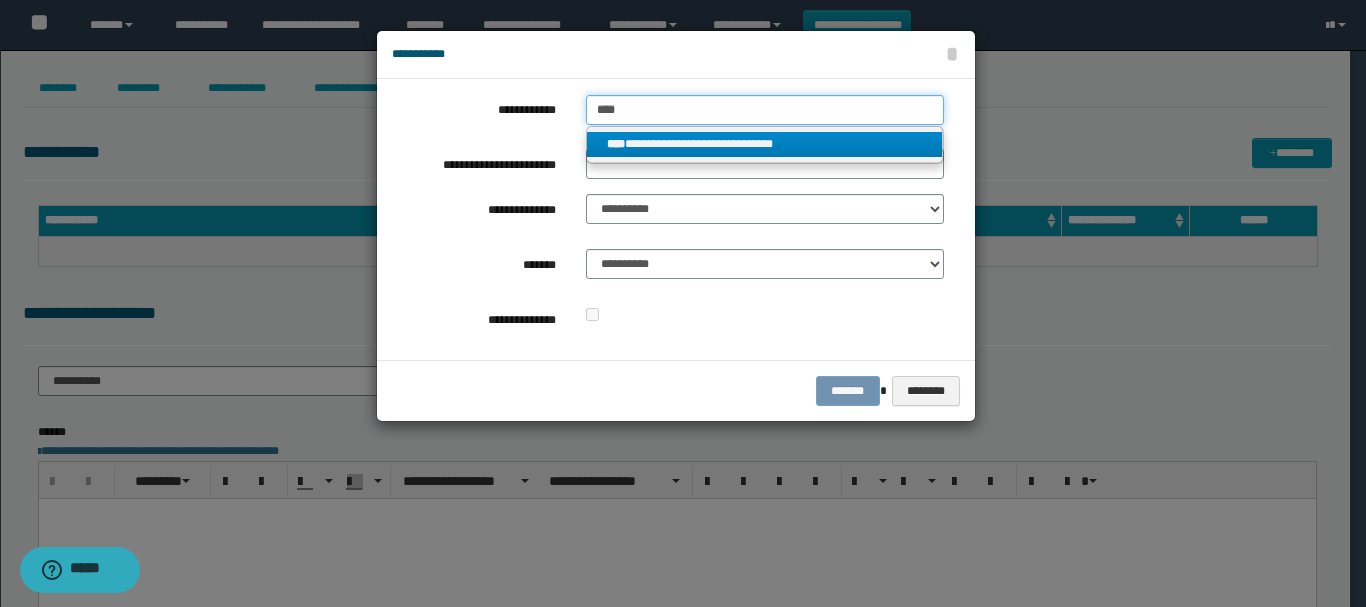 type 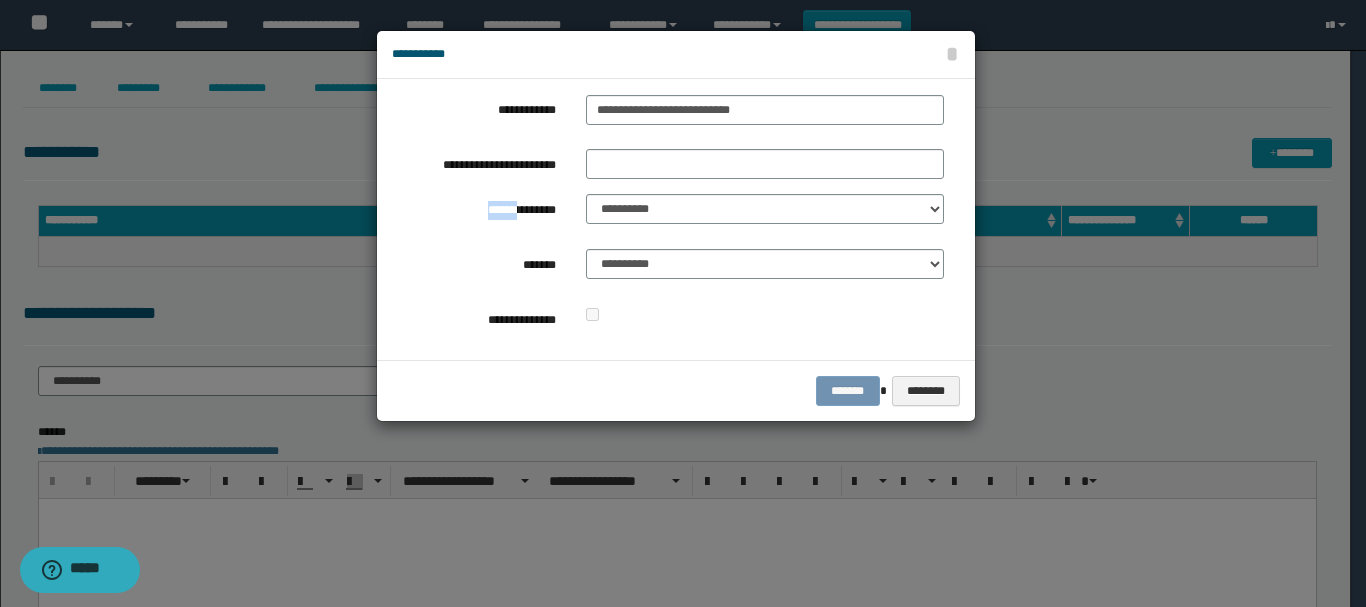 click on "**********" at bounding box center (668, 219) 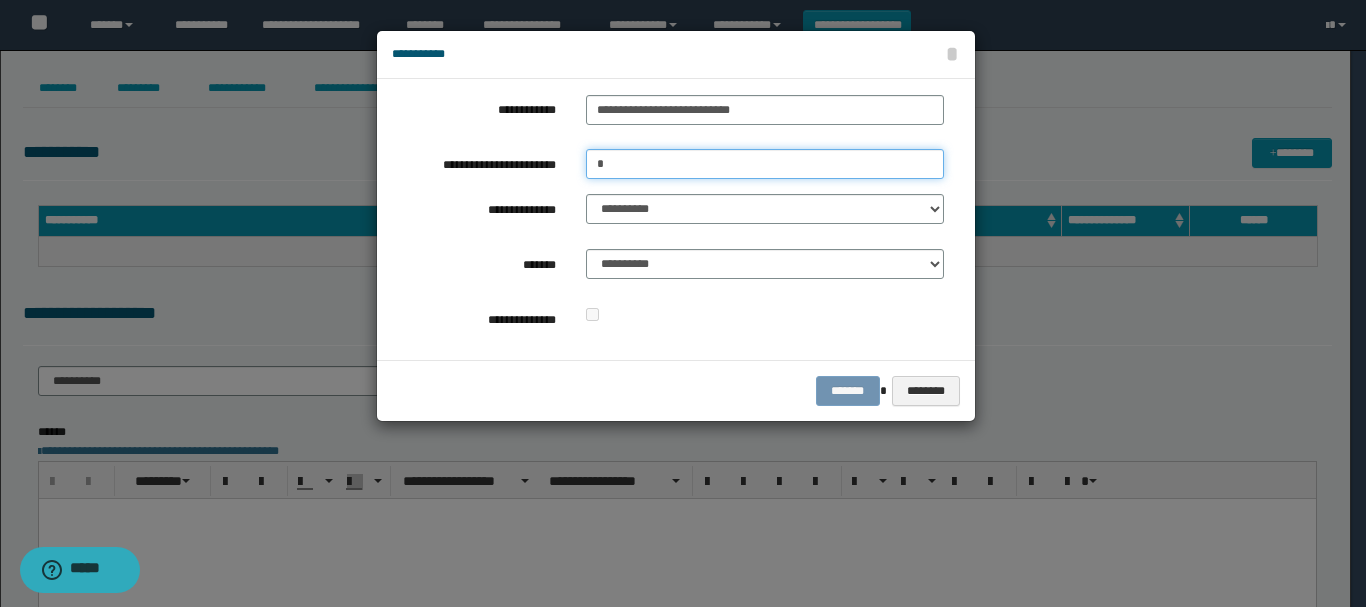 type on "*" 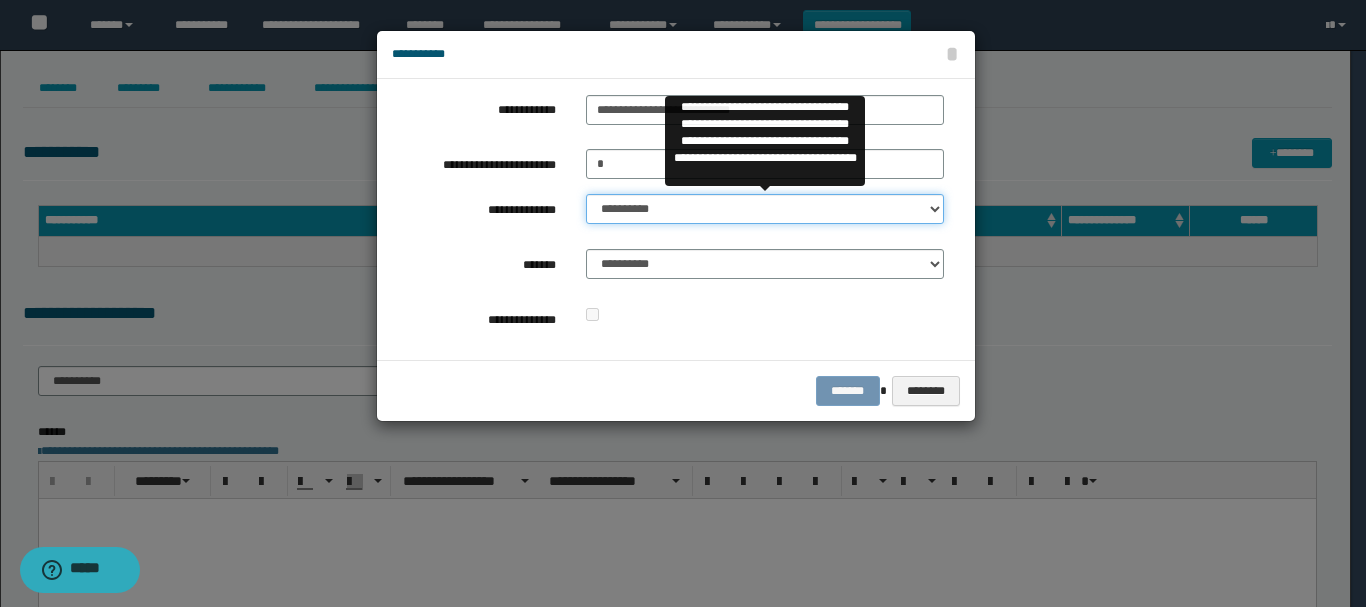 select on "**" 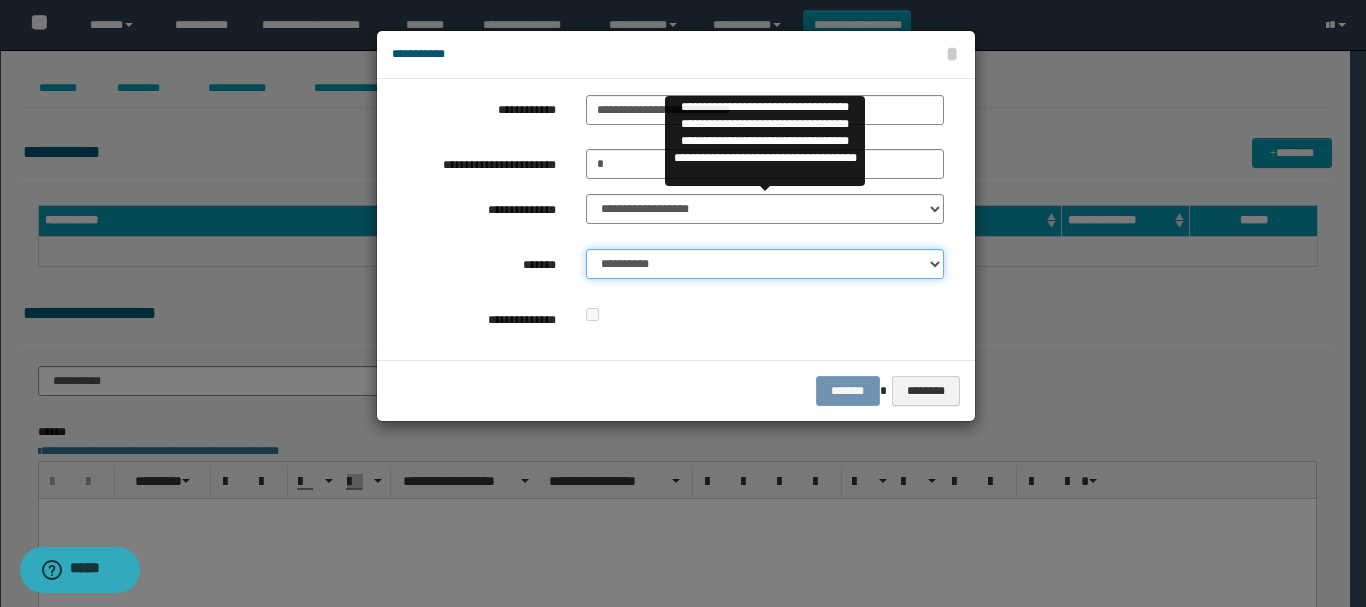 select on "*" 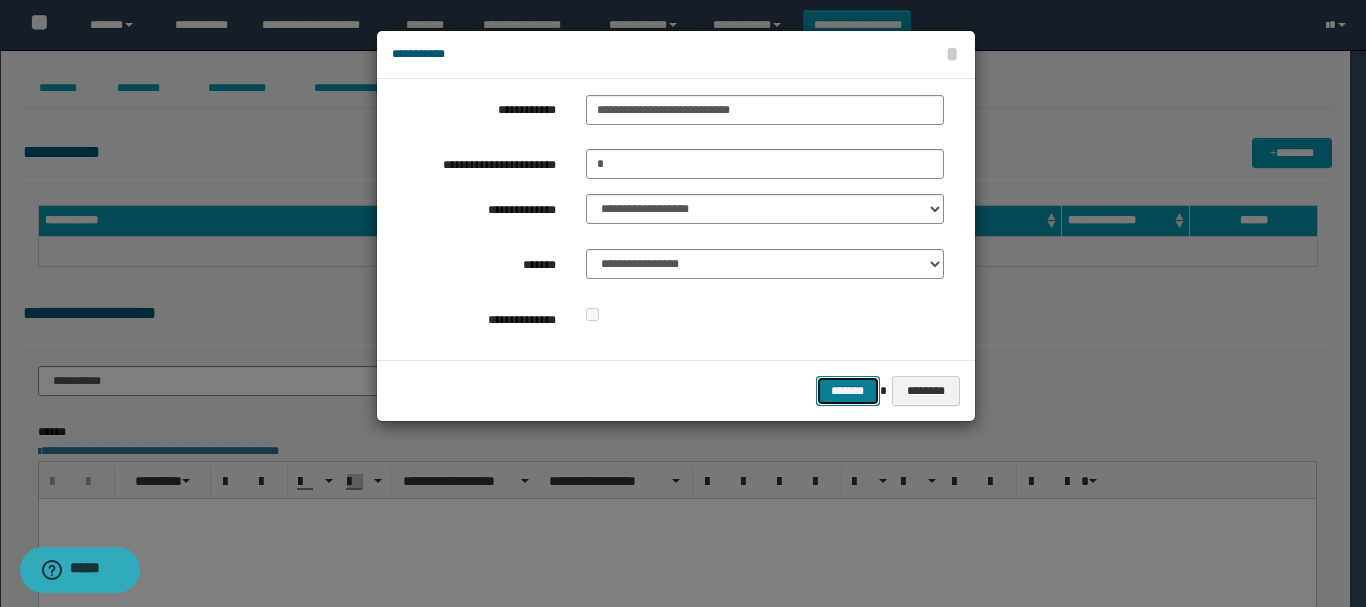 type 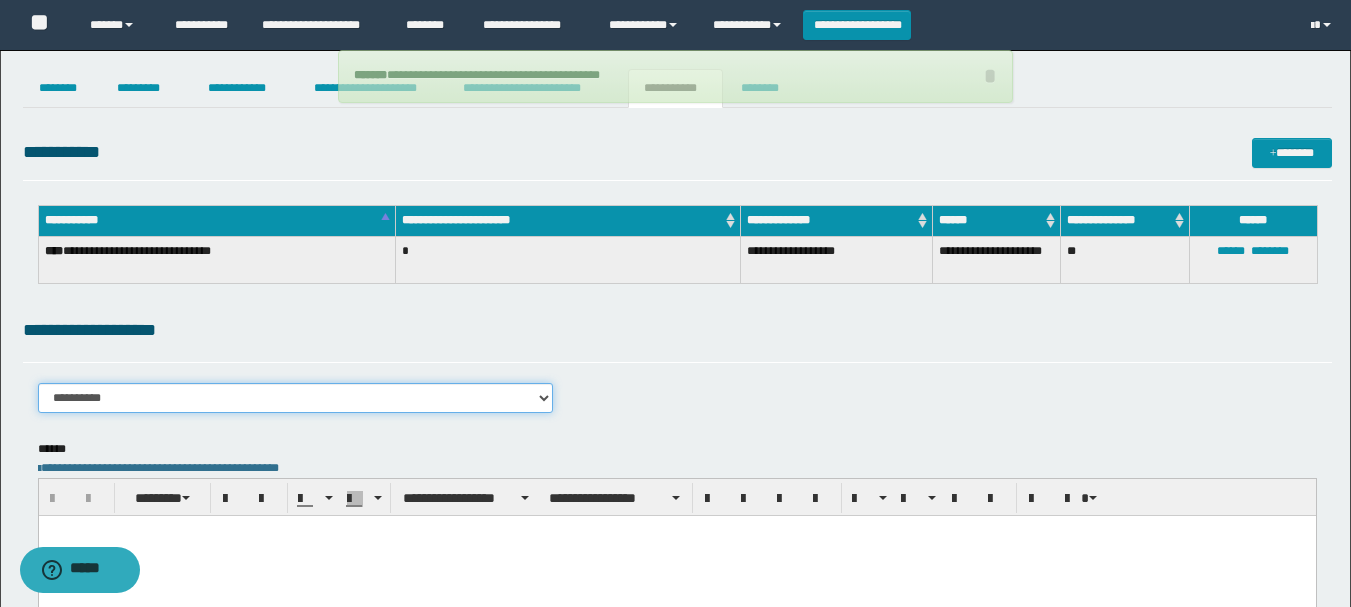 click on "**********" at bounding box center (296, 398) 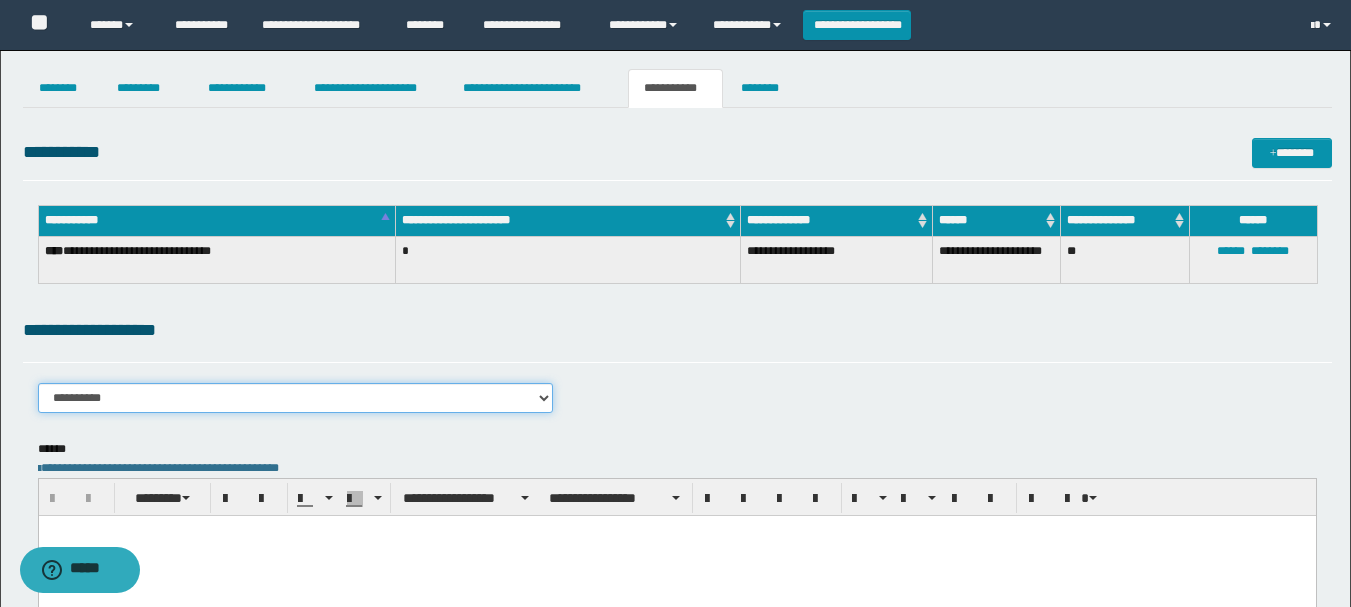 select on "****" 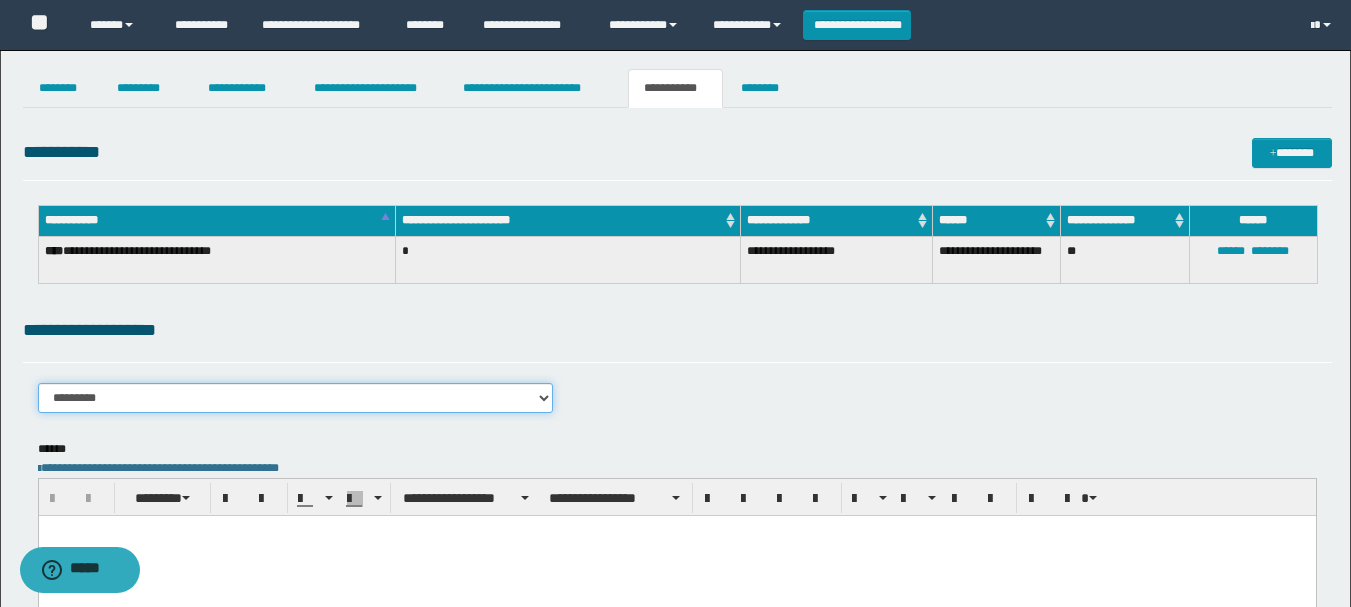 click on "**********" at bounding box center [296, 398] 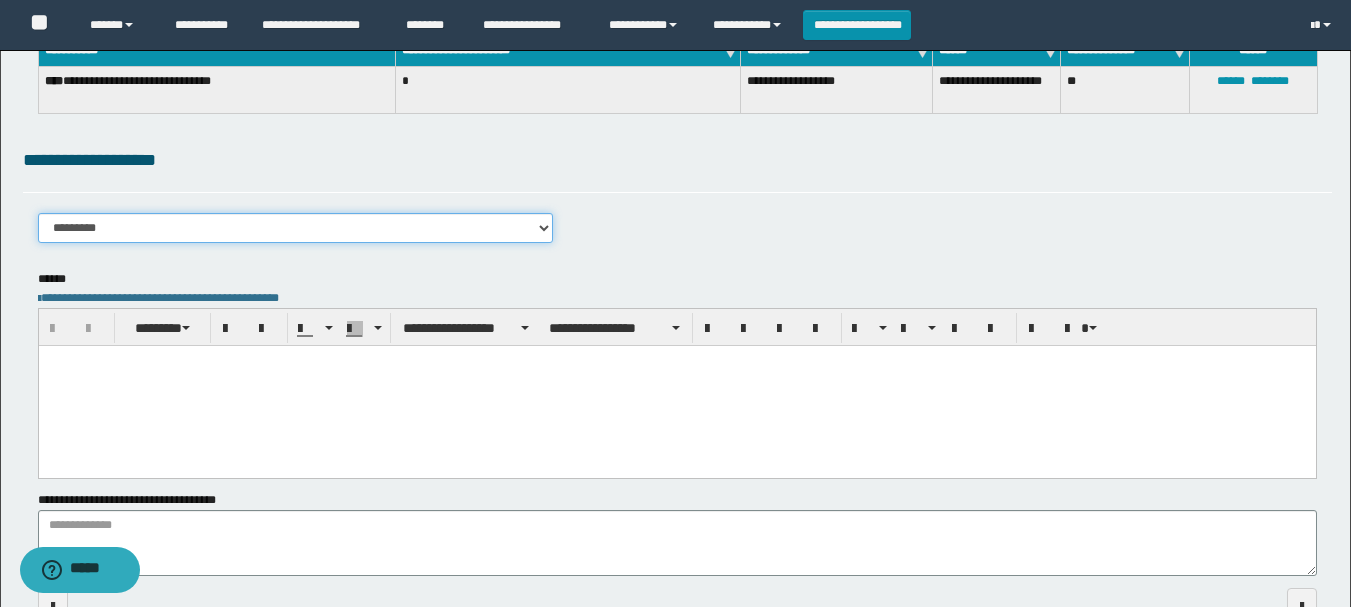 scroll, scrollTop: 200, scrollLeft: 0, axis: vertical 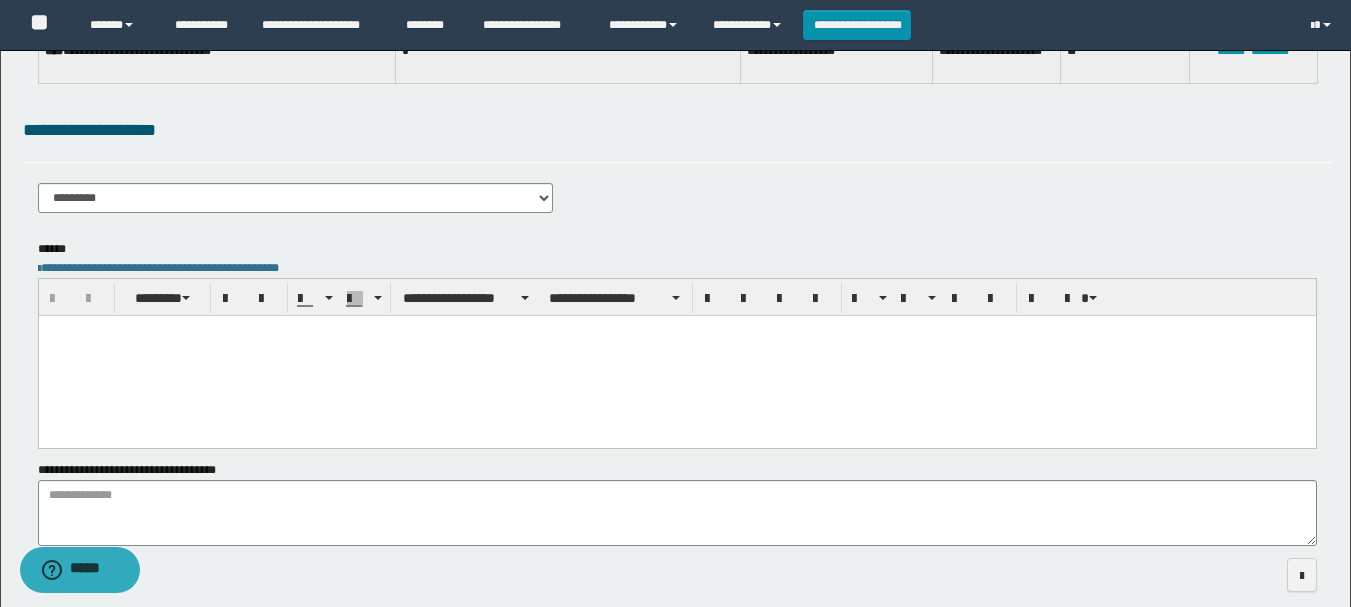 click at bounding box center [676, 355] 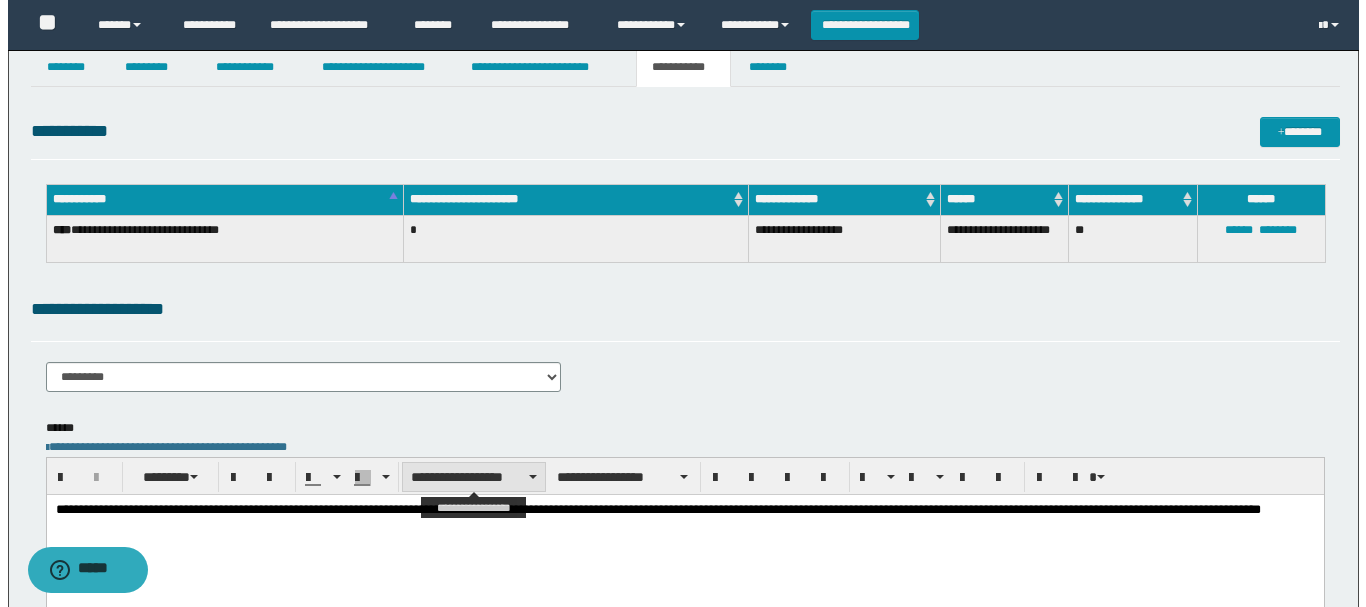 scroll, scrollTop: 0, scrollLeft: 0, axis: both 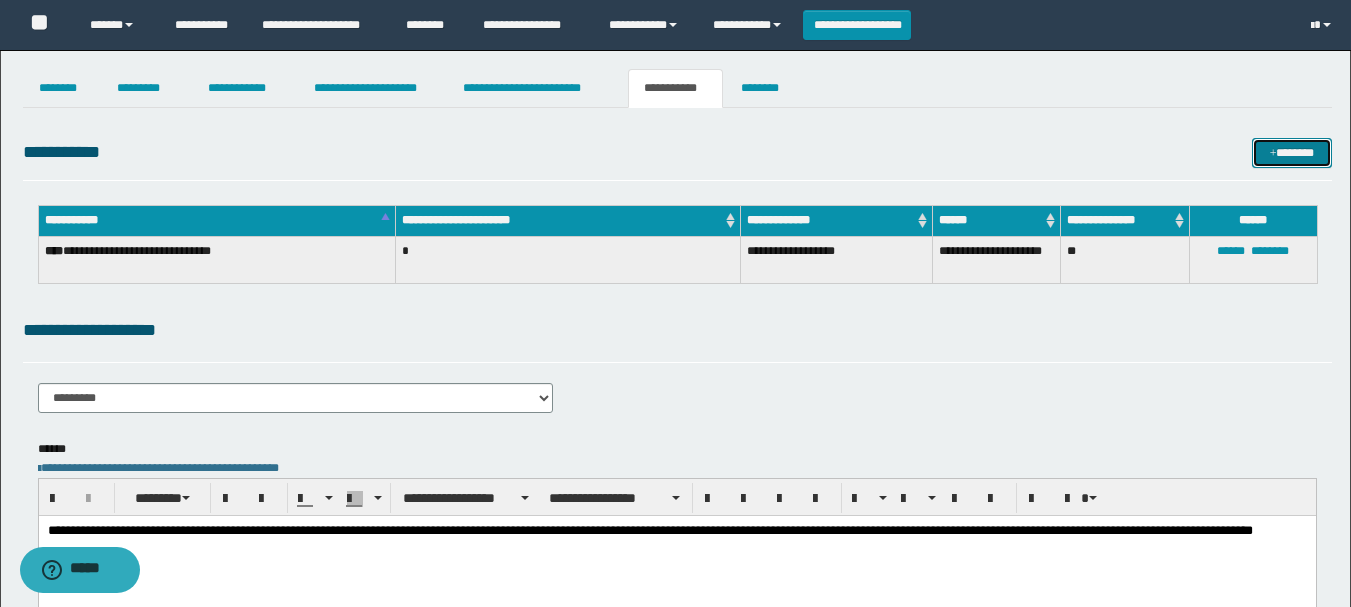 click on "*******" at bounding box center [1292, 153] 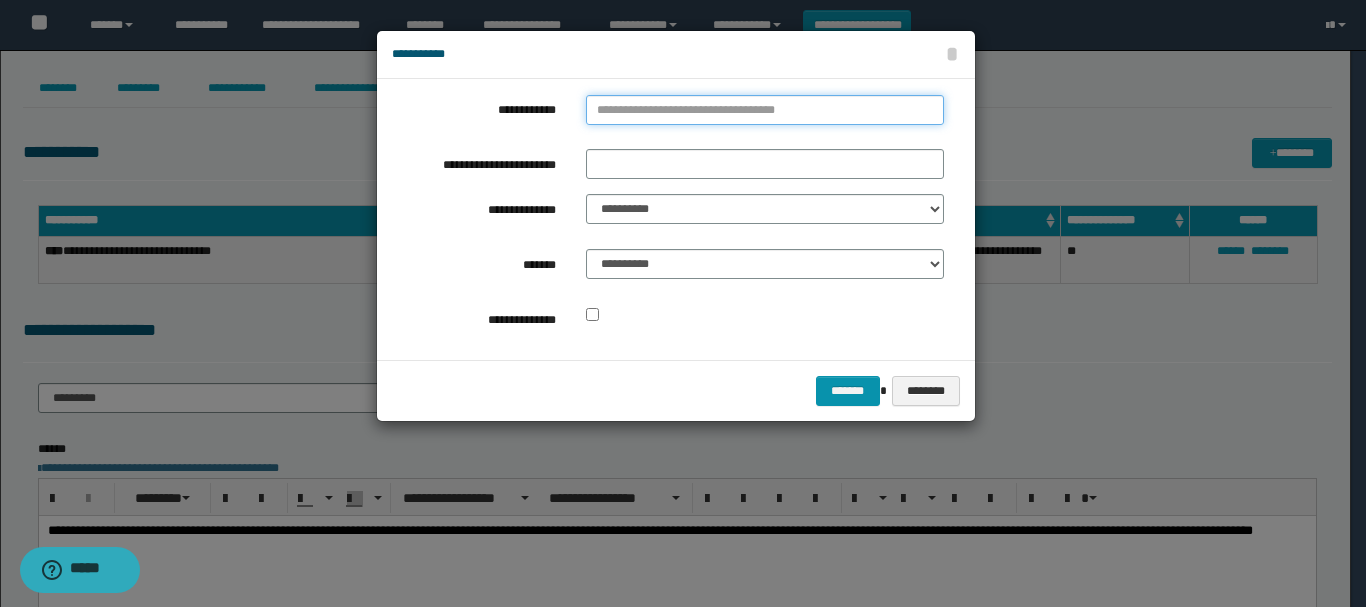 type on "**********" 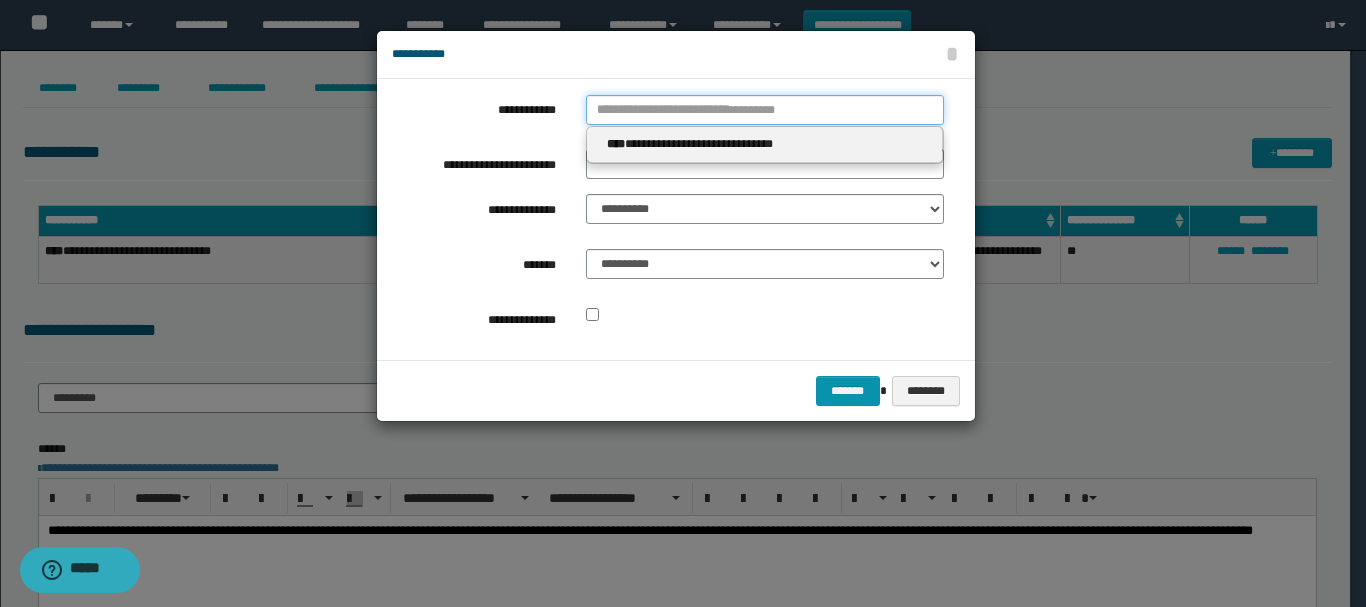 click on "**********" at bounding box center (765, 110) 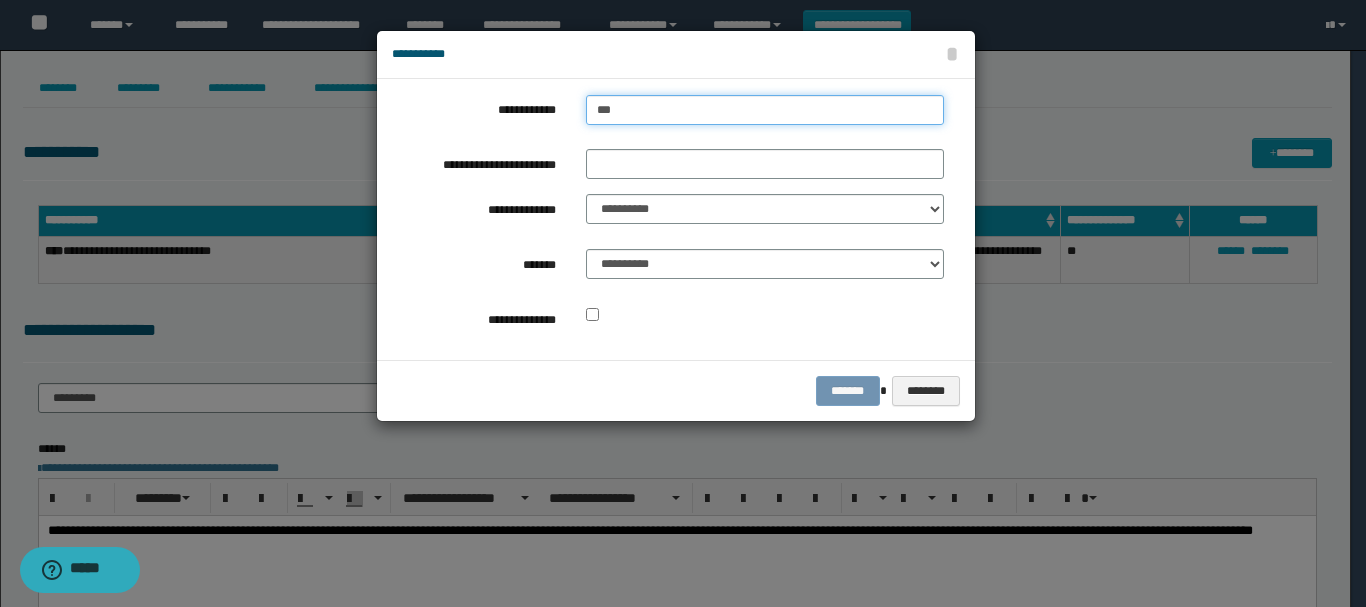 type on "****" 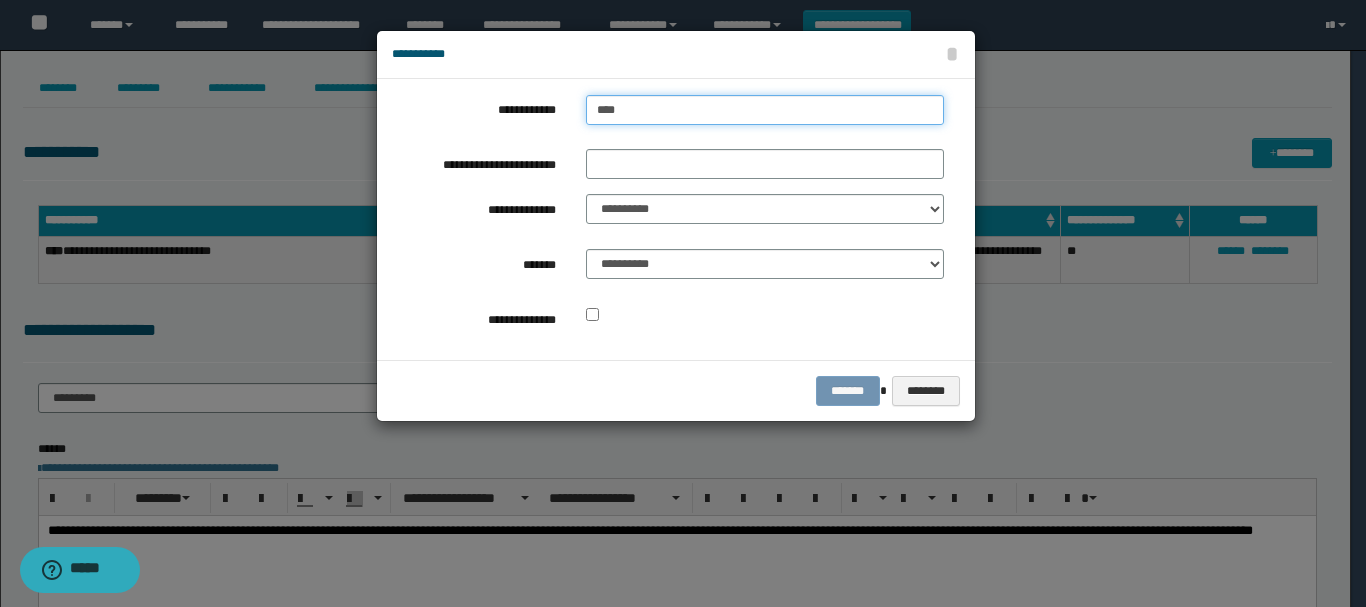 type on "****" 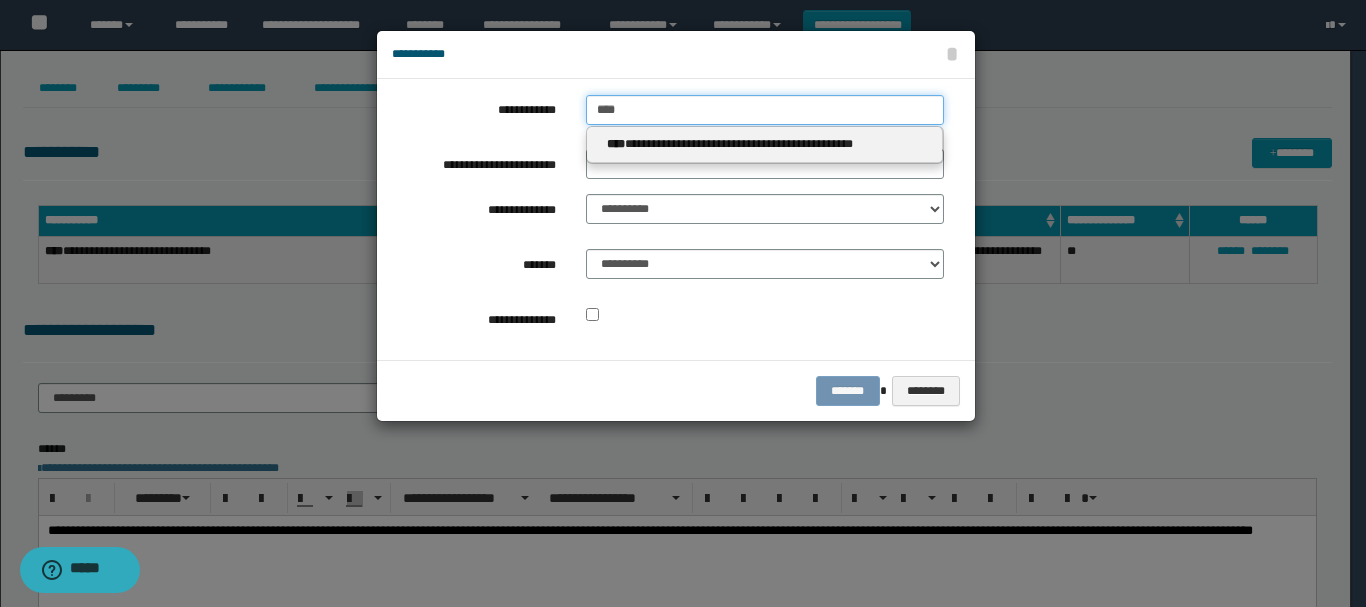 type on "****" 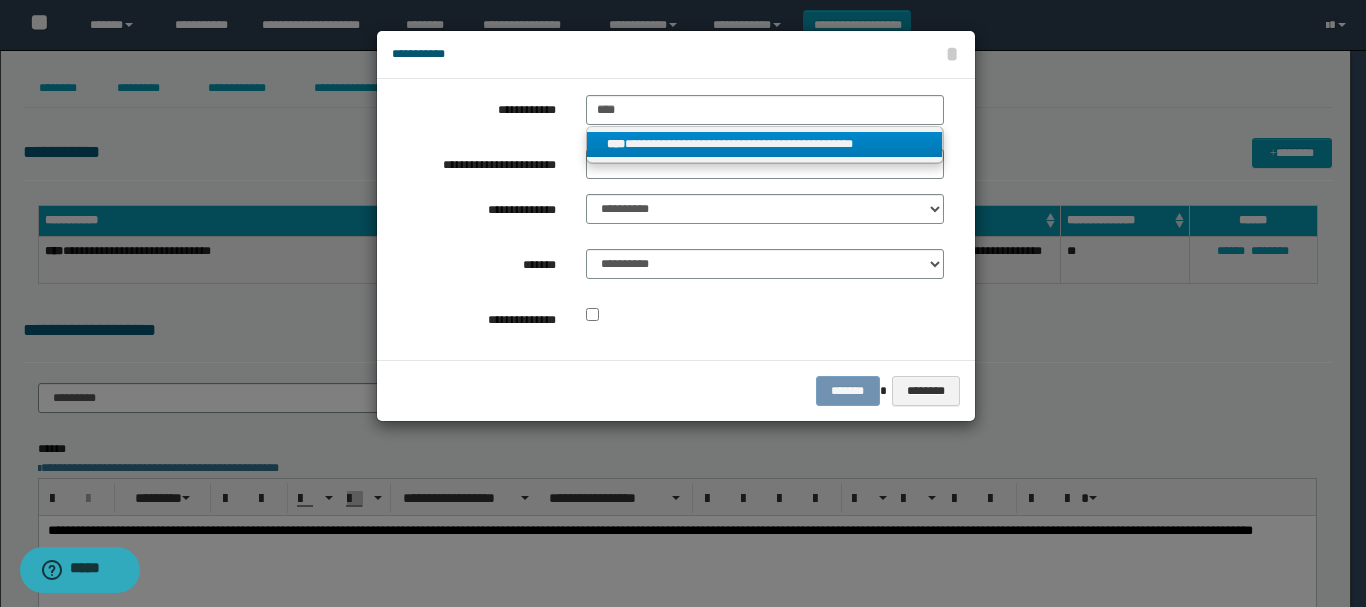 click on "**********" at bounding box center [765, 145] 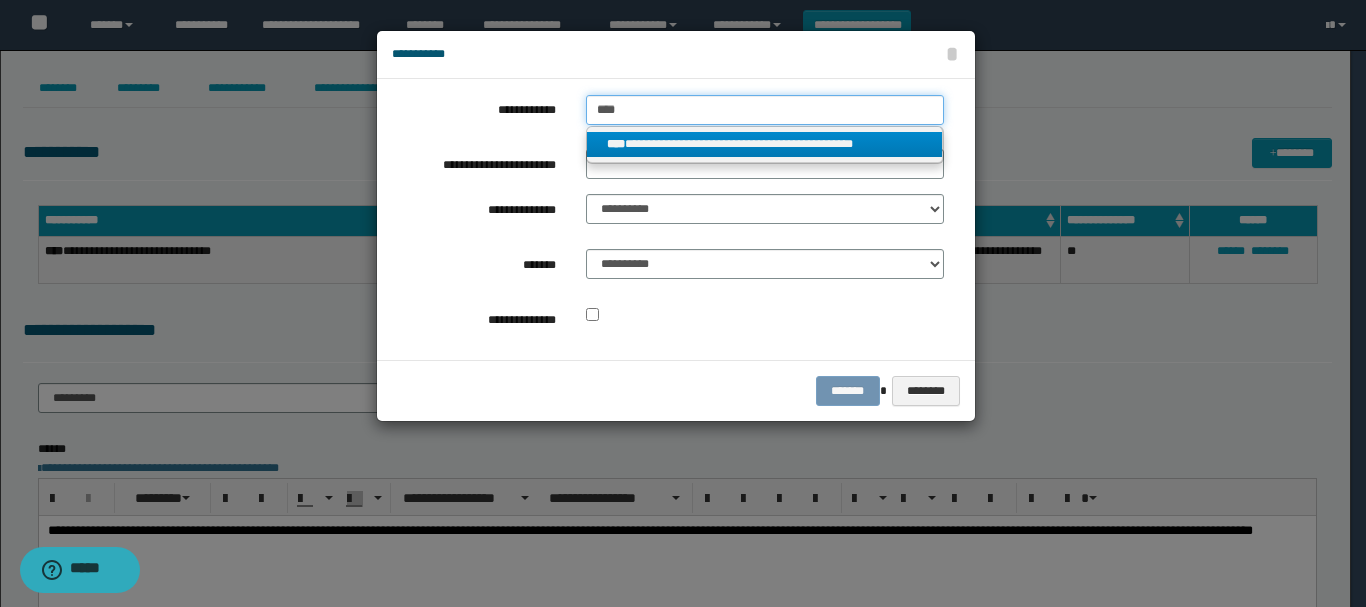 type 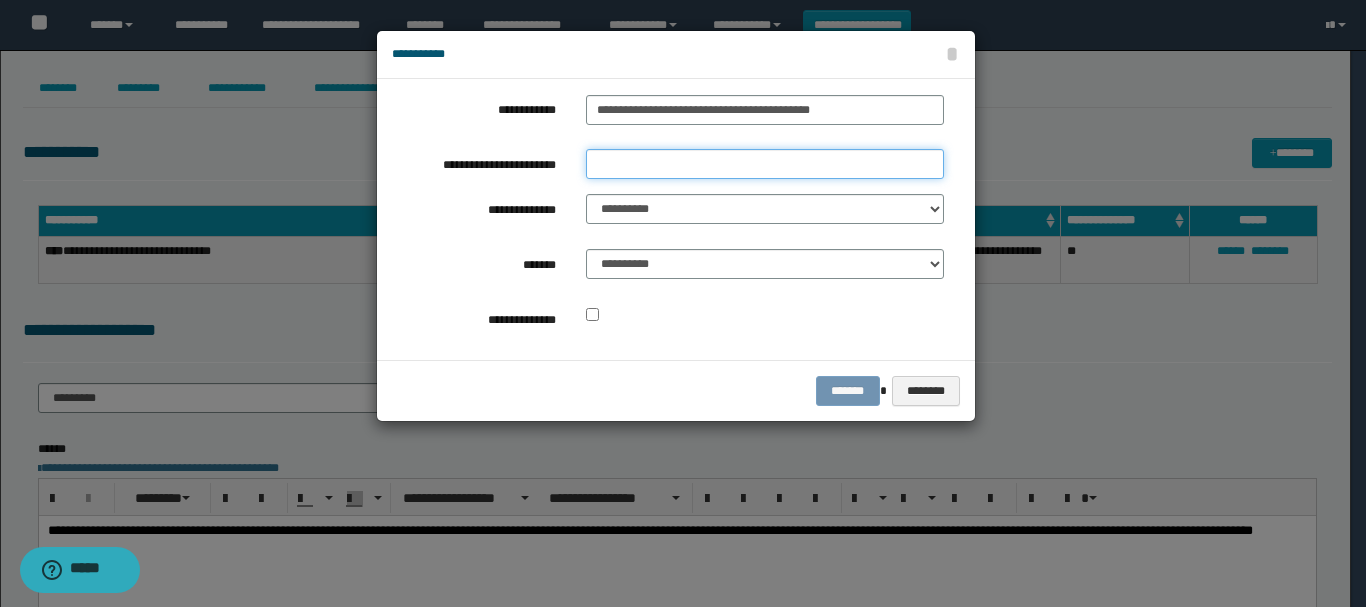 click on "**********" at bounding box center (765, 164) 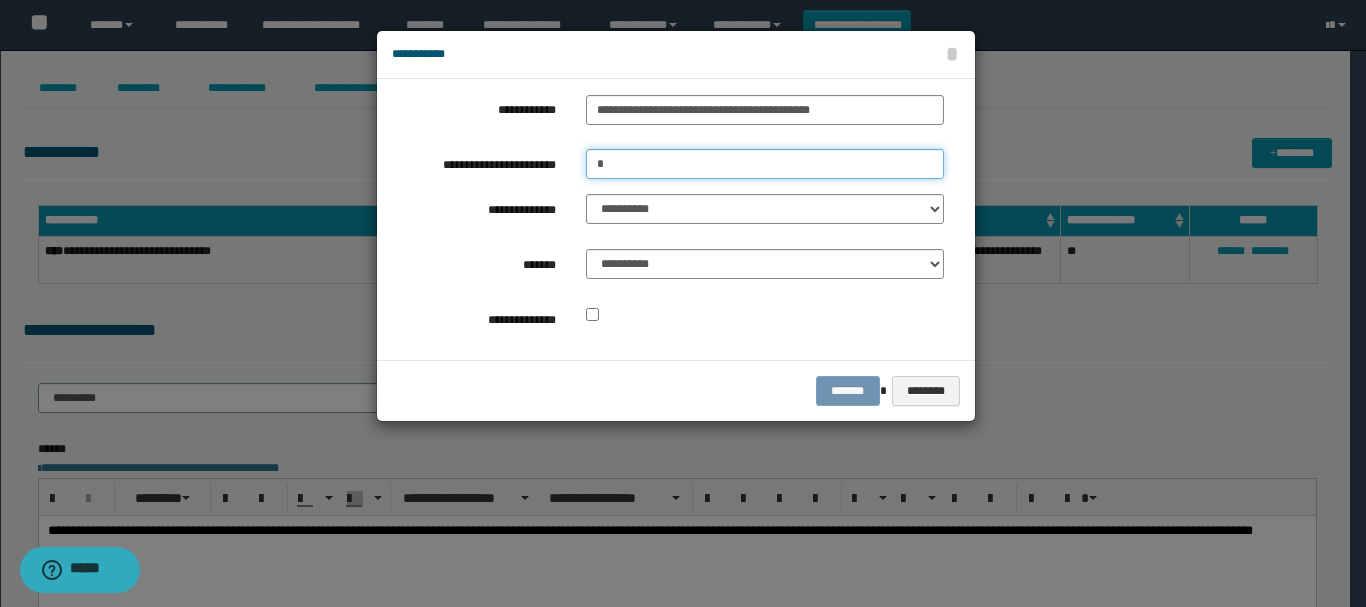 type on "*" 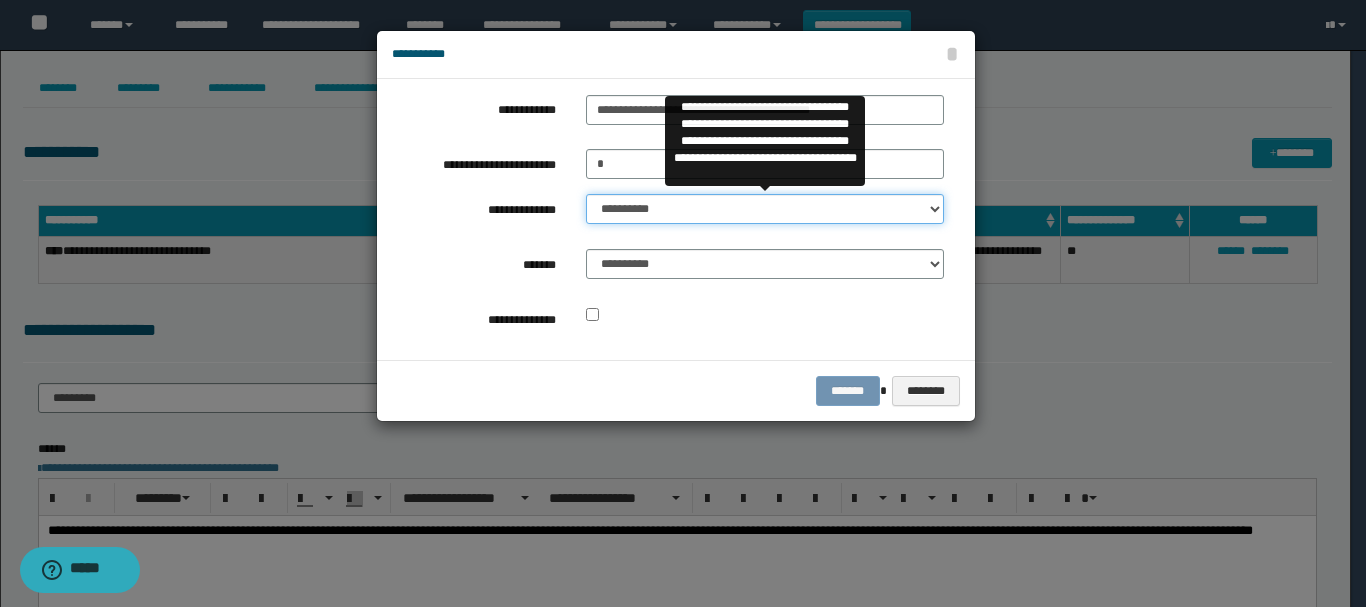 select on "**" 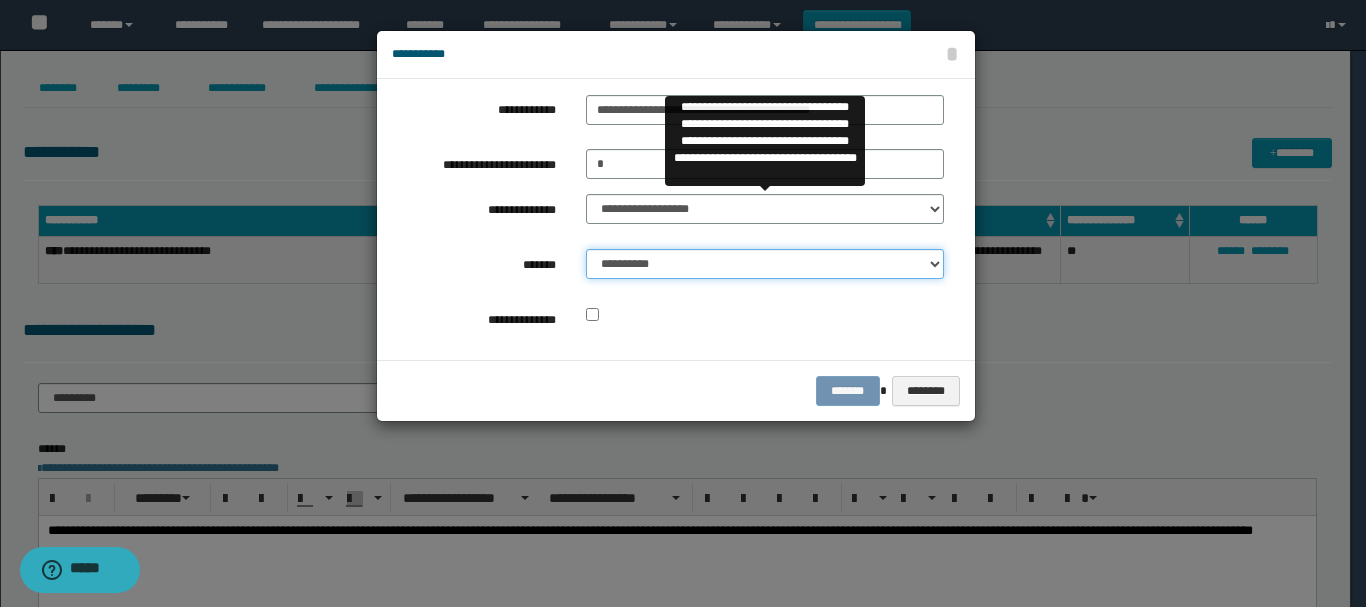 select on "*" 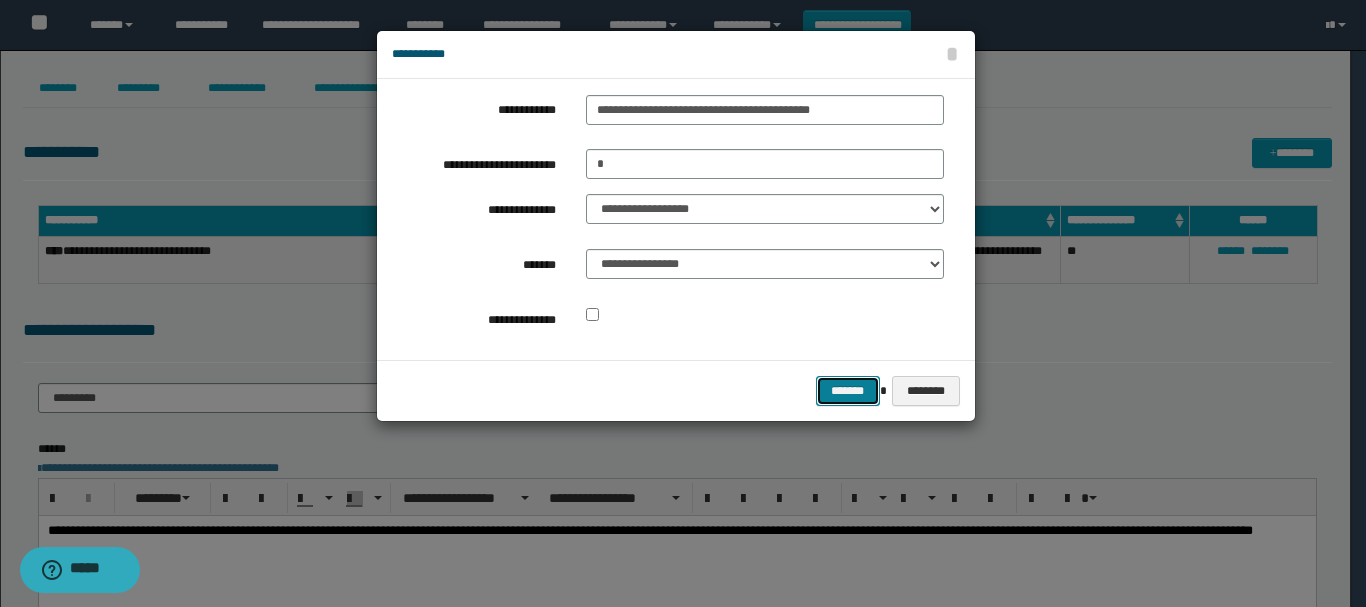 click on "*******" at bounding box center (848, 391) 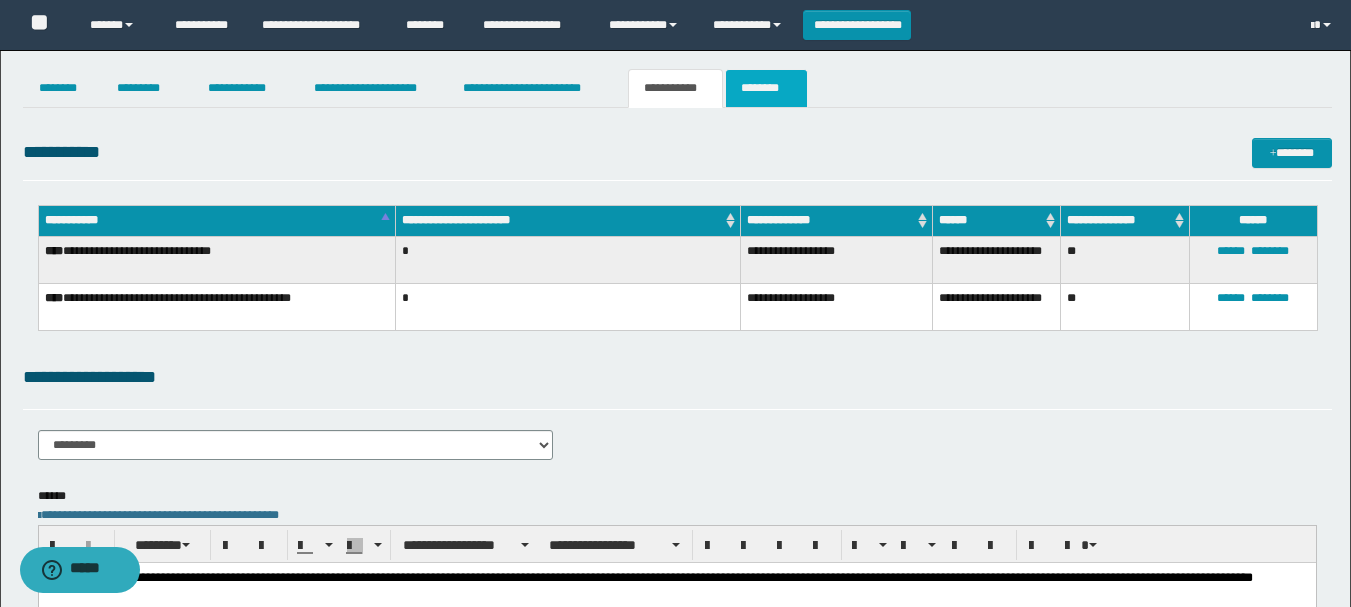 click on "********" at bounding box center [766, 88] 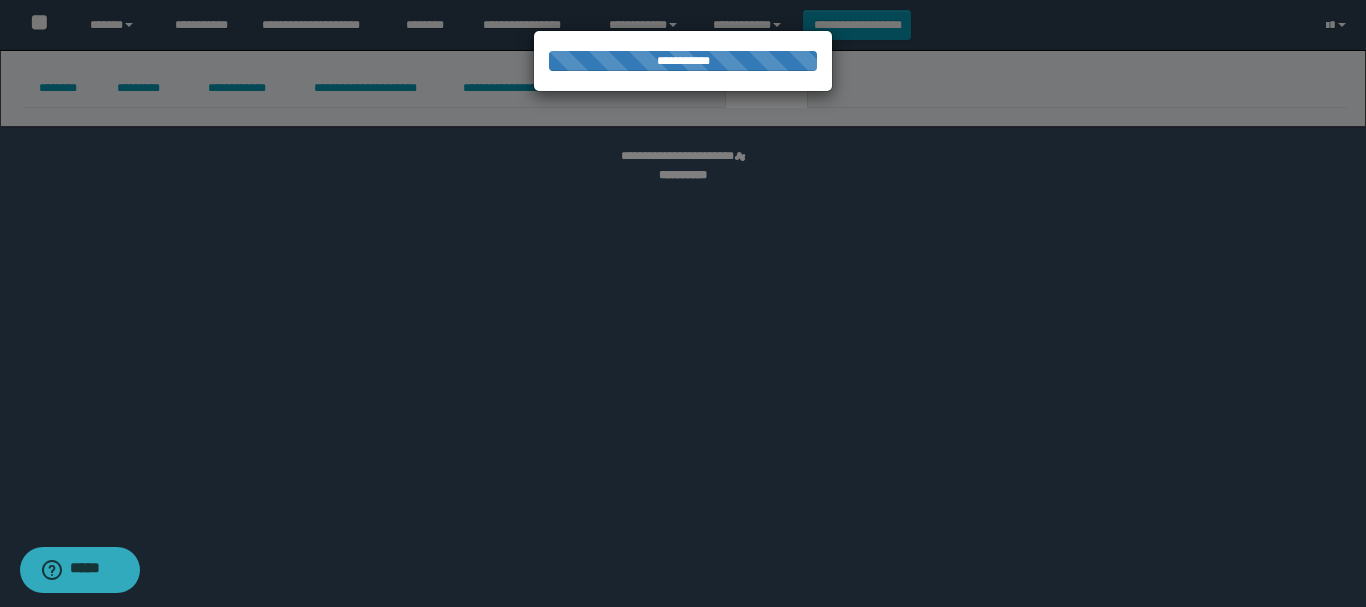 select 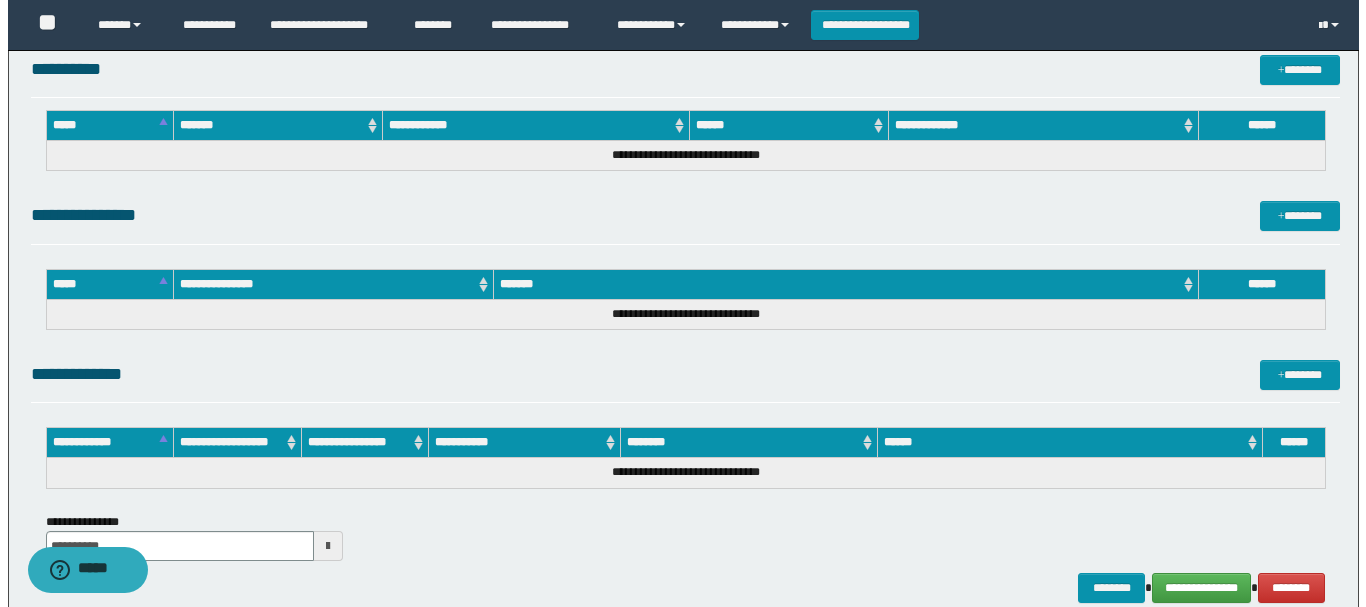 scroll, scrollTop: 1024, scrollLeft: 0, axis: vertical 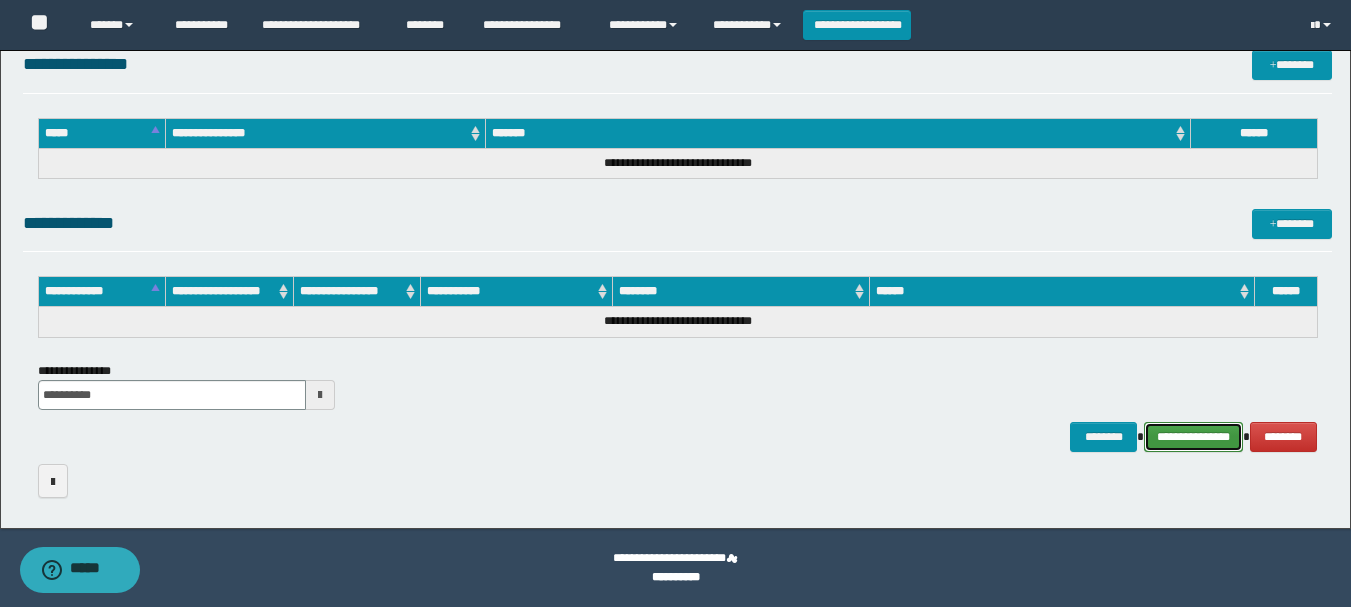 click on "**********" at bounding box center [1193, 437] 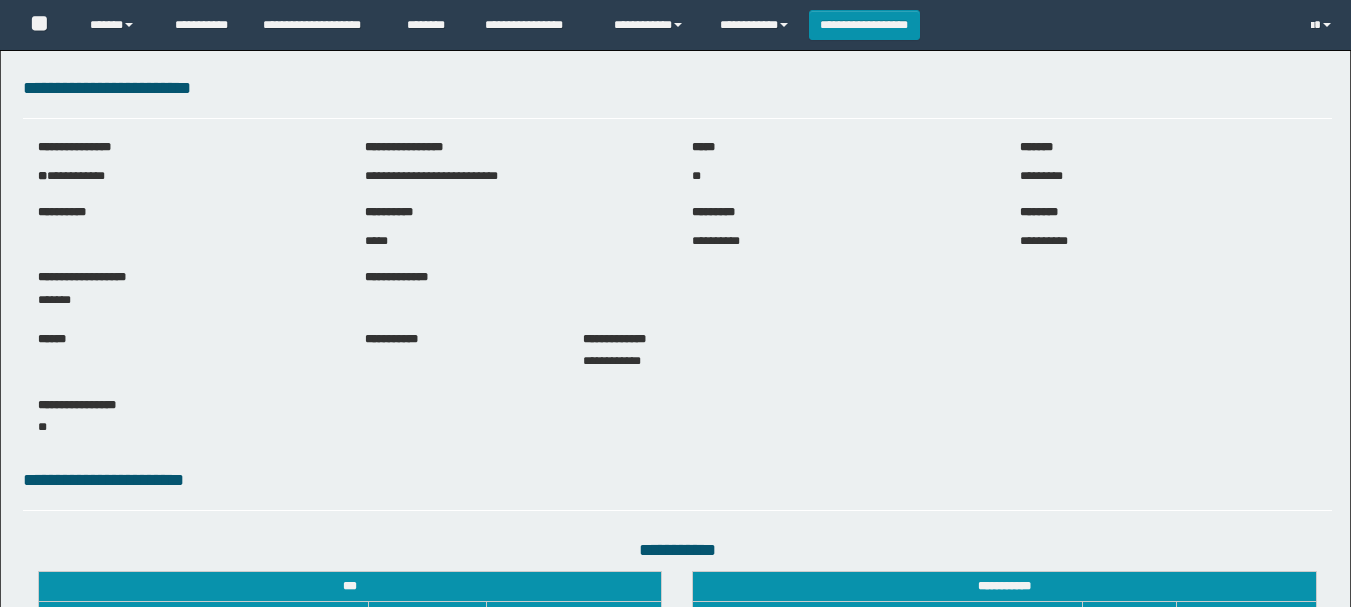 scroll, scrollTop: 740, scrollLeft: 0, axis: vertical 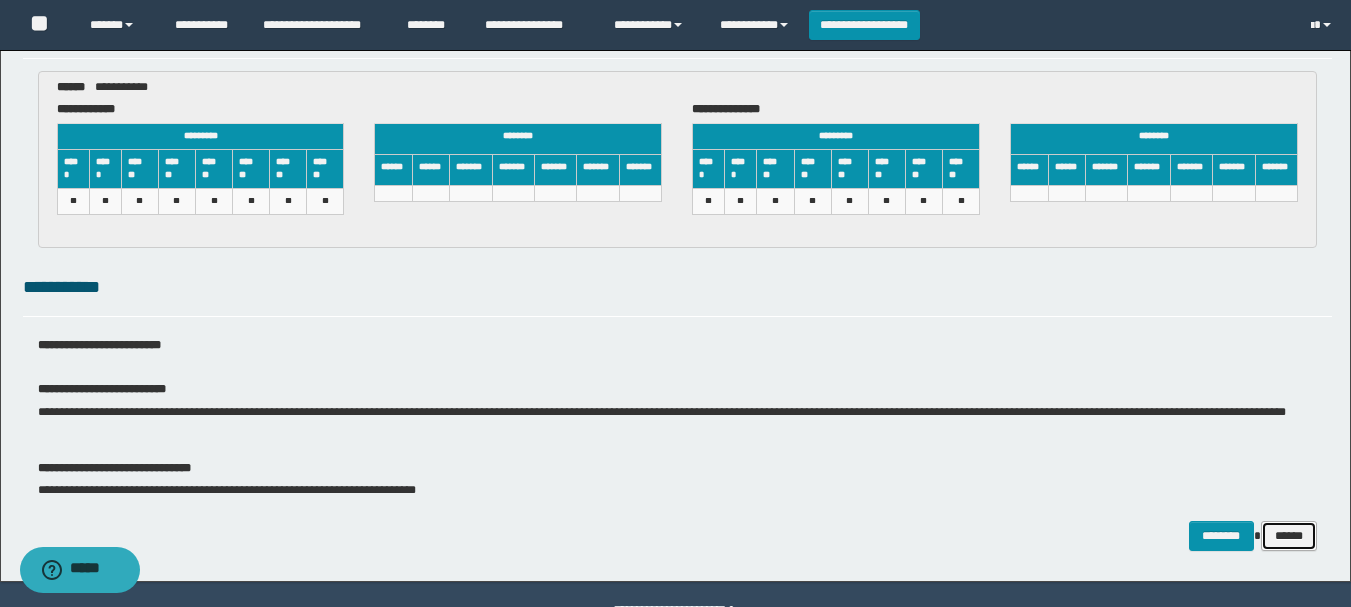click on "******" at bounding box center [1289, 536] 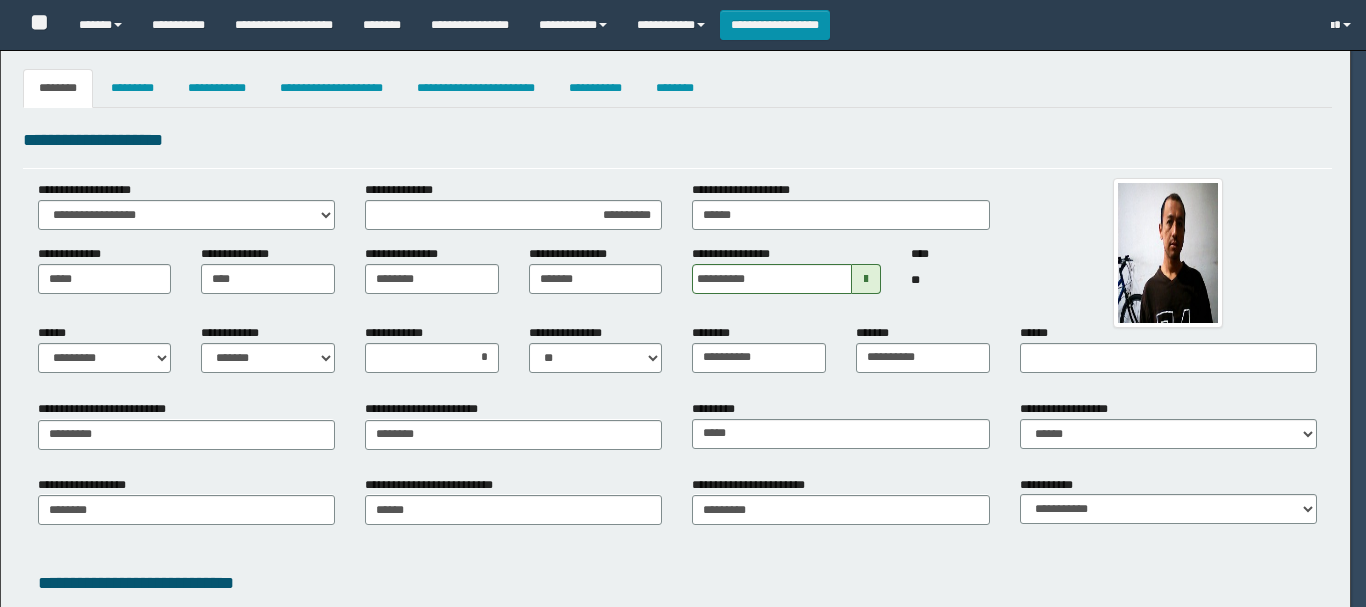 select on "*" 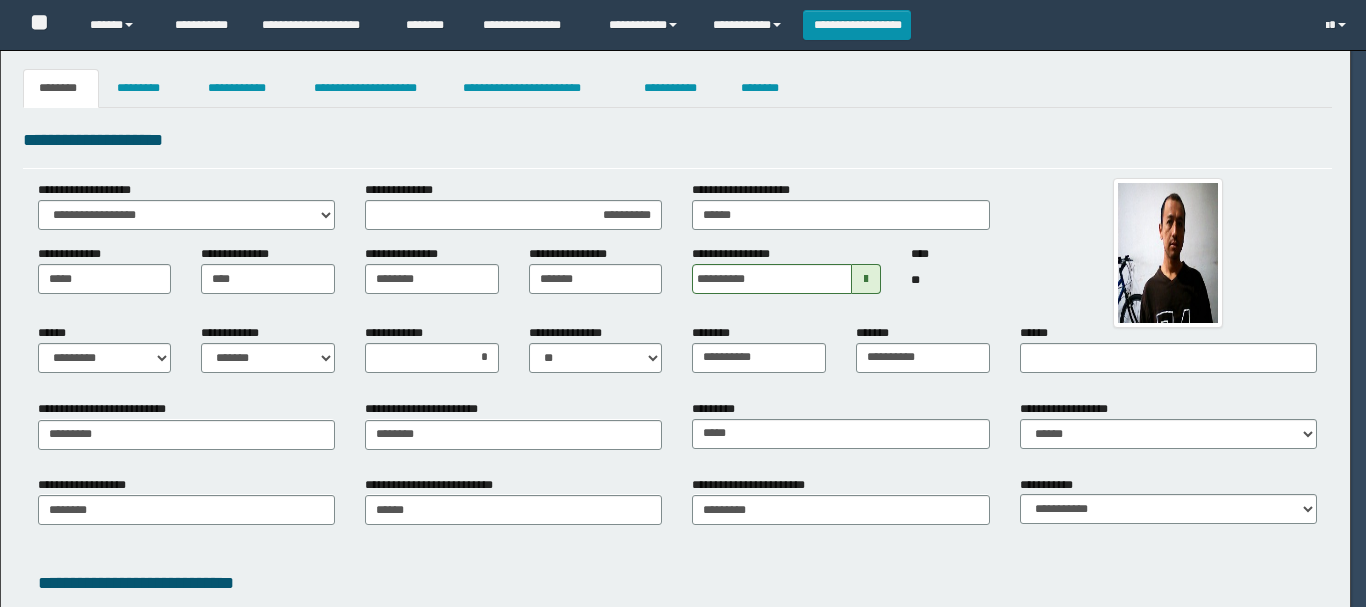 scroll, scrollTop: 0, scrollLeft: 0, axis: both 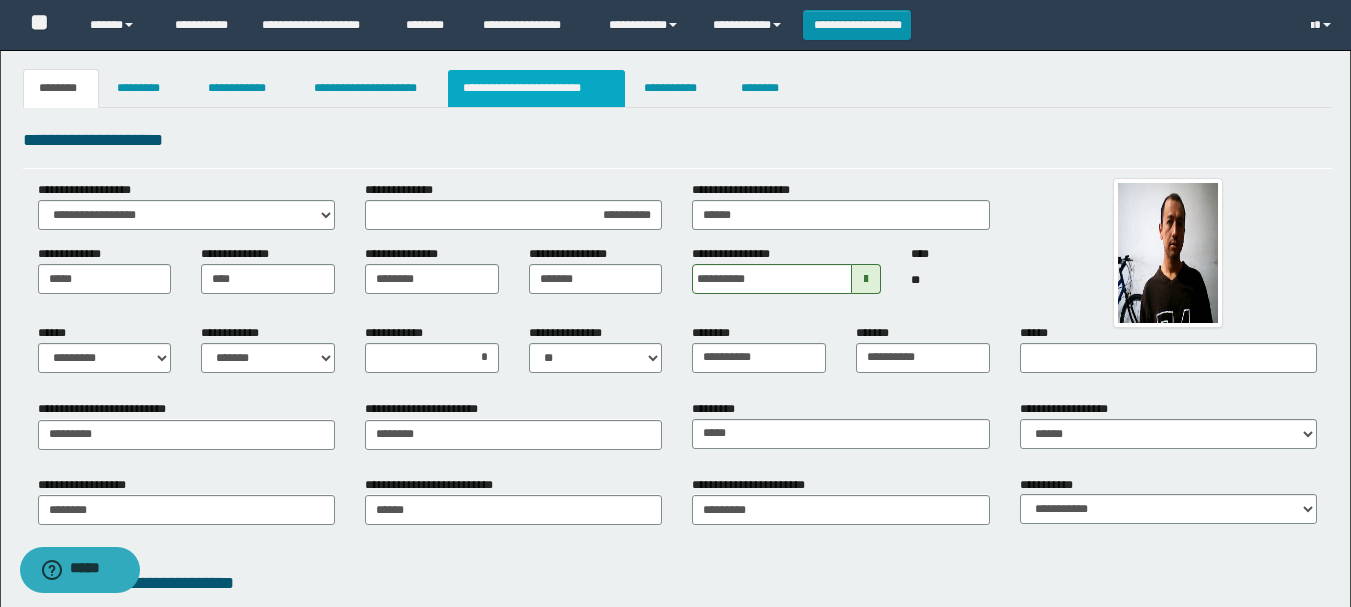click on "**********" at bounding box center [537, 88] 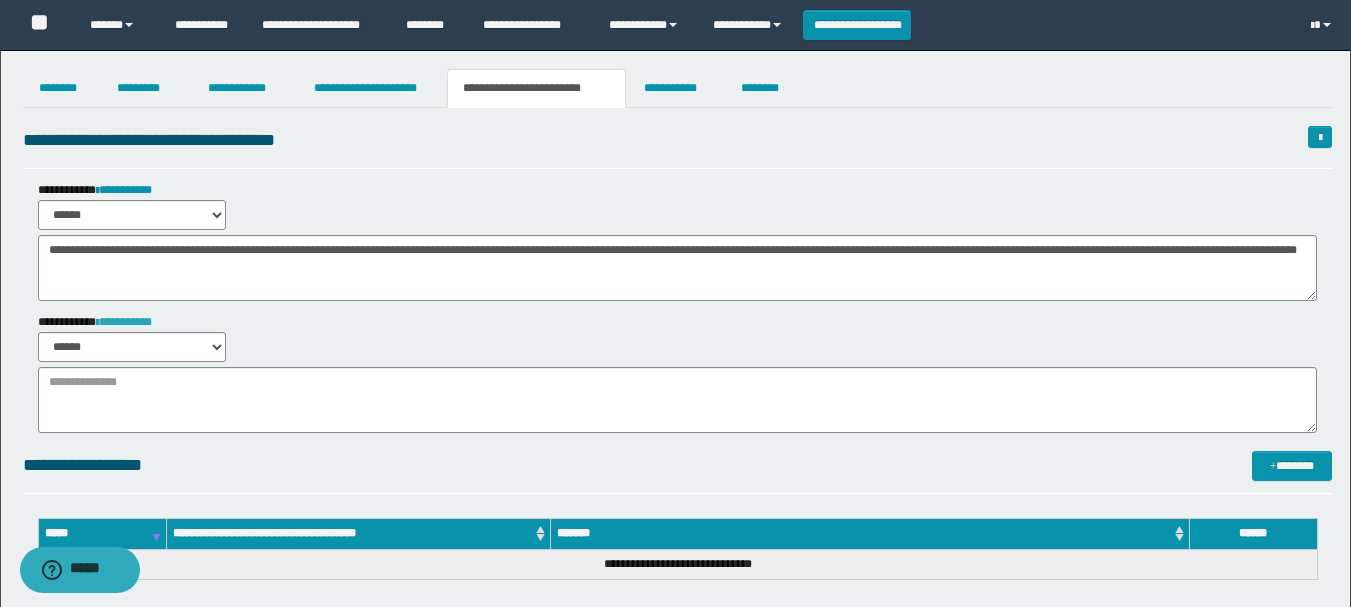 click on "**********" at bounding box center (124, 322) 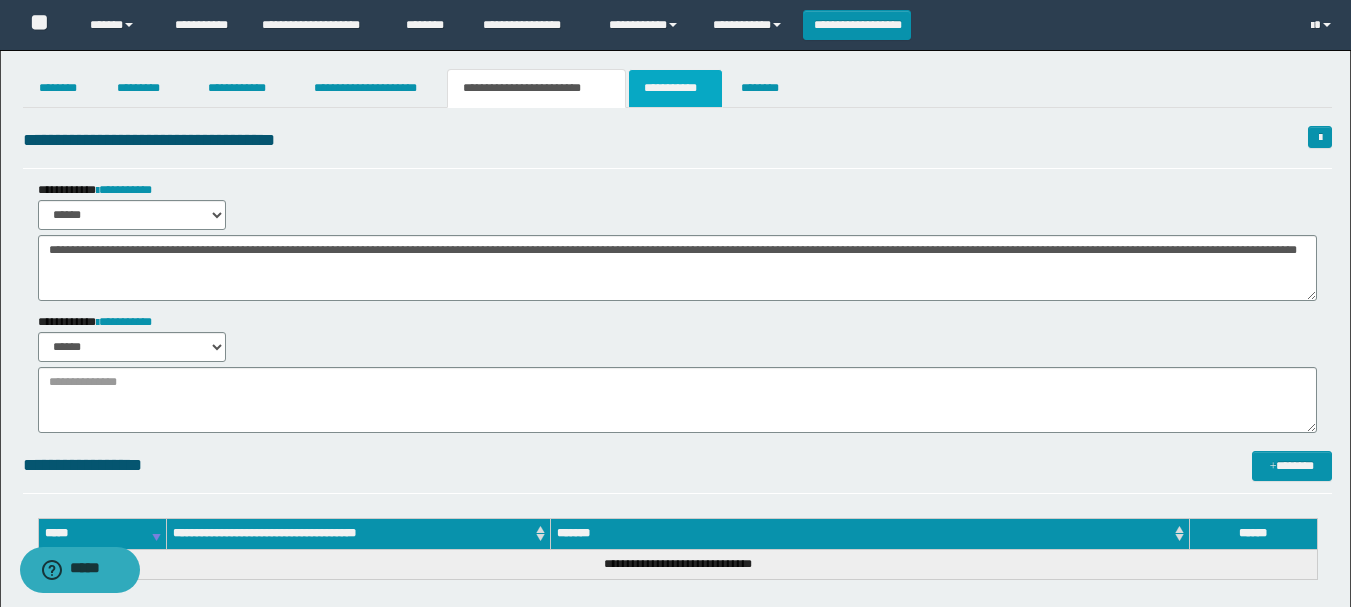 click on "**********" at bounding box center [675, 88] 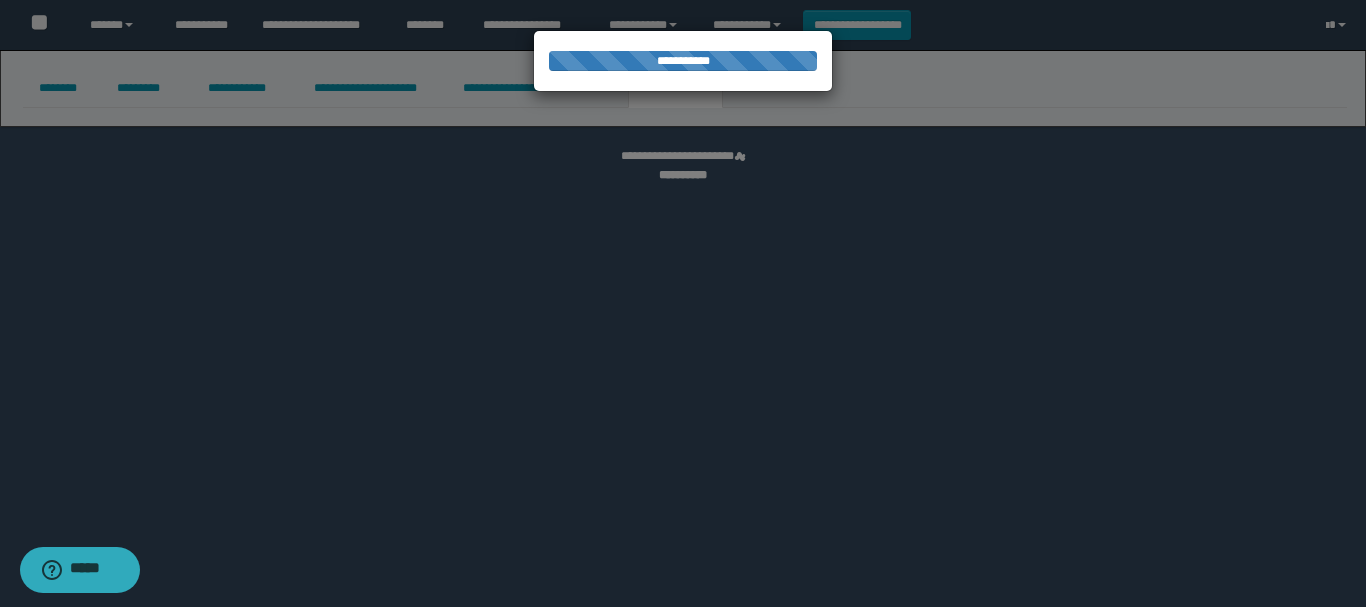 select on "****" 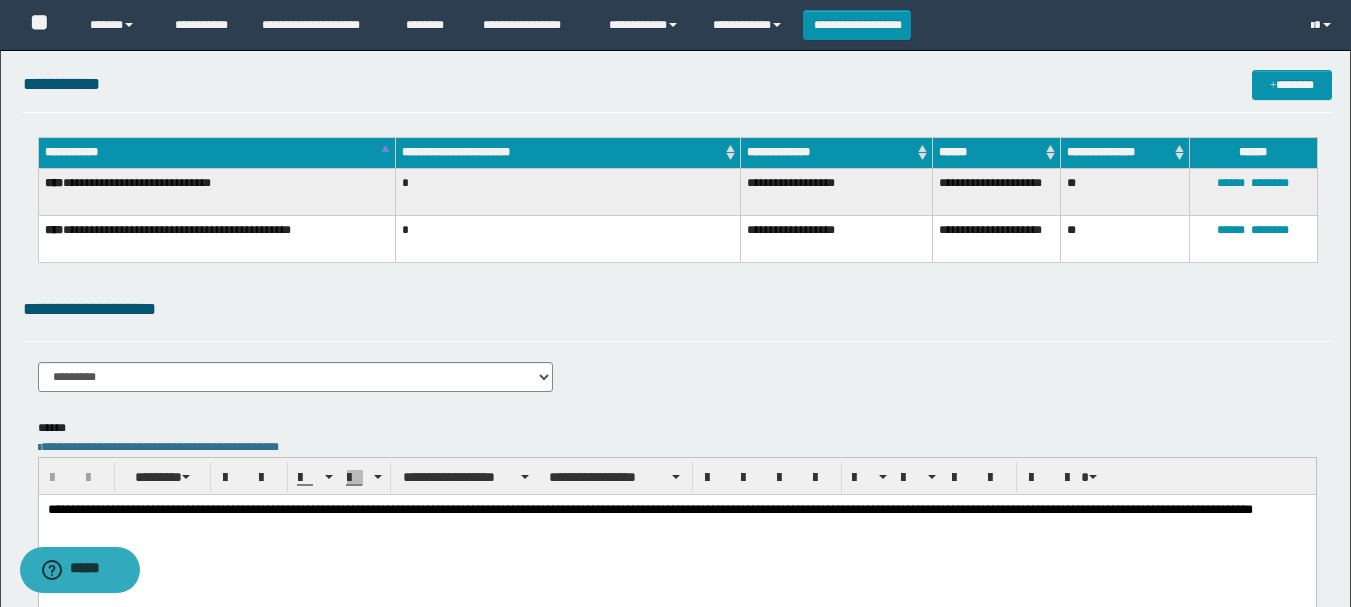 scroll, scrollTop: 0, scrollLeft: 0, axis: both 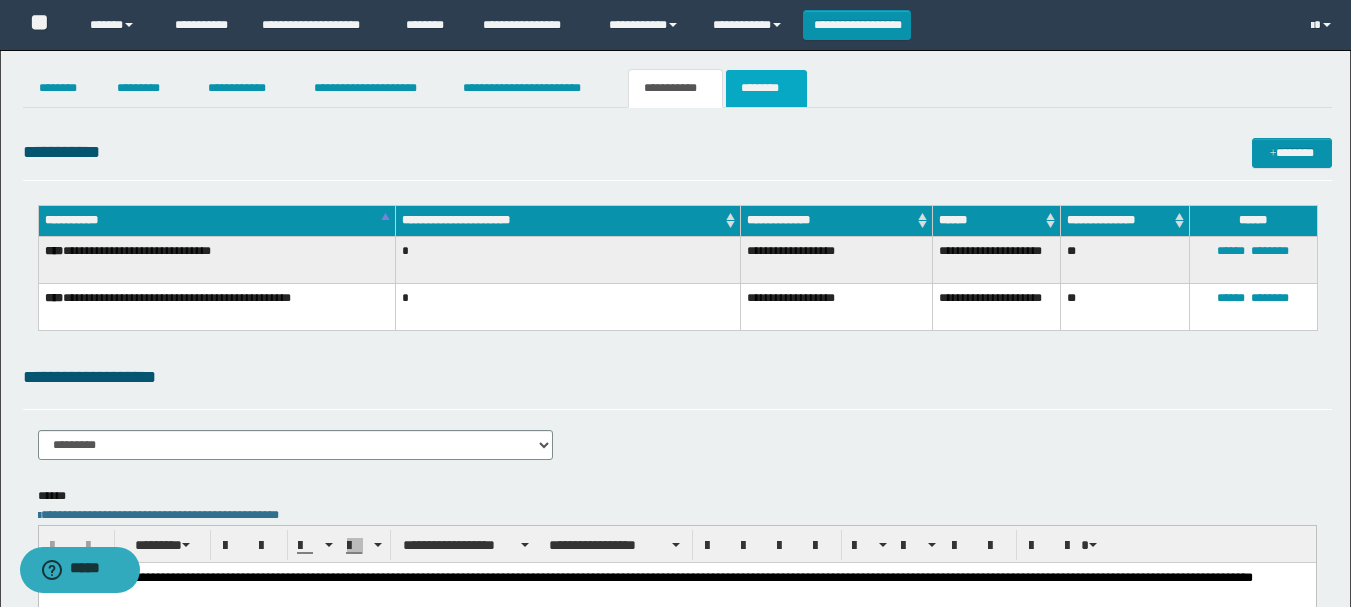 click on "********" at bounding box center (766, 88) 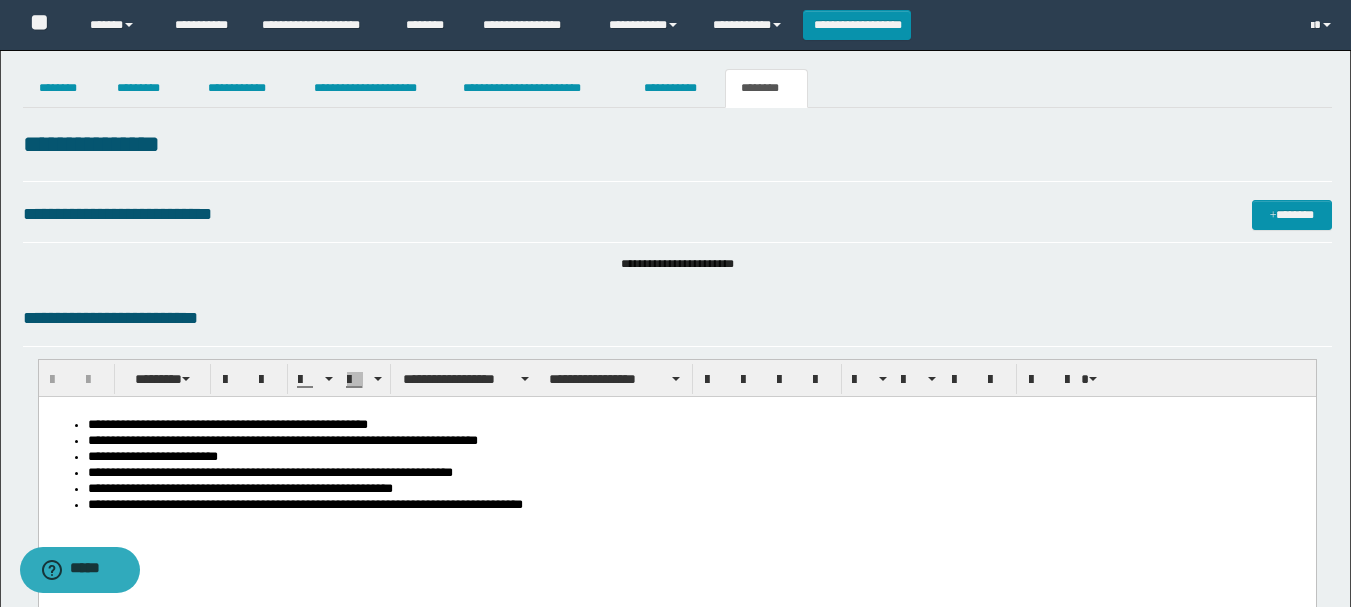 scroll, scrollTop: 0, scrollLeft: 0, axis: both 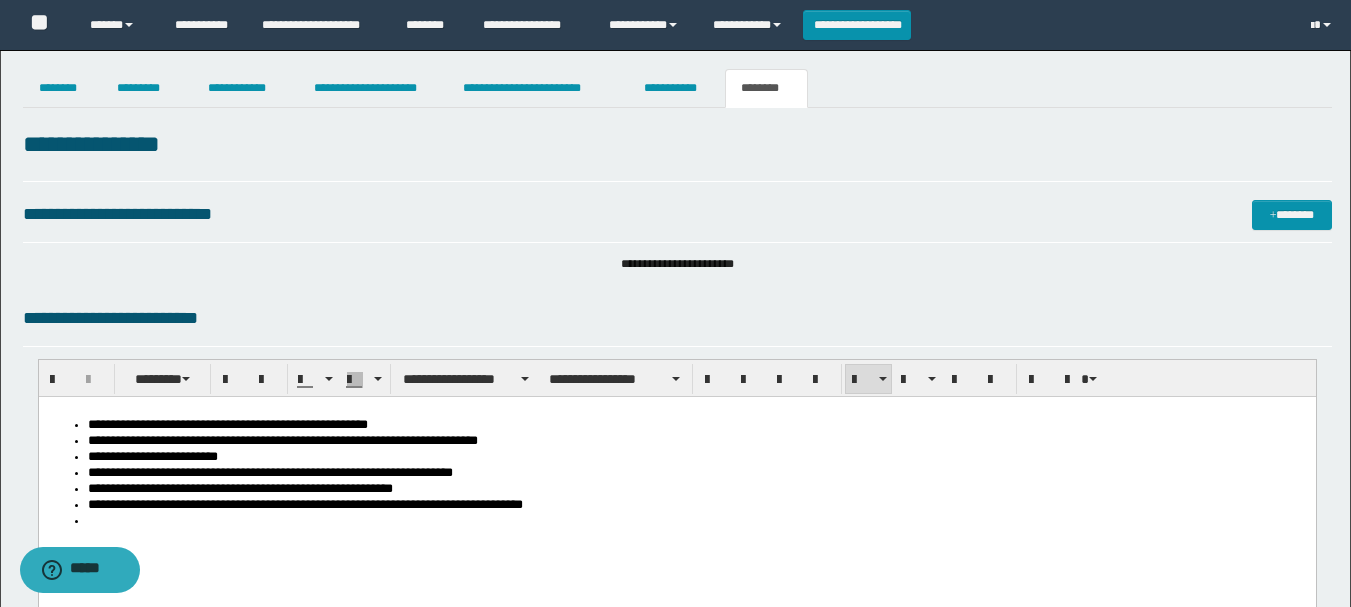 type 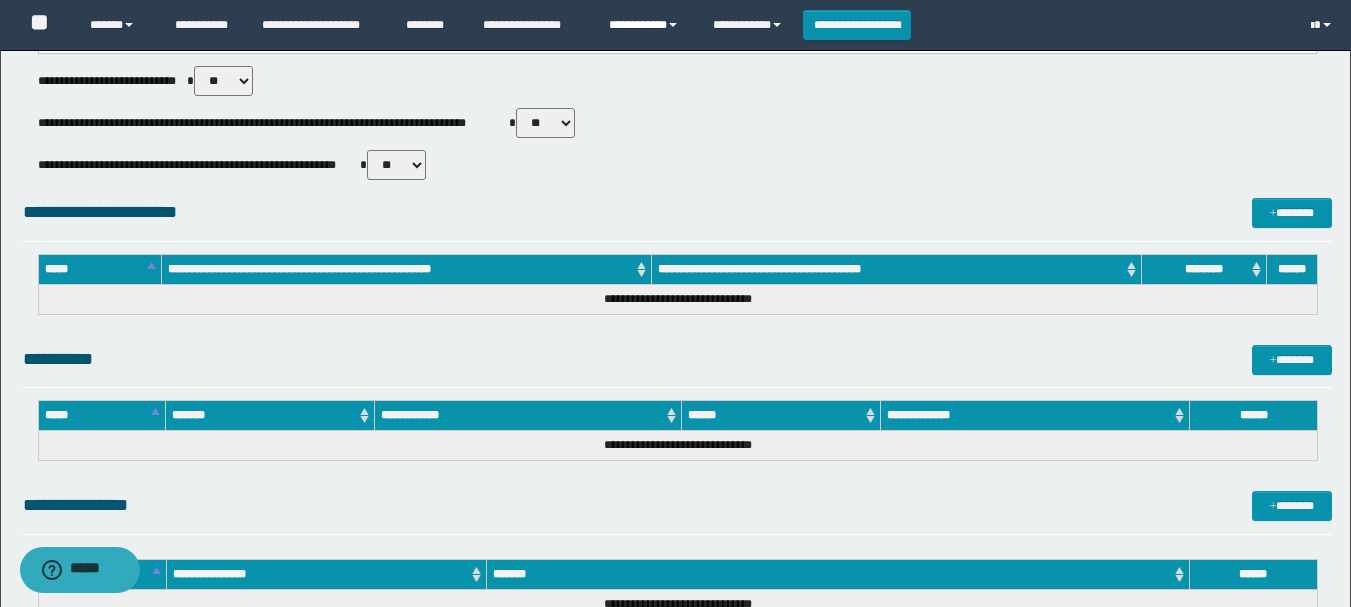 scroll, scrollTop: 600, scrollLeft: 0, axis: vertical 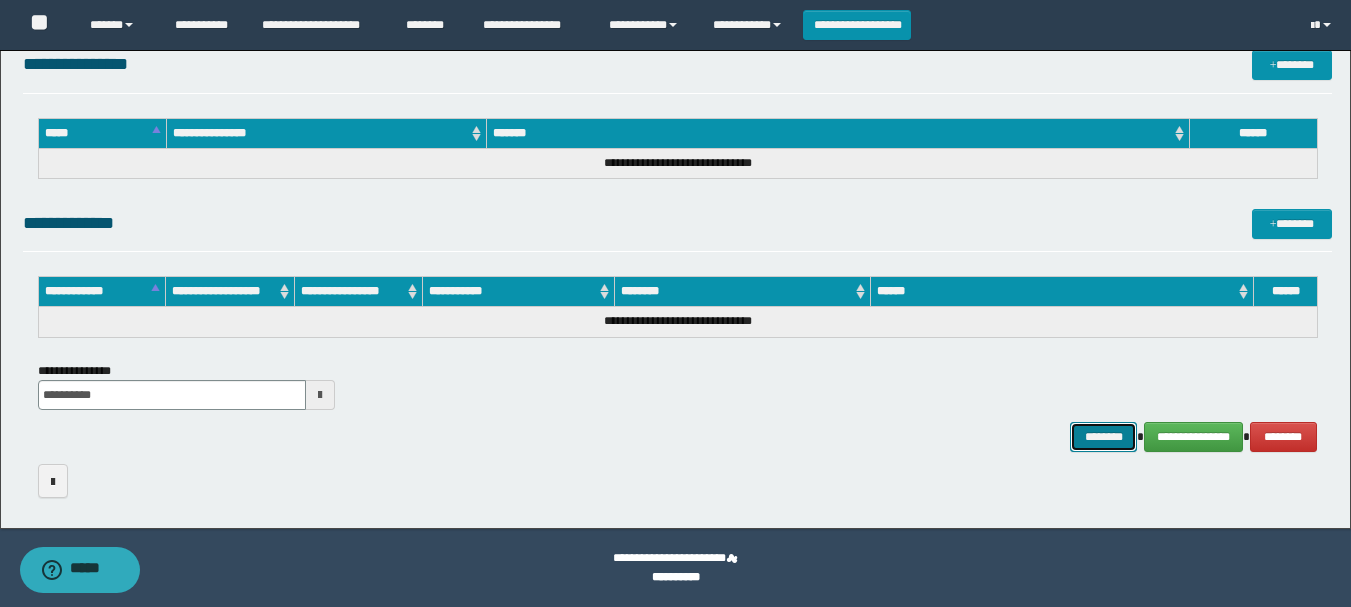 click on "********" at bounding box center (1104, 437) 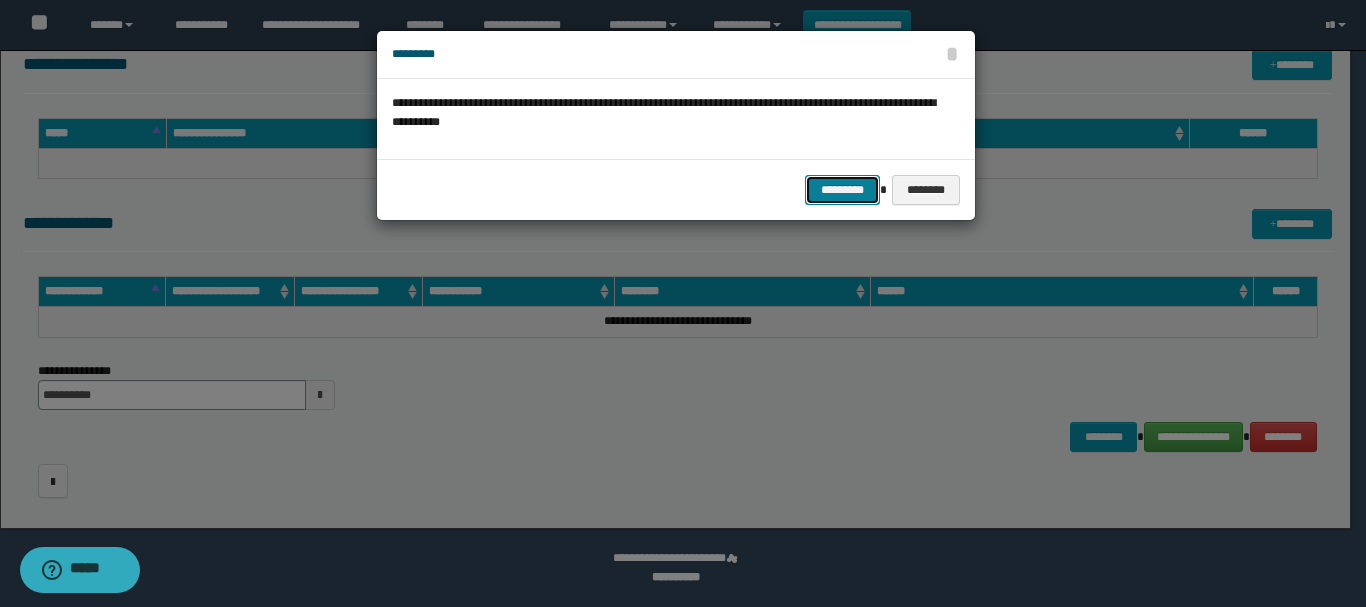click on "*********" at bounding box center (842, 190) 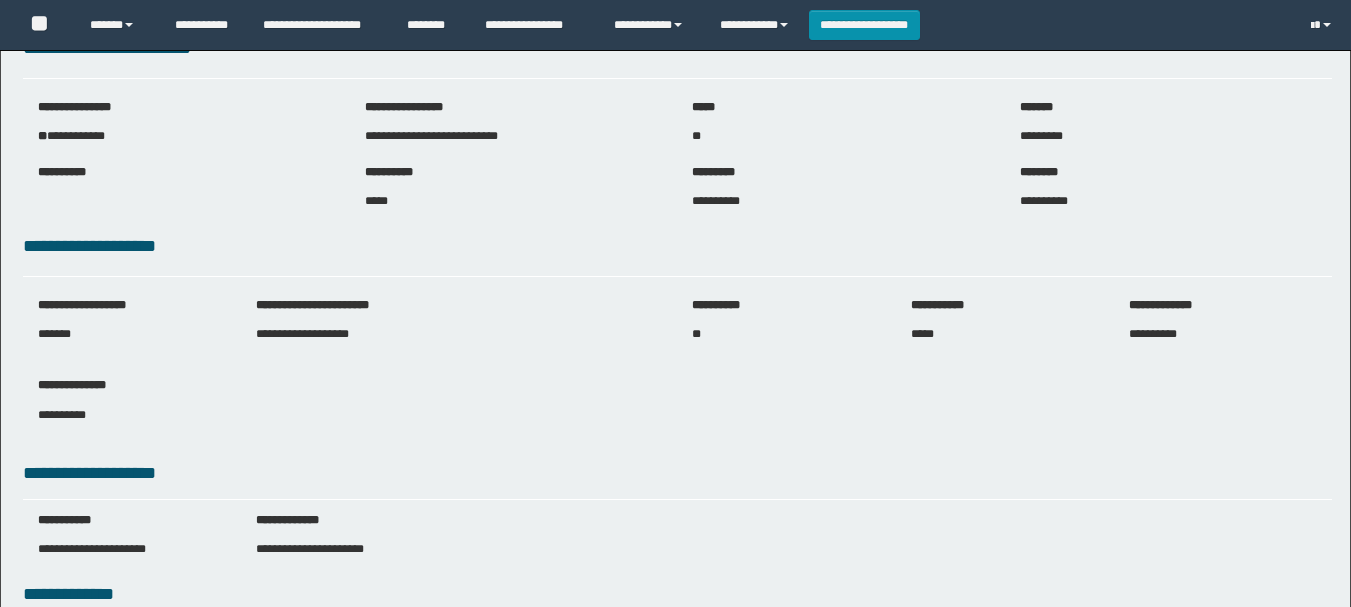 scroll, scrollTop: 200, scrollLeft: 0, axis: vertical 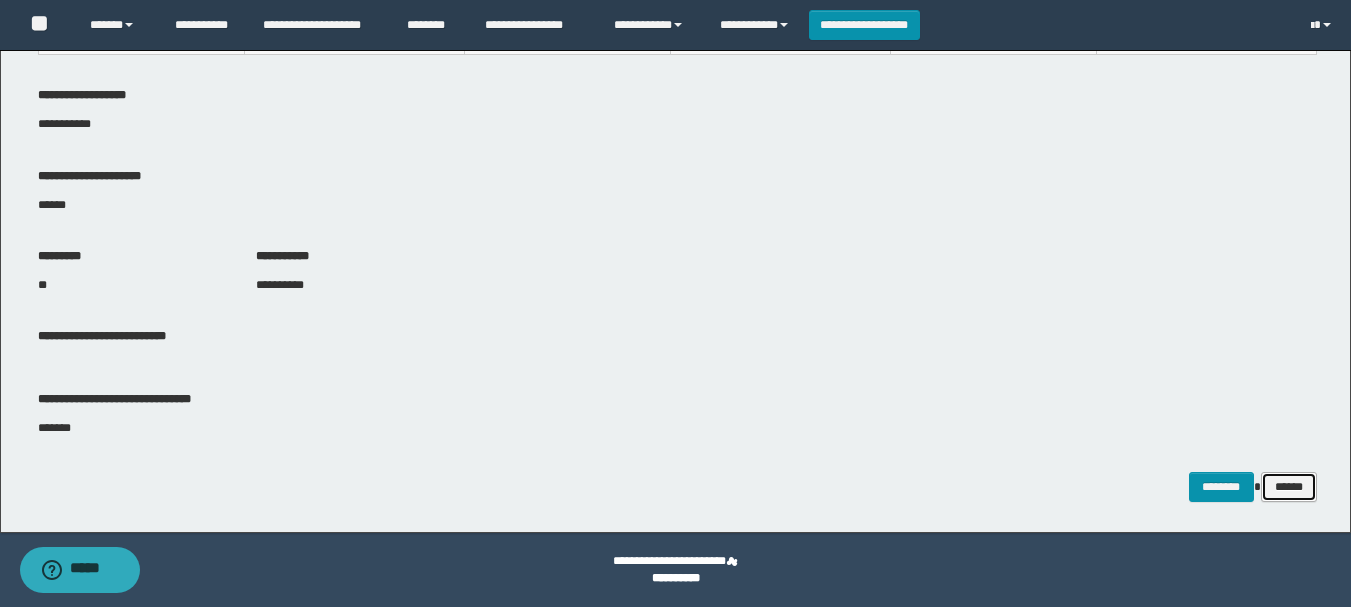 click on "******" at bounding box center (1289, 487) 